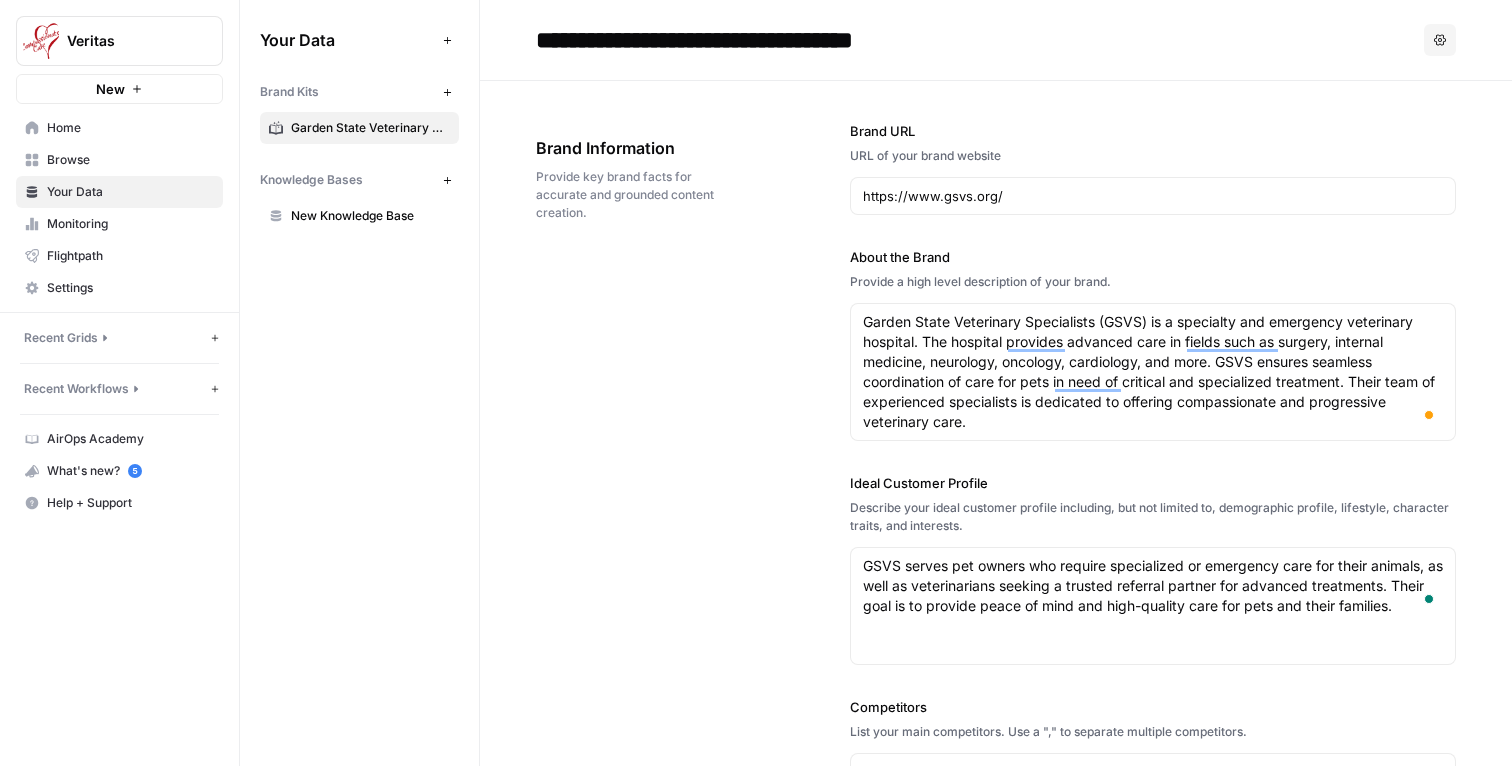 scroll, scrollTop: 0, scrollLeft: 0, axis: both 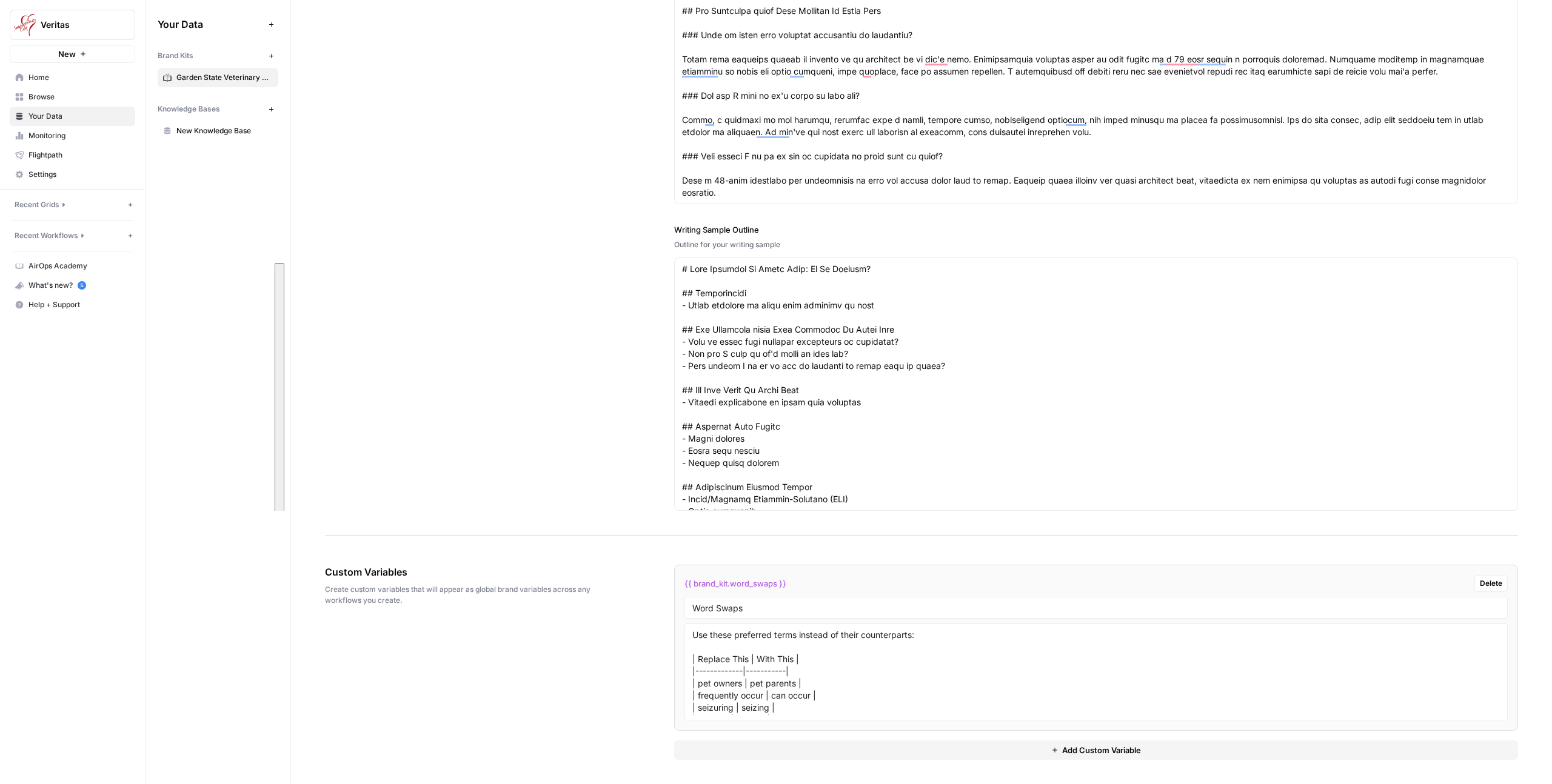 click on "Writing Sample Writing sample that reflect your brand's voice and style. Writing Sample URL URL for your writing sample https://bluepearlvet.com/pet-blog/what-is-a-pet-emergency/ Writing Sample Title Title of your writing sample # Dogs Throwing Up White Foam: Is It Serious? Writing Sample Body Body of your writing sample Writing Sample Outline Outline for your writing sample" at bounding box center (921, 138) 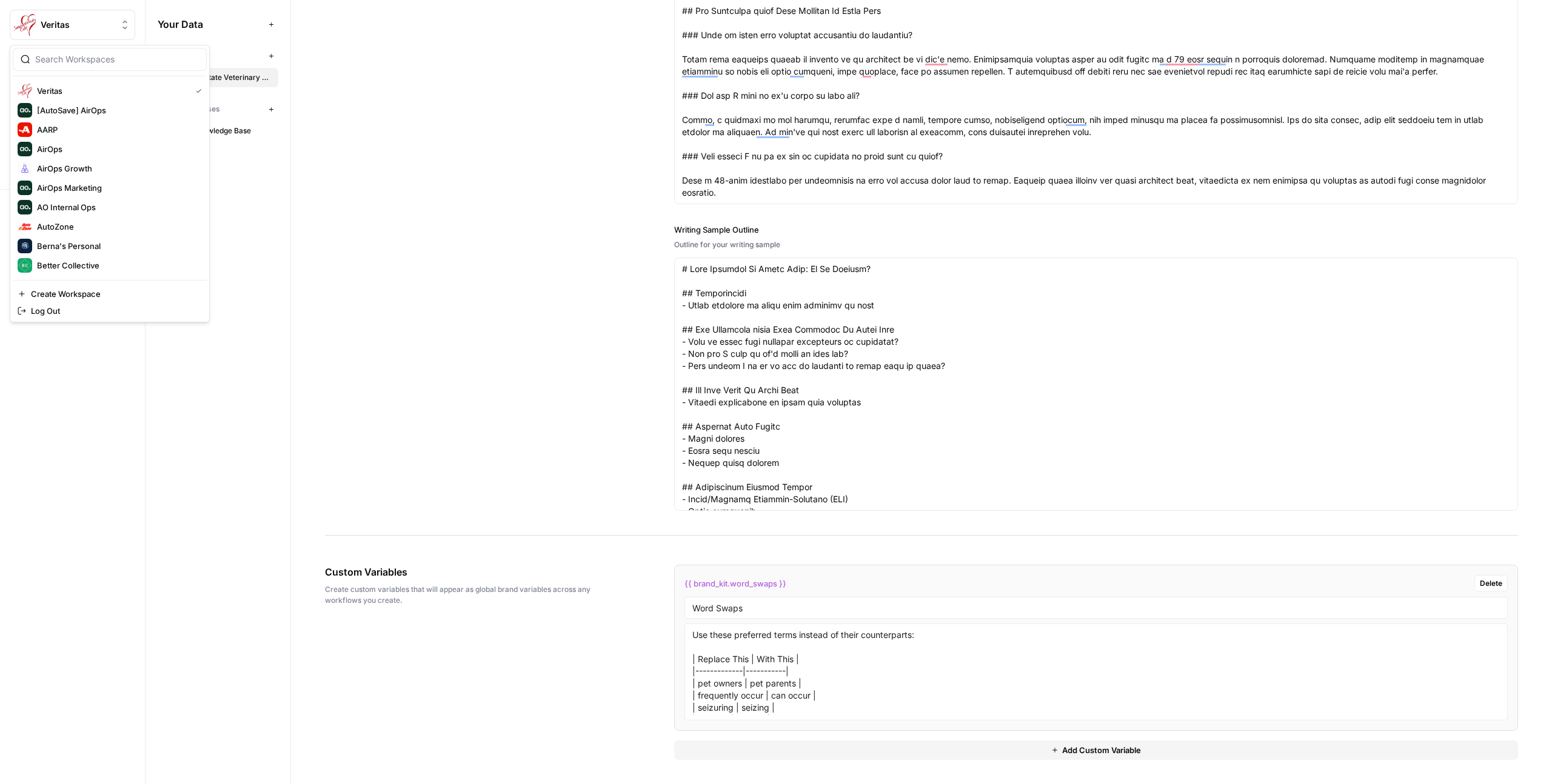 click on "Veritas" at bounding box center (72, 25) 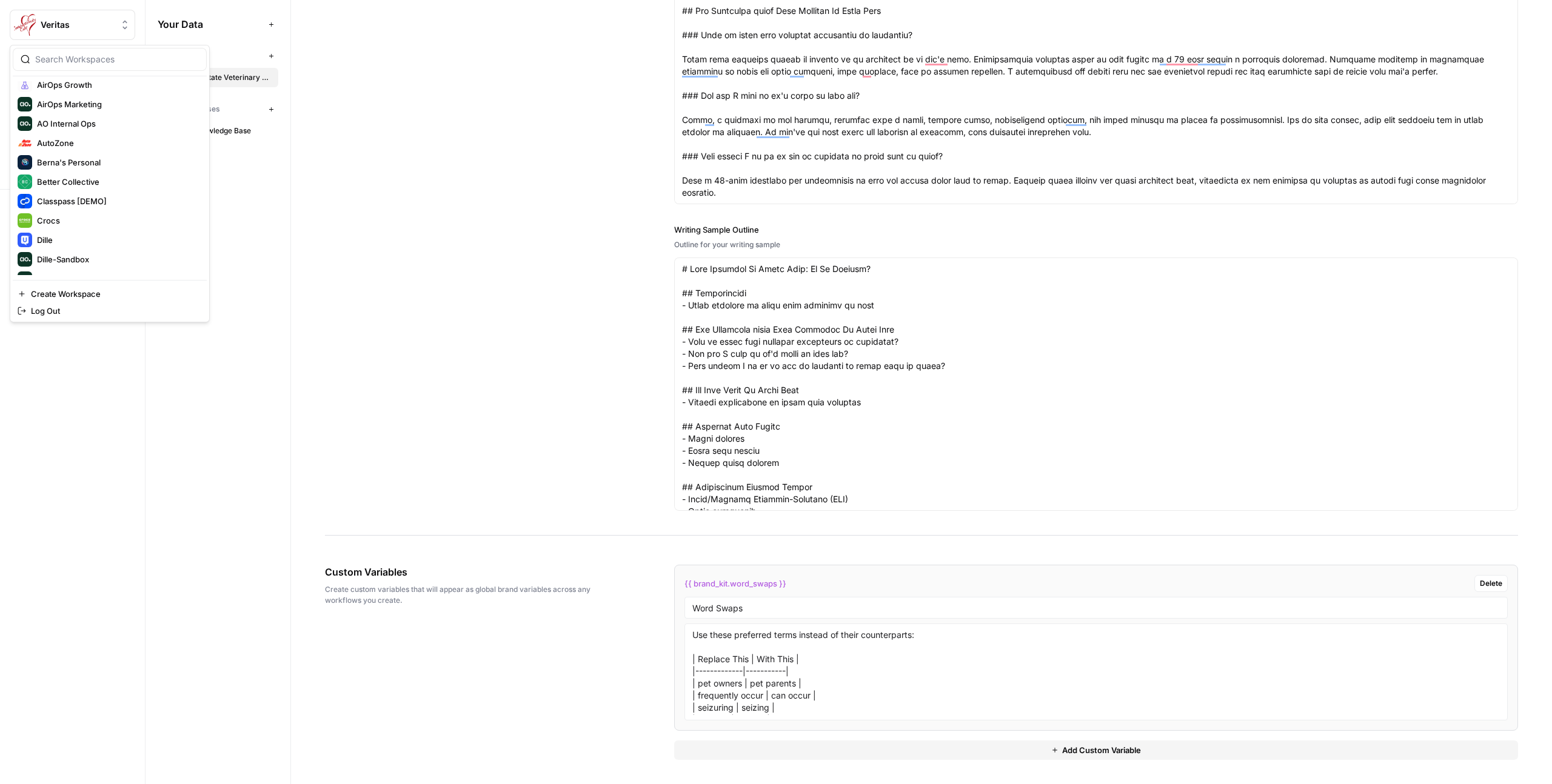 scroll, scrollTop: 0, scrollLeft: 0, axis: both 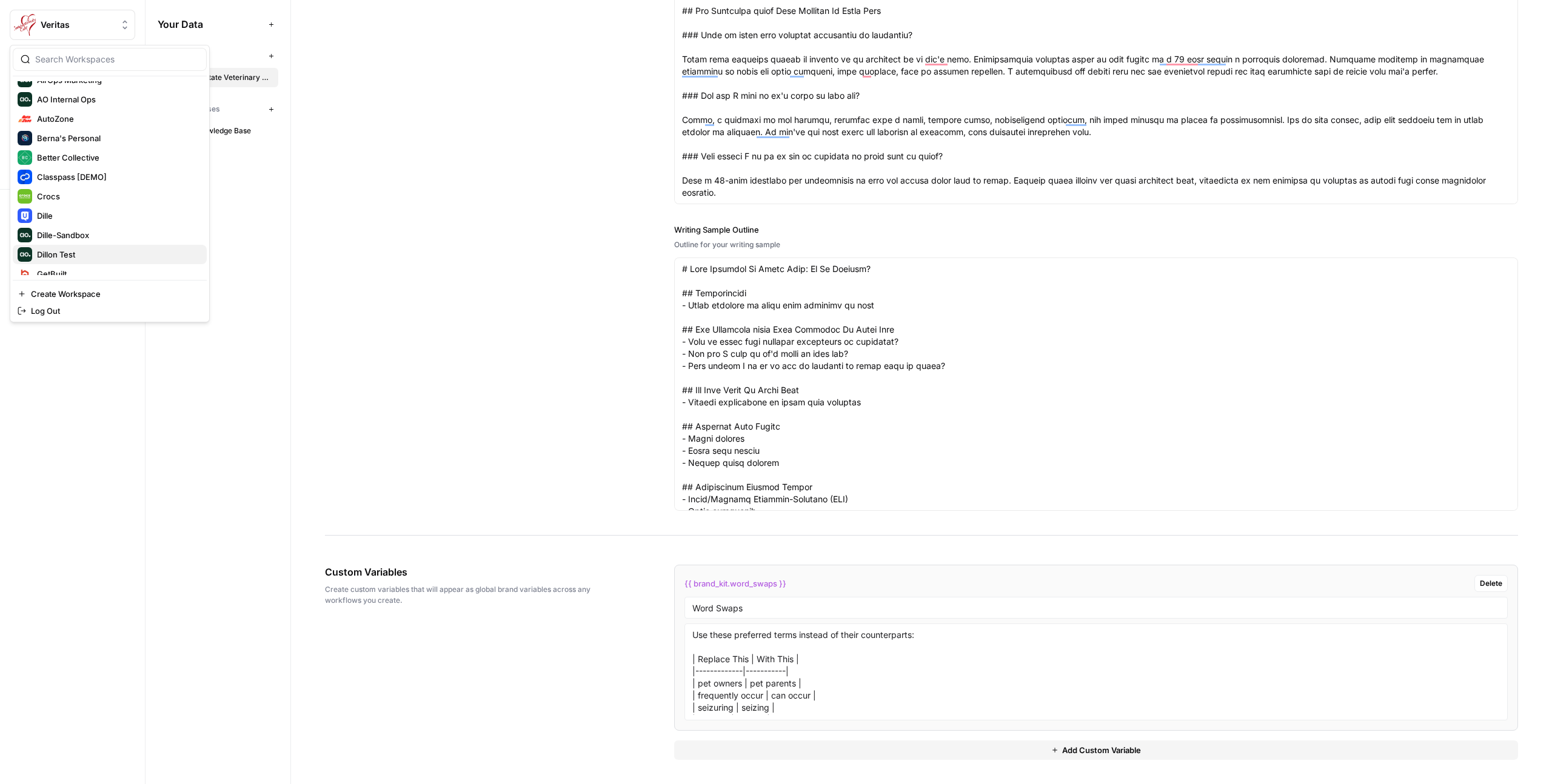 click on "Dillon Test" at bounding box center [117, 254] 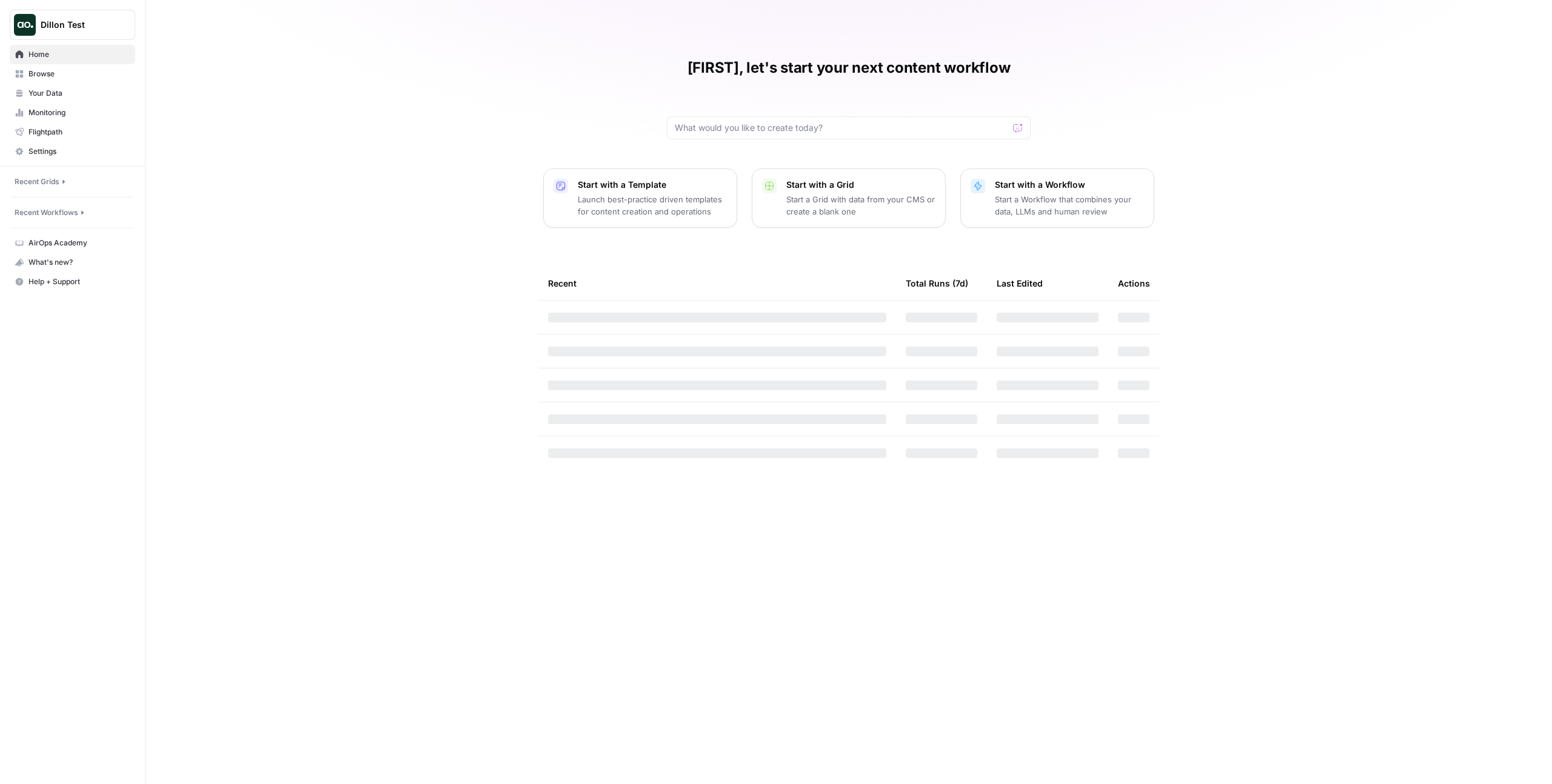 scroll, scrollTop: 0, scrollLeft: 0, axis: both 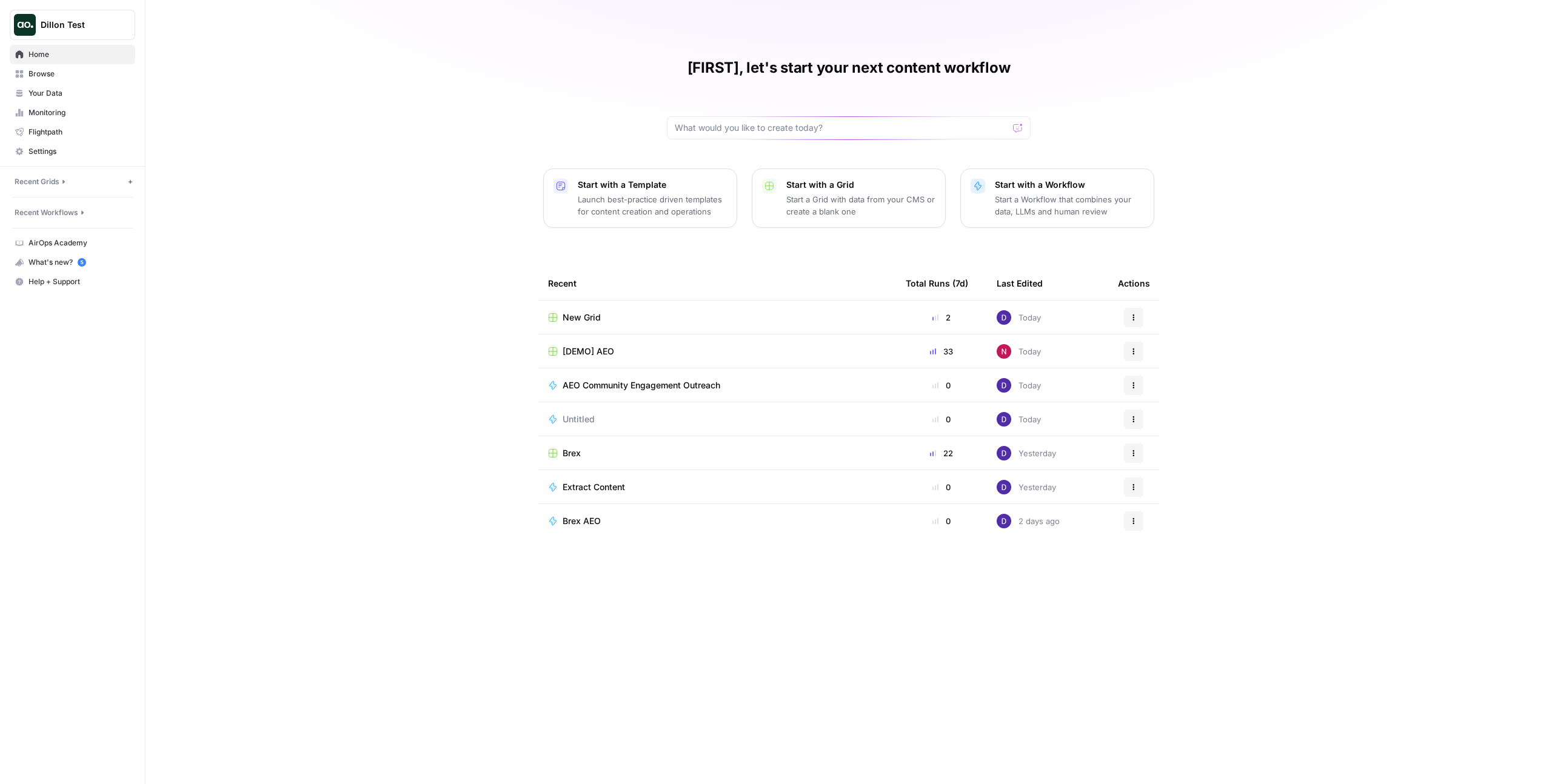 click on "Recent Grids" at bounding box center [37, 182] 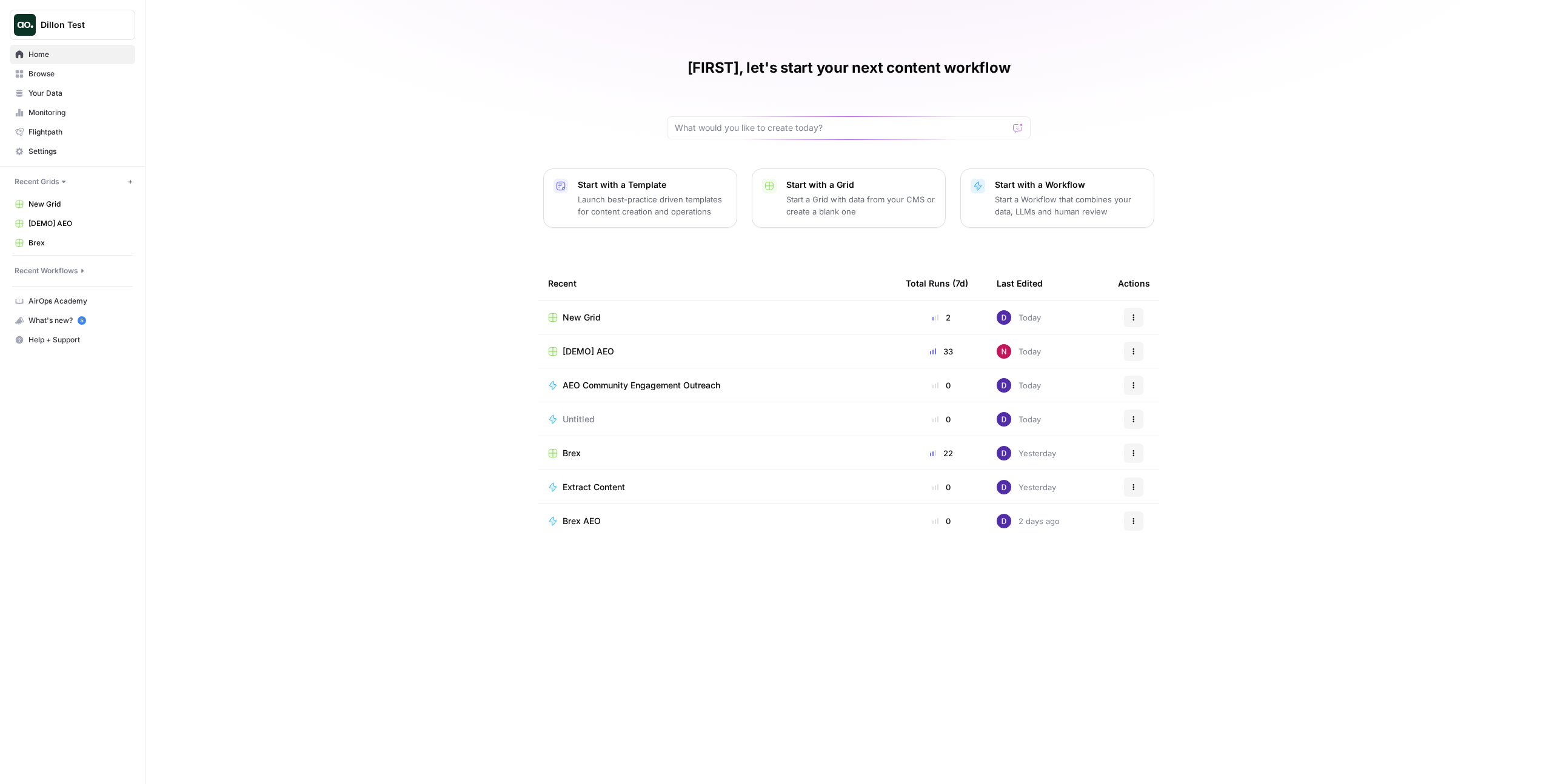 type 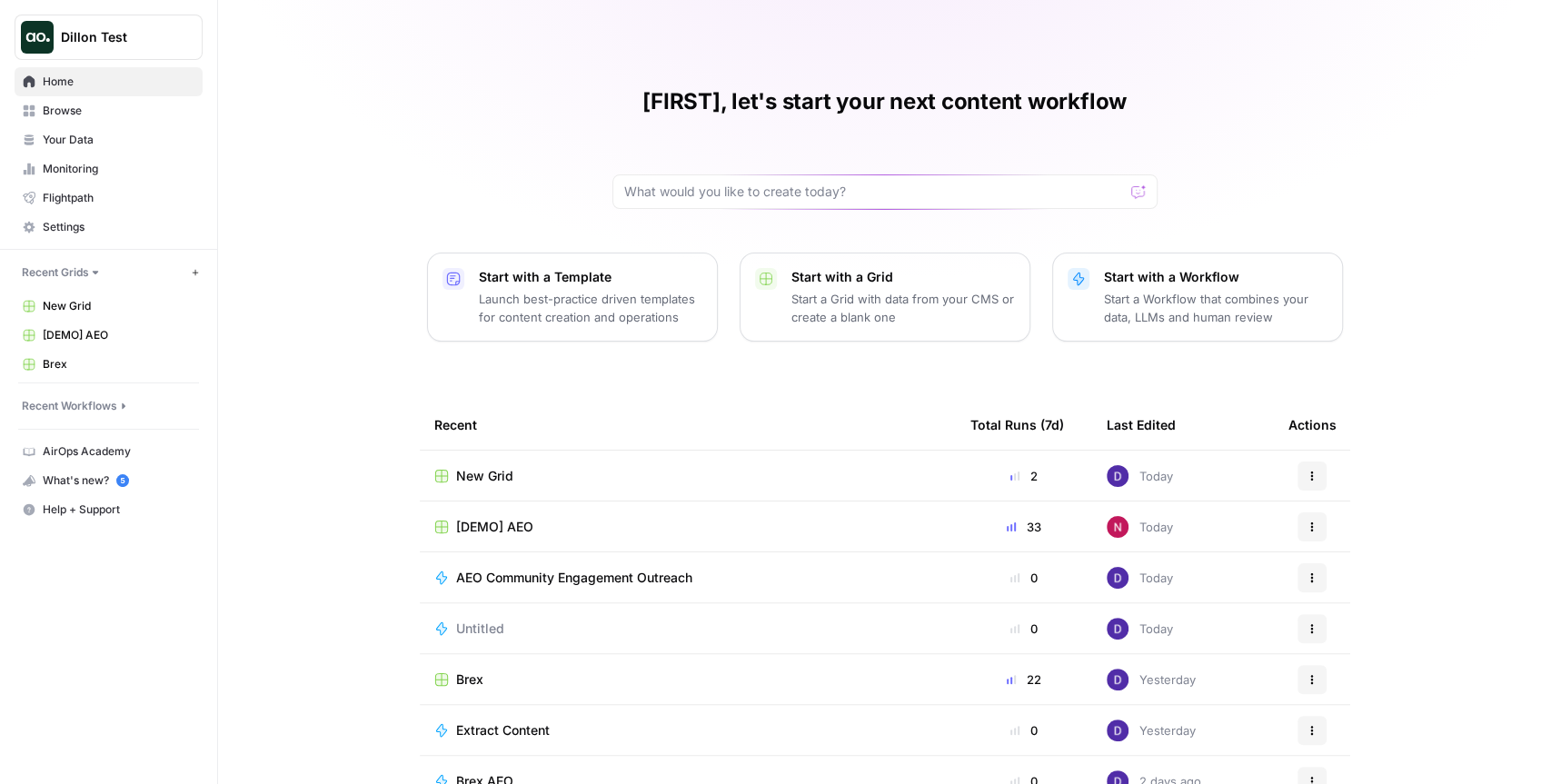 click on "Dillon Test" at bounding box center [115, 37] 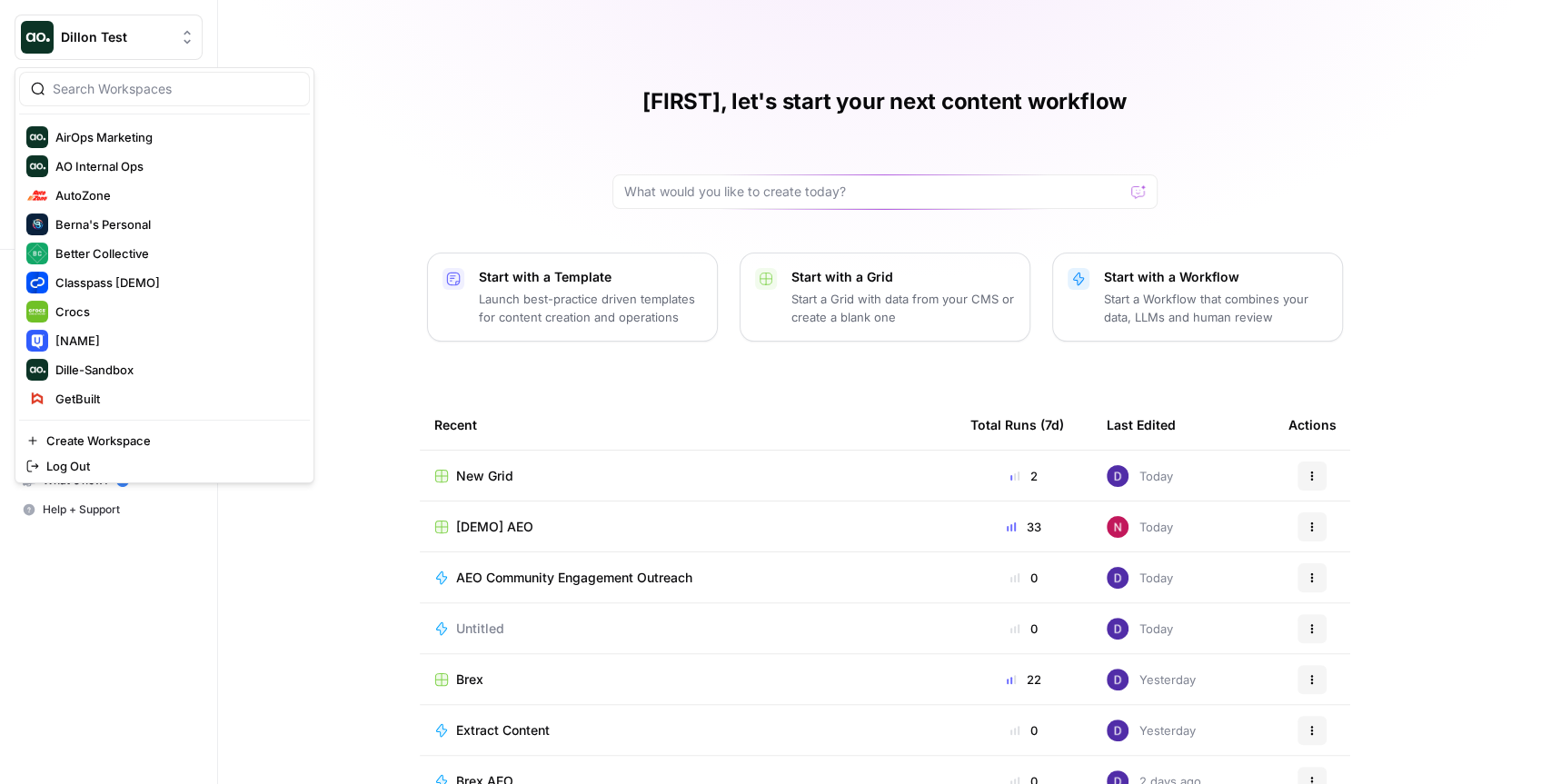 scroll, scrollTop: 158, scrollLeft: 0, axis: vertical 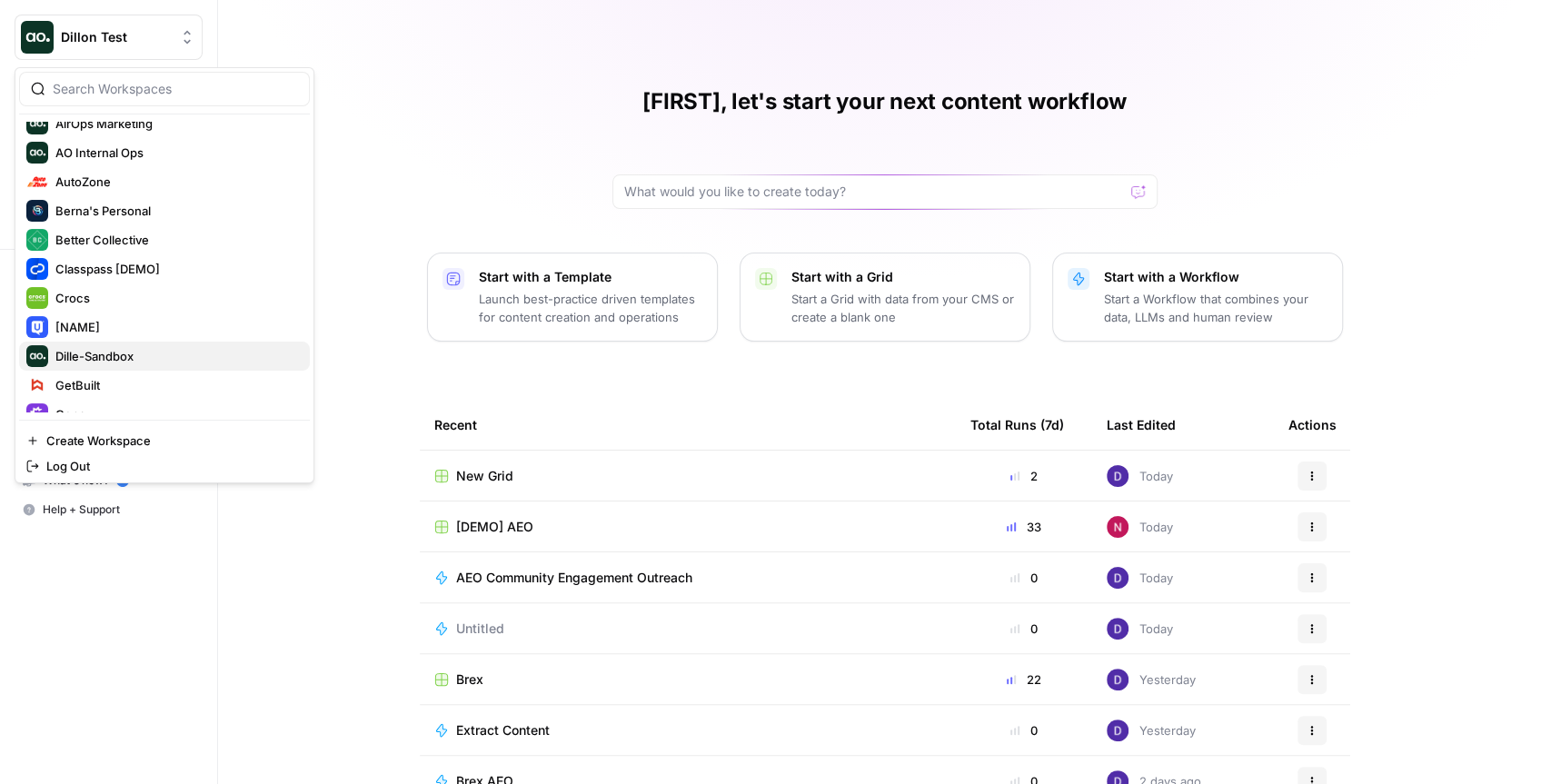 click on "Dille-Sandbox" at bounding box center (175, 356) 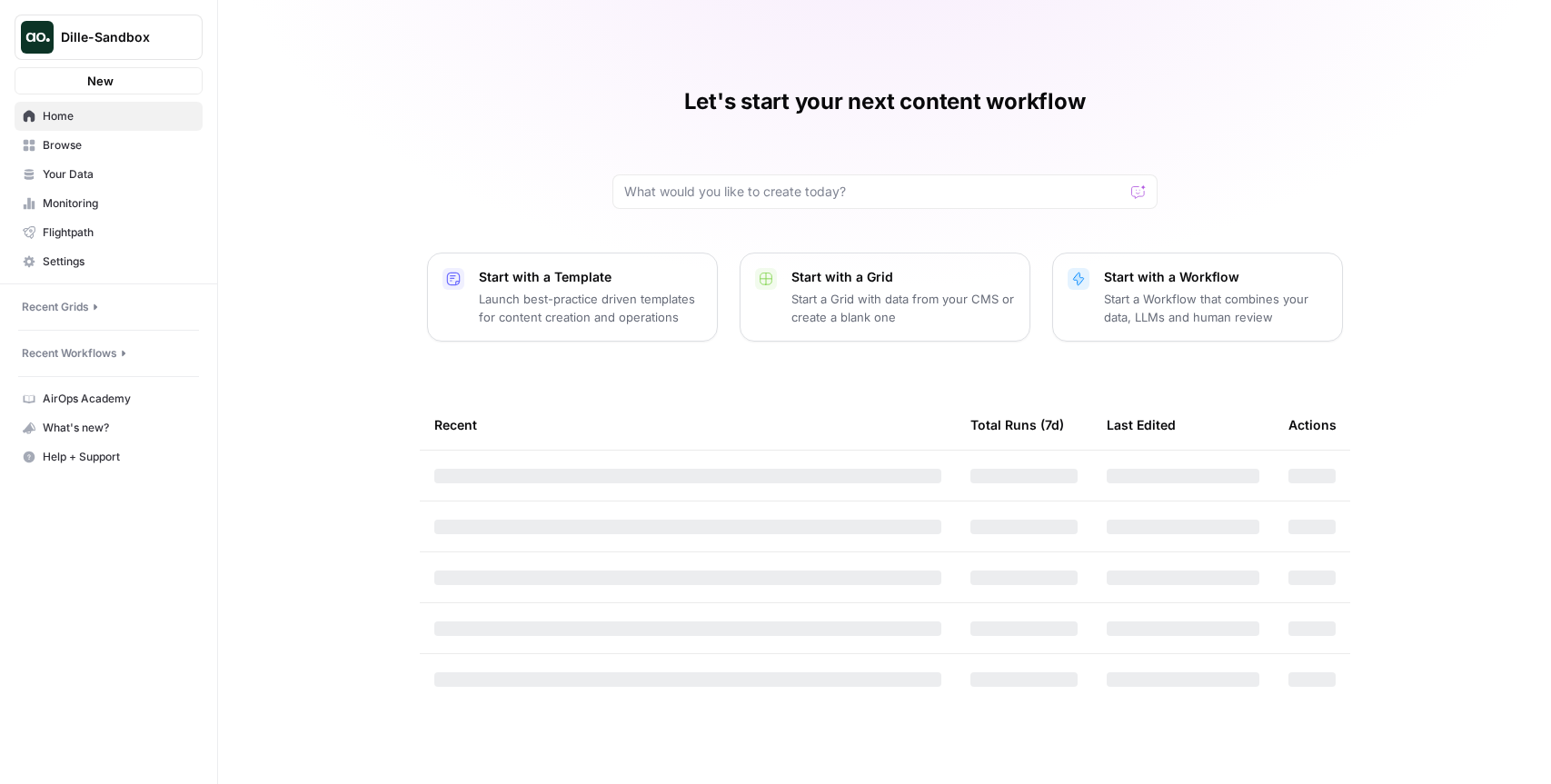 scroll, scrollTop: 0, scrollLeft: 0, axis: both 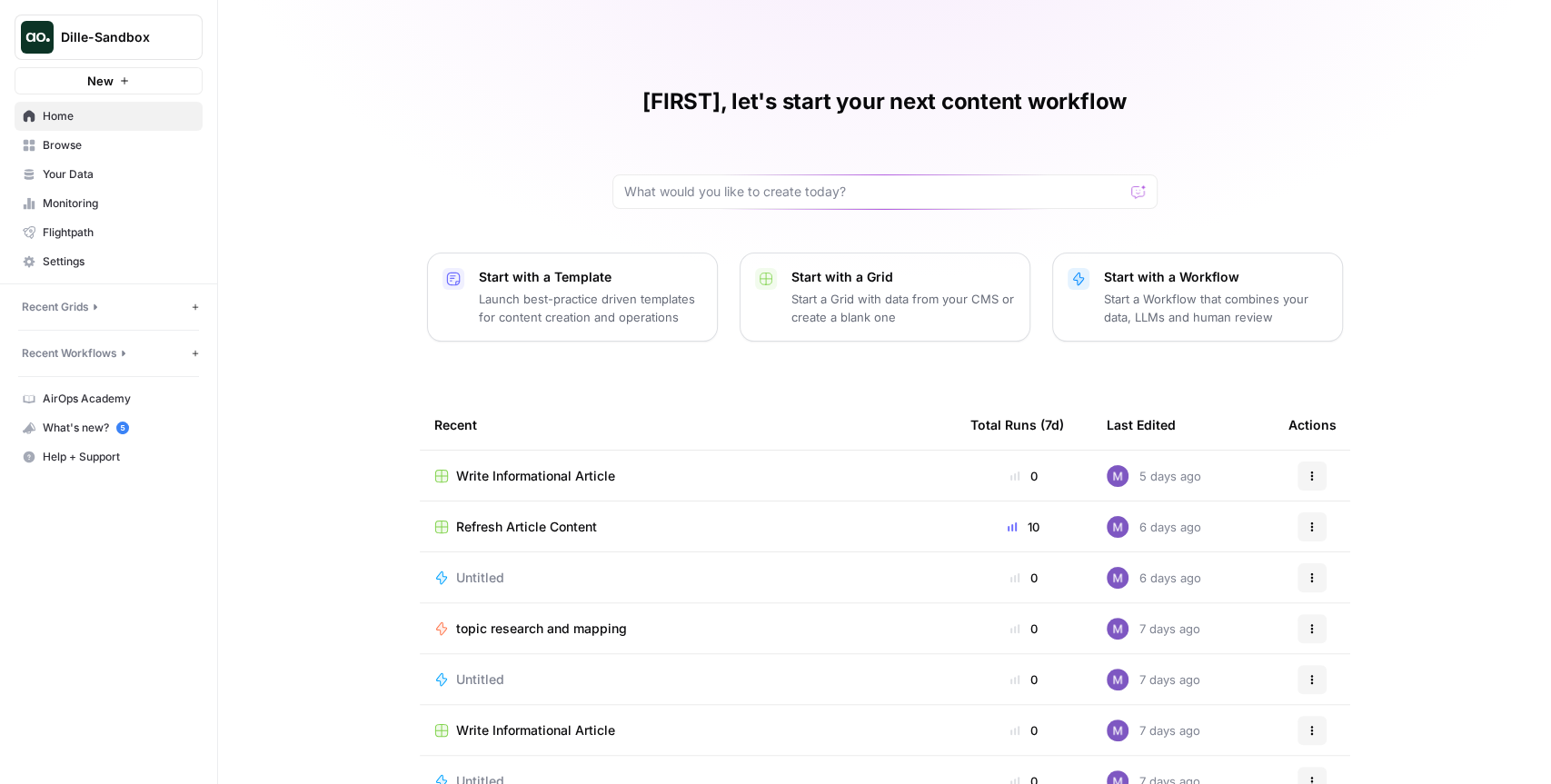 click on "[FIRST], let's start your next content workflow Start with a Template Launch best-practice driven templates for content creation and operations Start with a Grid Start a Grid with data from your CMS or create a blank one Start with a Workflow Start a Workflow that combines your data, LLMs and human review Recent Total Runs (7d) Last Edited Actions Write Informational Article 0 5 days ago Actions Refresh Article Content 10 6 days ago Actions Untitled 0 6 days ago Actions topic research and mapping 0 7 days ago Actions Untitled 0 7 days ago Actions Write Informational Article 0 7 days ago Actions Untitled 0 7 days ago Actions" at bounding box center (884, 418) 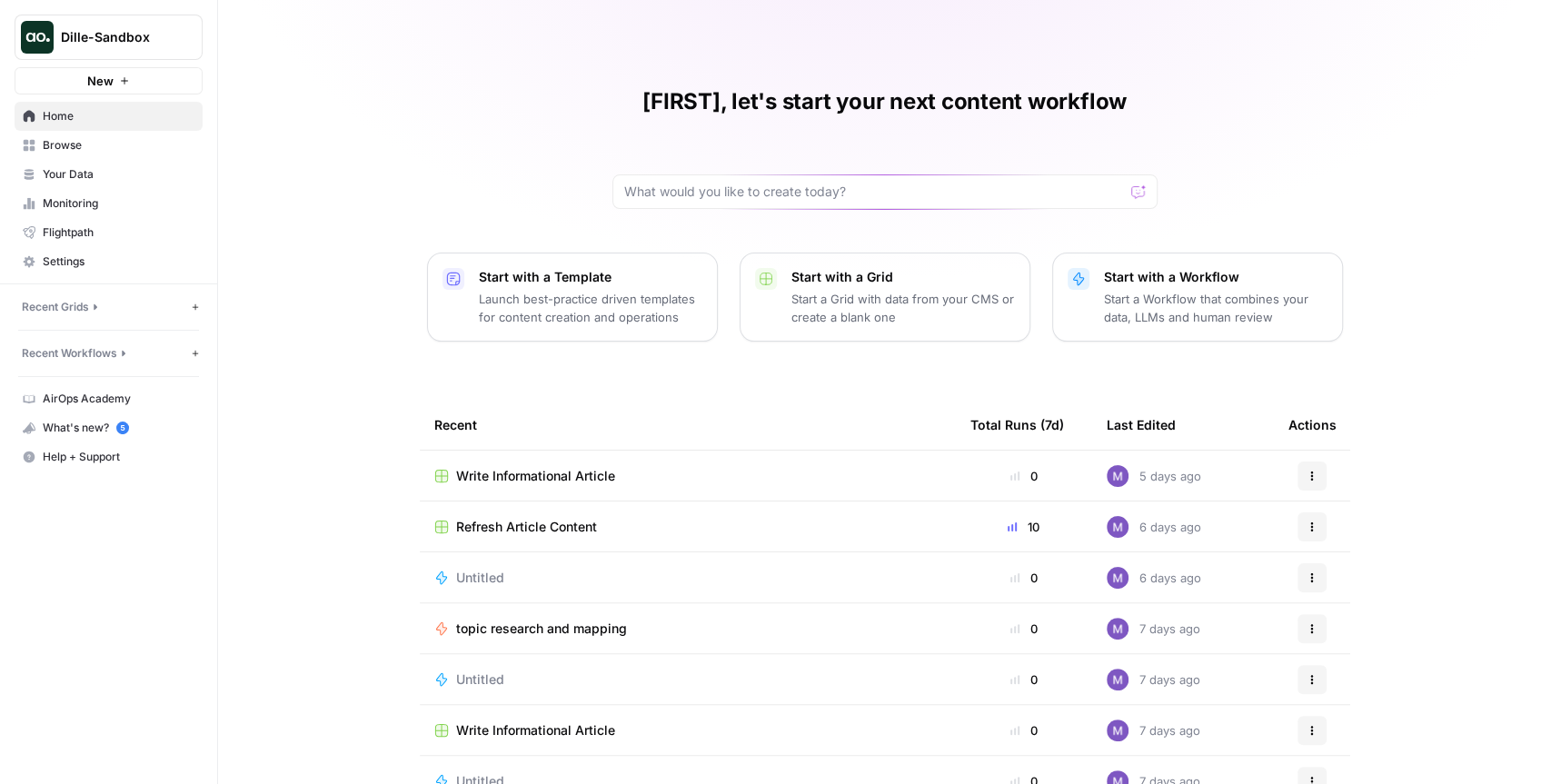 click on "Launch best-practice driven templates for content creation and operations" at bounding box center (591, 308) 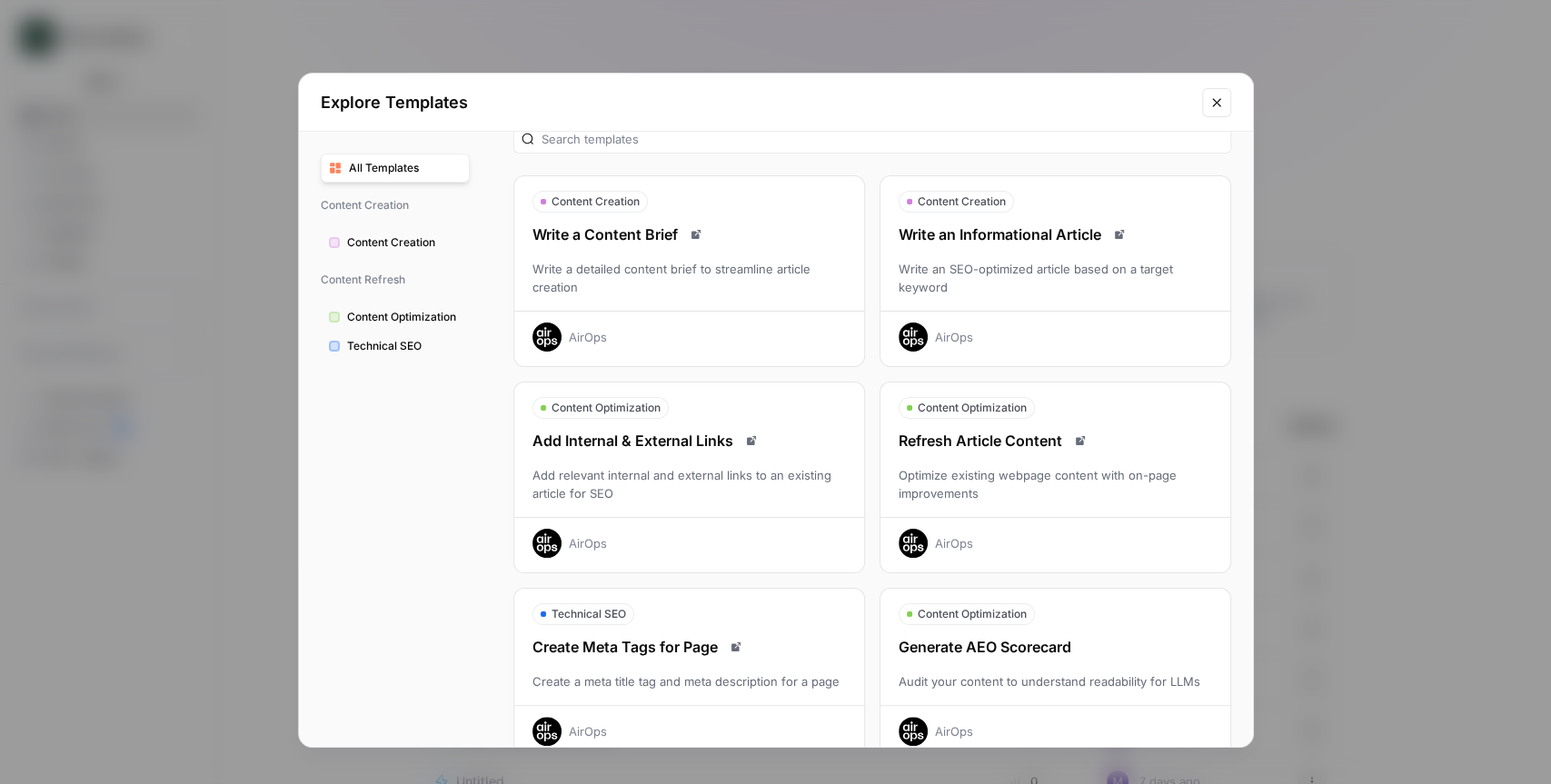 scroll, scrollTop: 32, scrollLeft: 0, axis: vertical 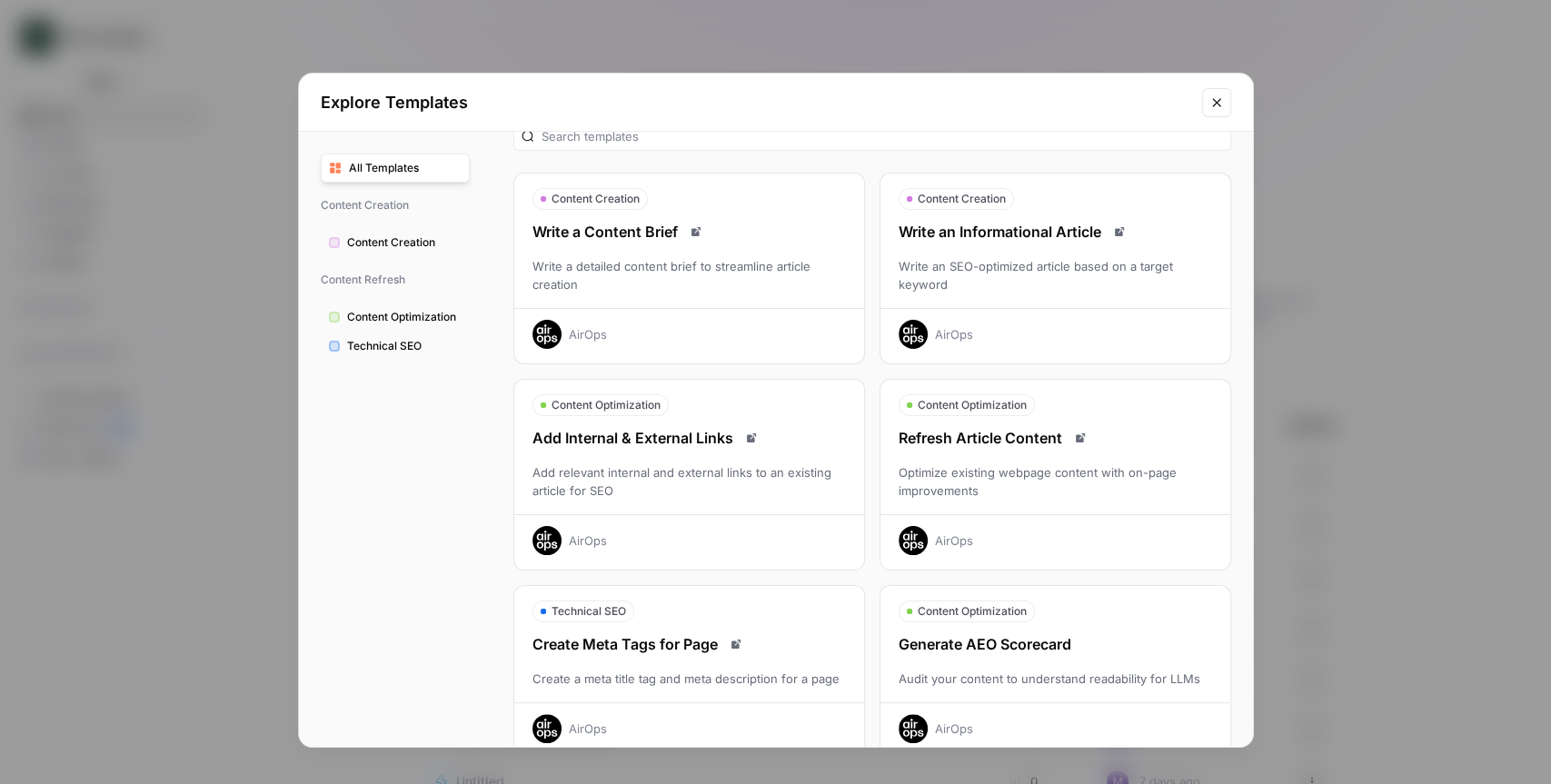 click on "Write an Informational Article Write an SEO-optimized article based on a target keyword AirOps" at bounding box center [1055, 284] 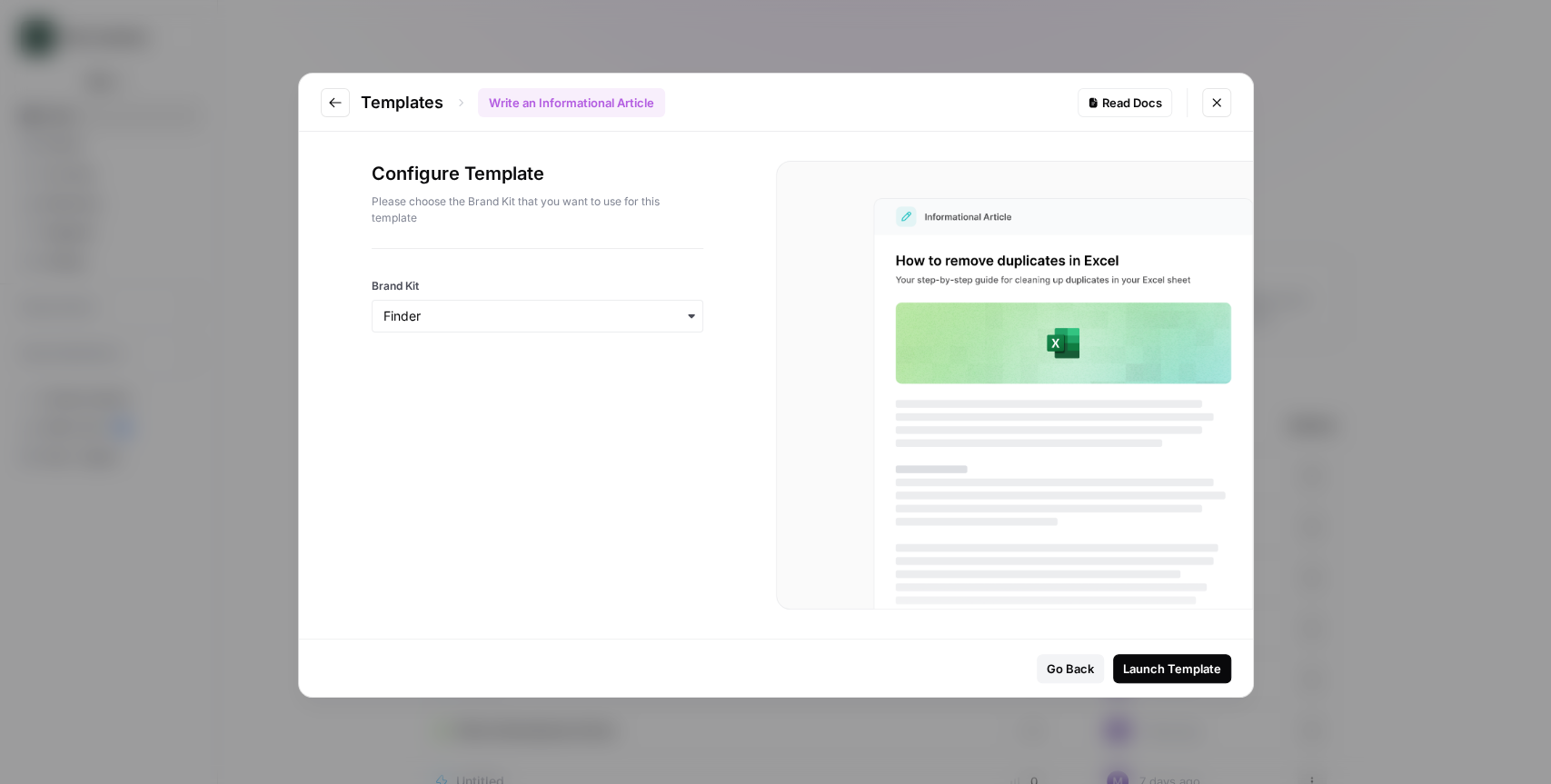 click 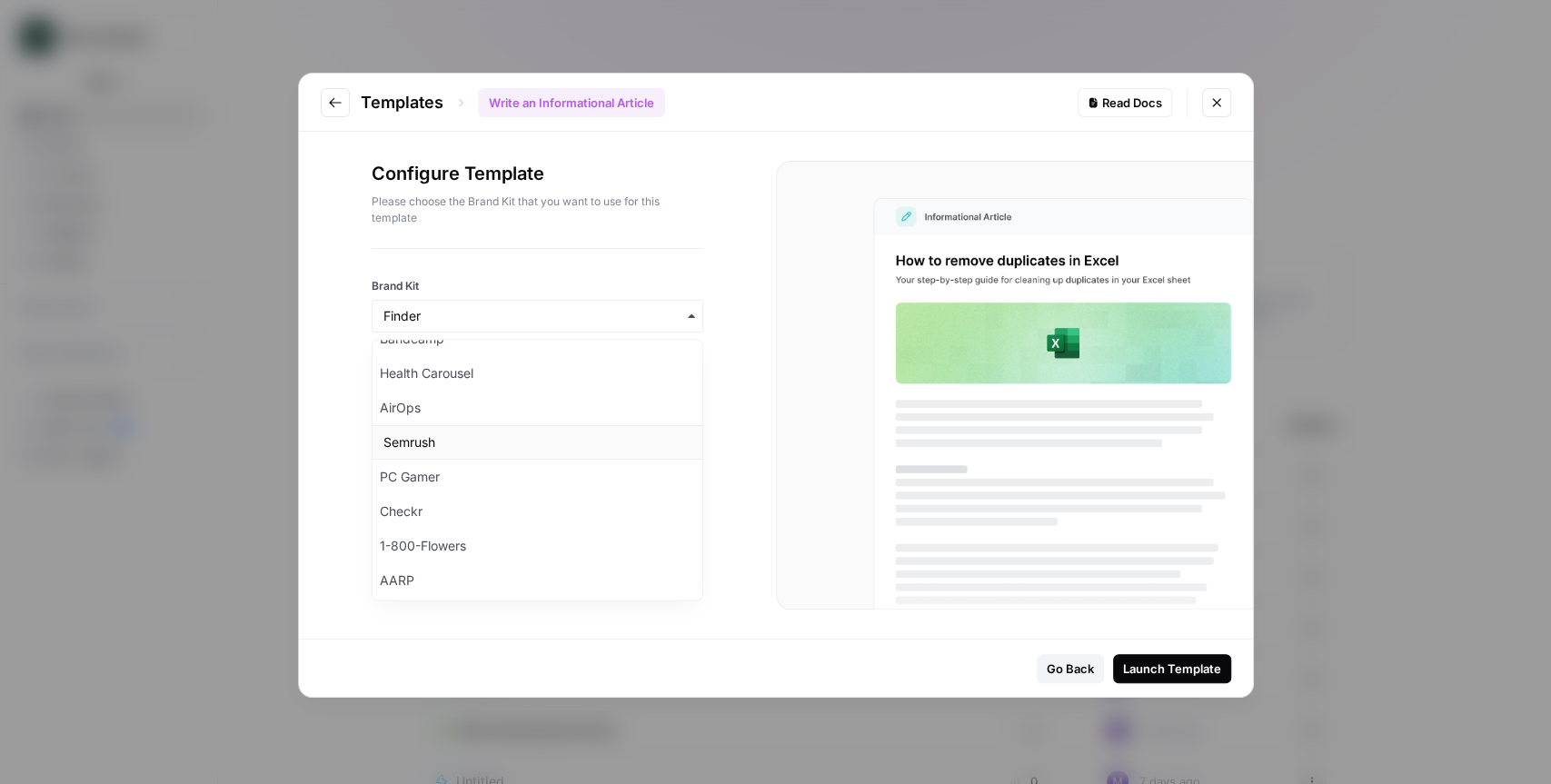 scroll, scrollTop: 62, scrollLeft: 0, axis: vertical 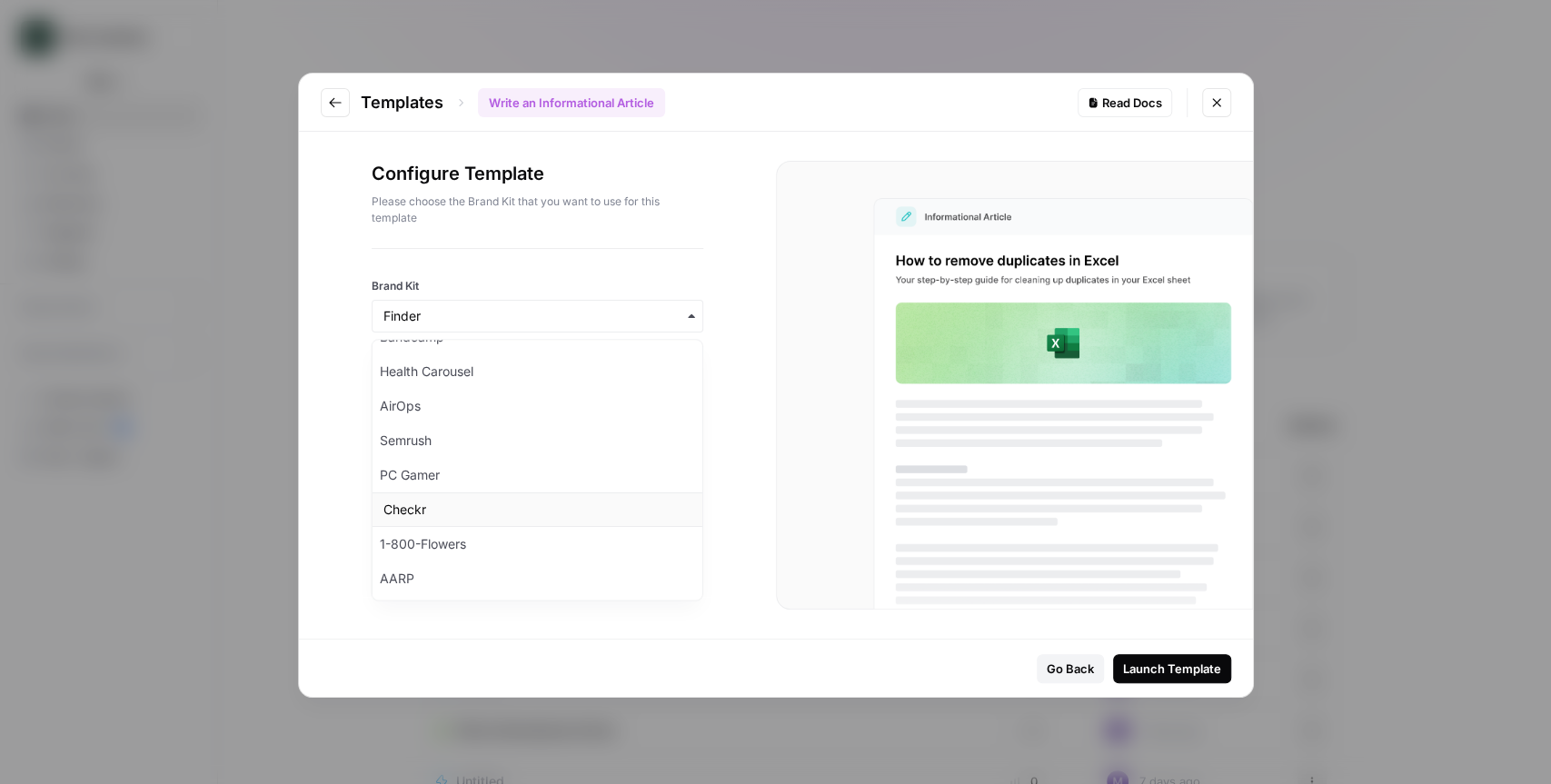 click on "Checkr" at bounding box center [536, 510] 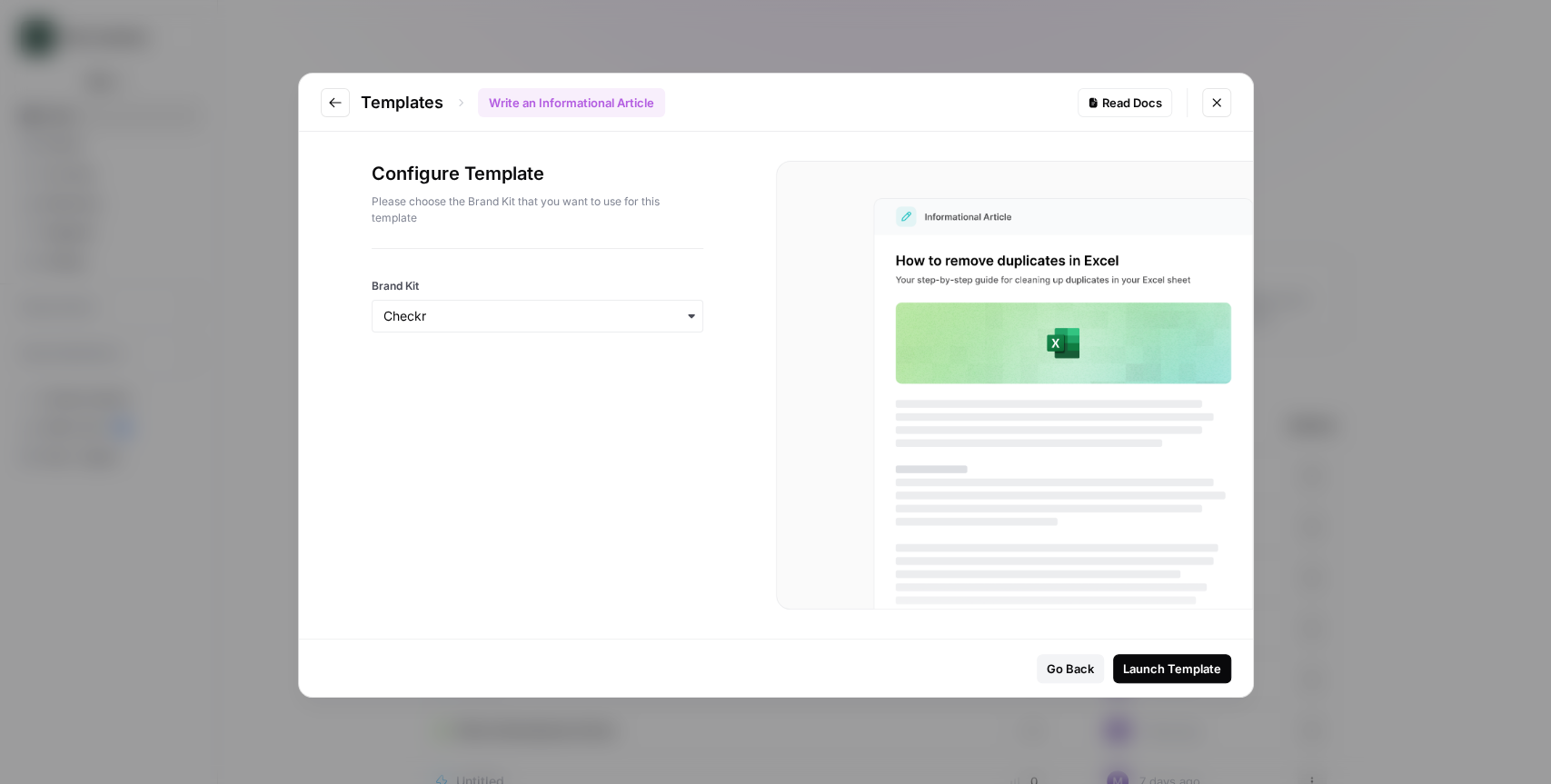 click on "Configure Template Please choose the Brand Kit that you want to use for this template Brand Kit" at bounding box center (537, 385) 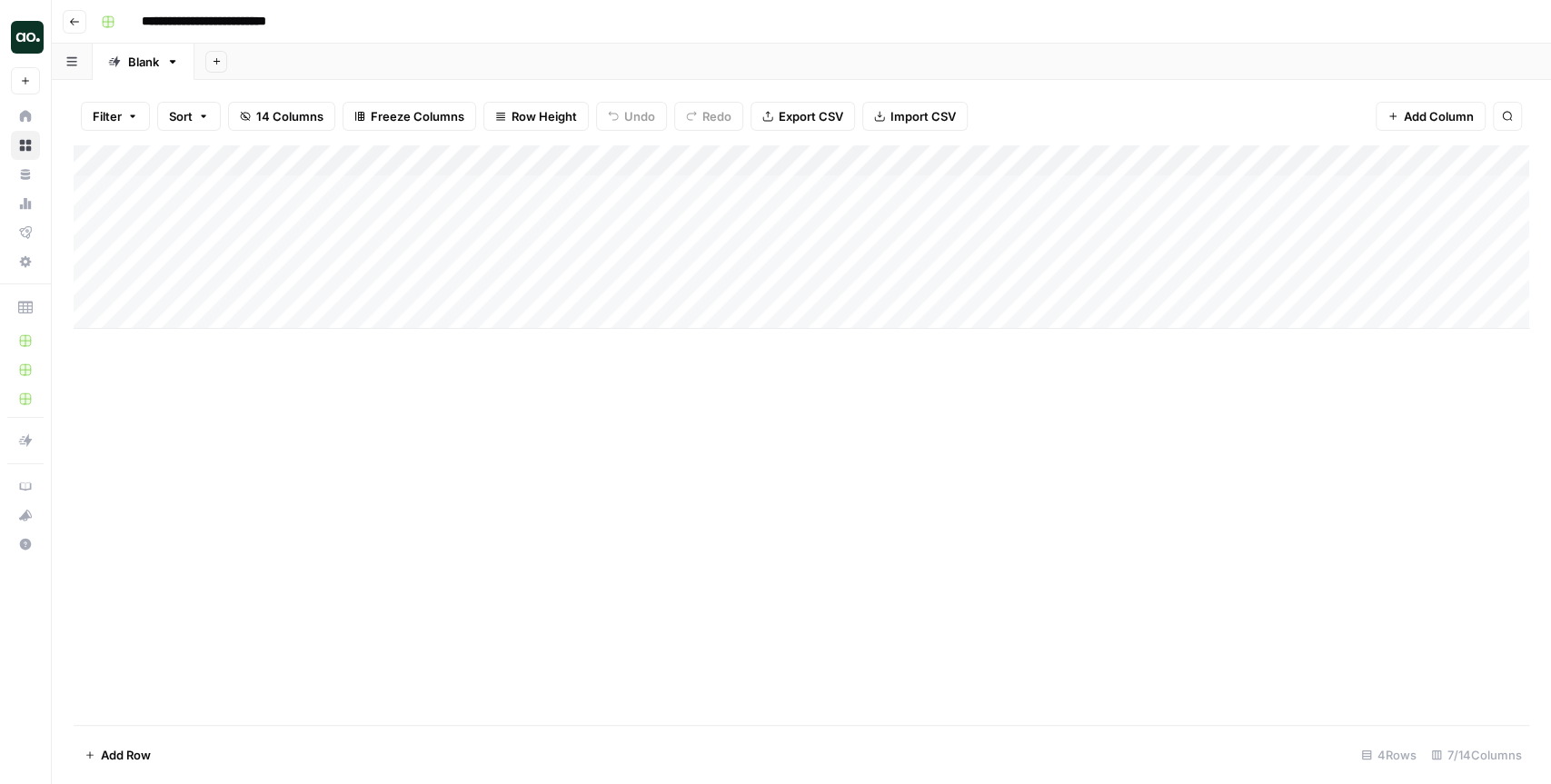 click on "Row Height" at bounding box center [544, 116] 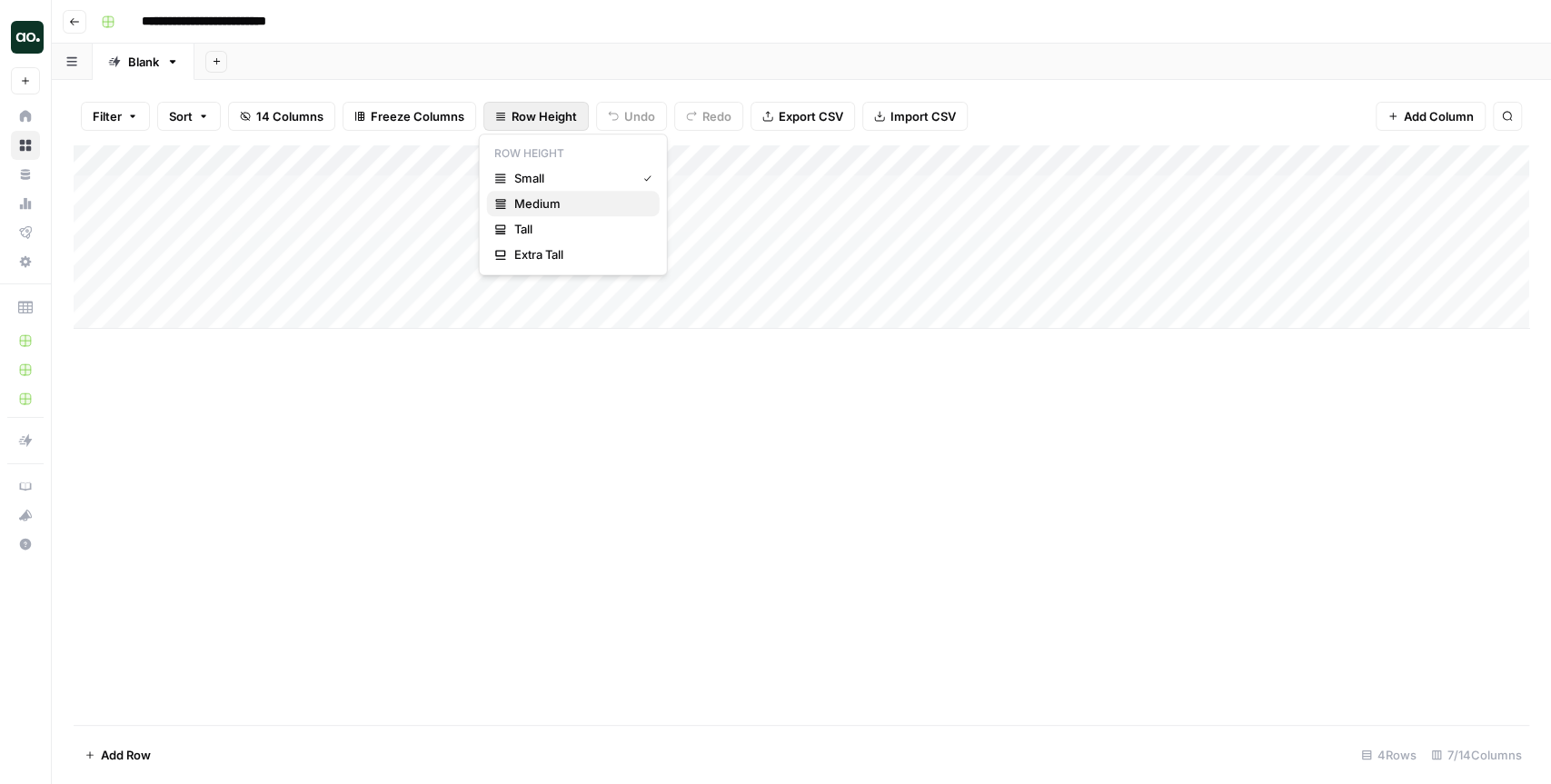 click on "Medium" at bounding box center [580, 203] 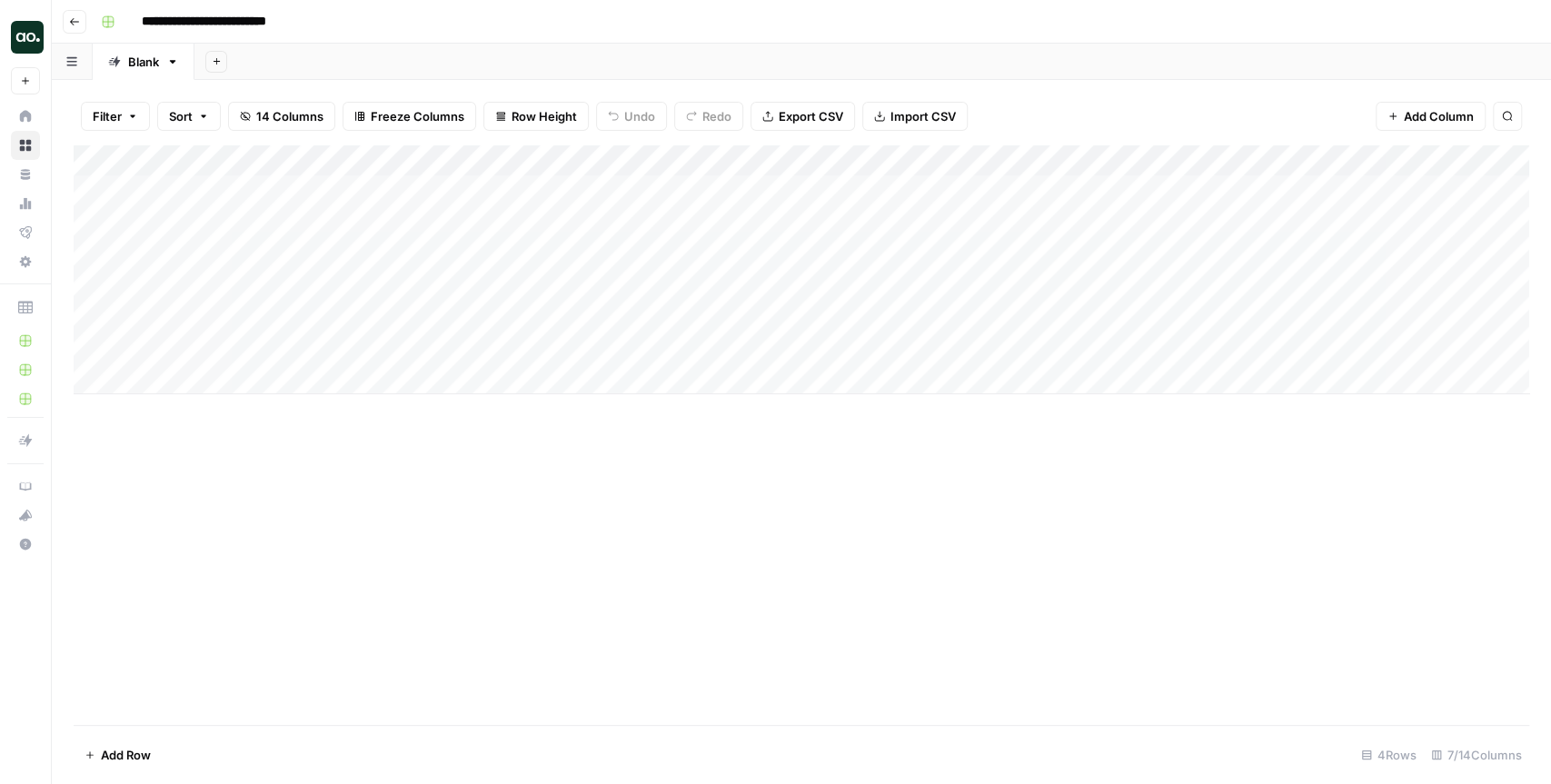drag, startPoint x: 272, startPoint y: 199, endPoint x: 253, endPoint y: 353, distance: 155.16765 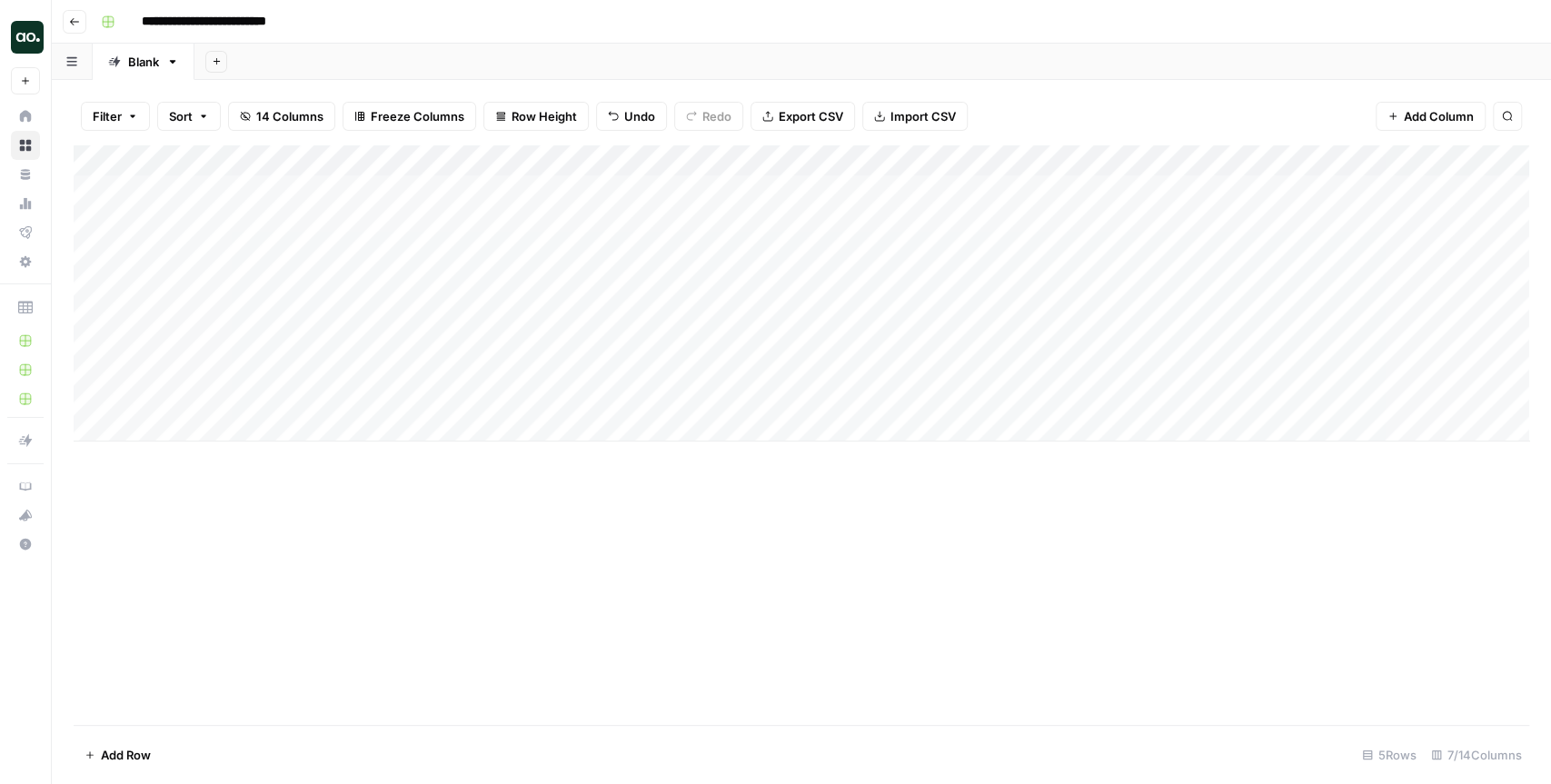click on "Add Column" at bounding box center (801, 293) 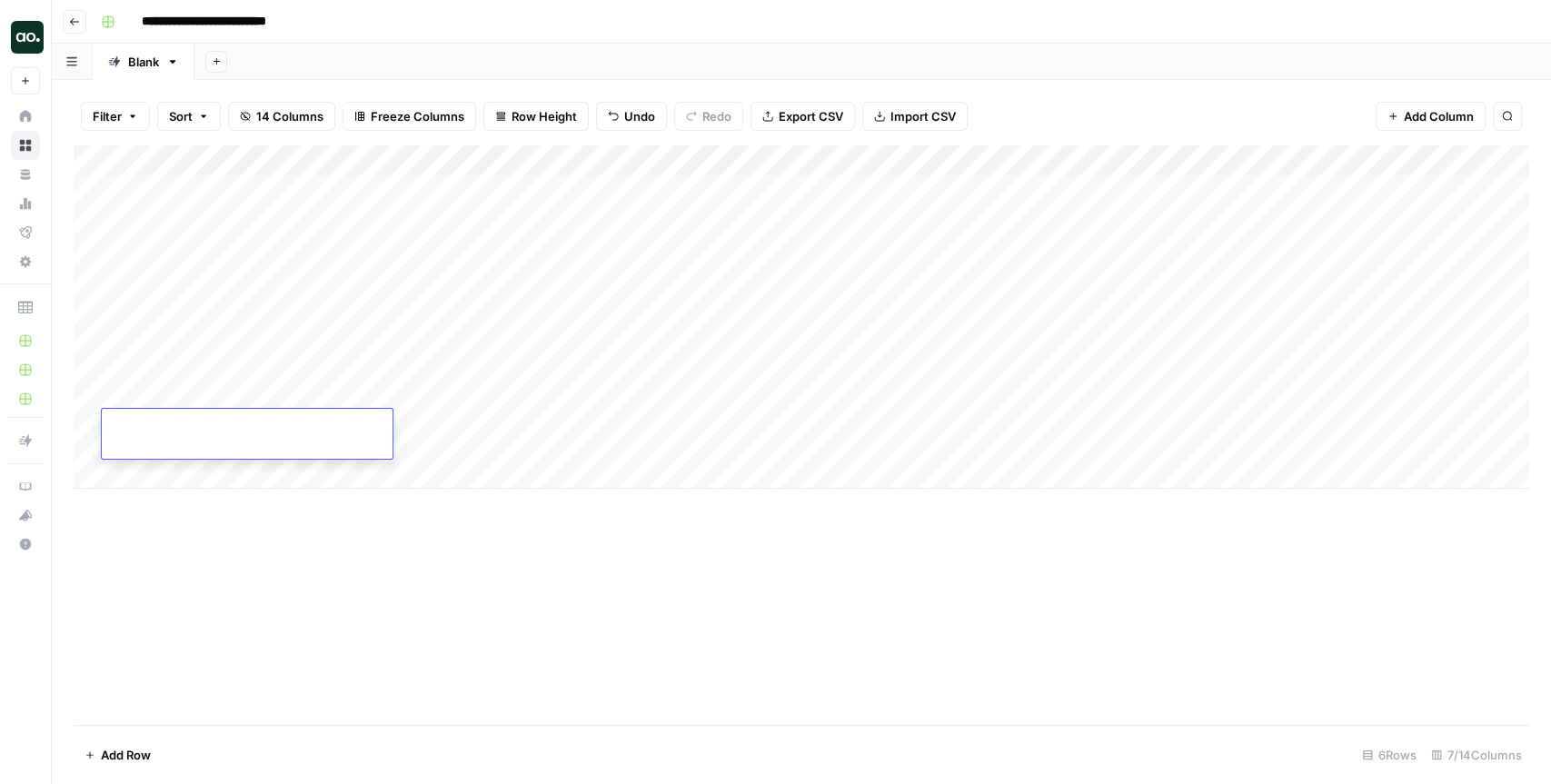 click on "Add Column" at bounding box center [801, 435] 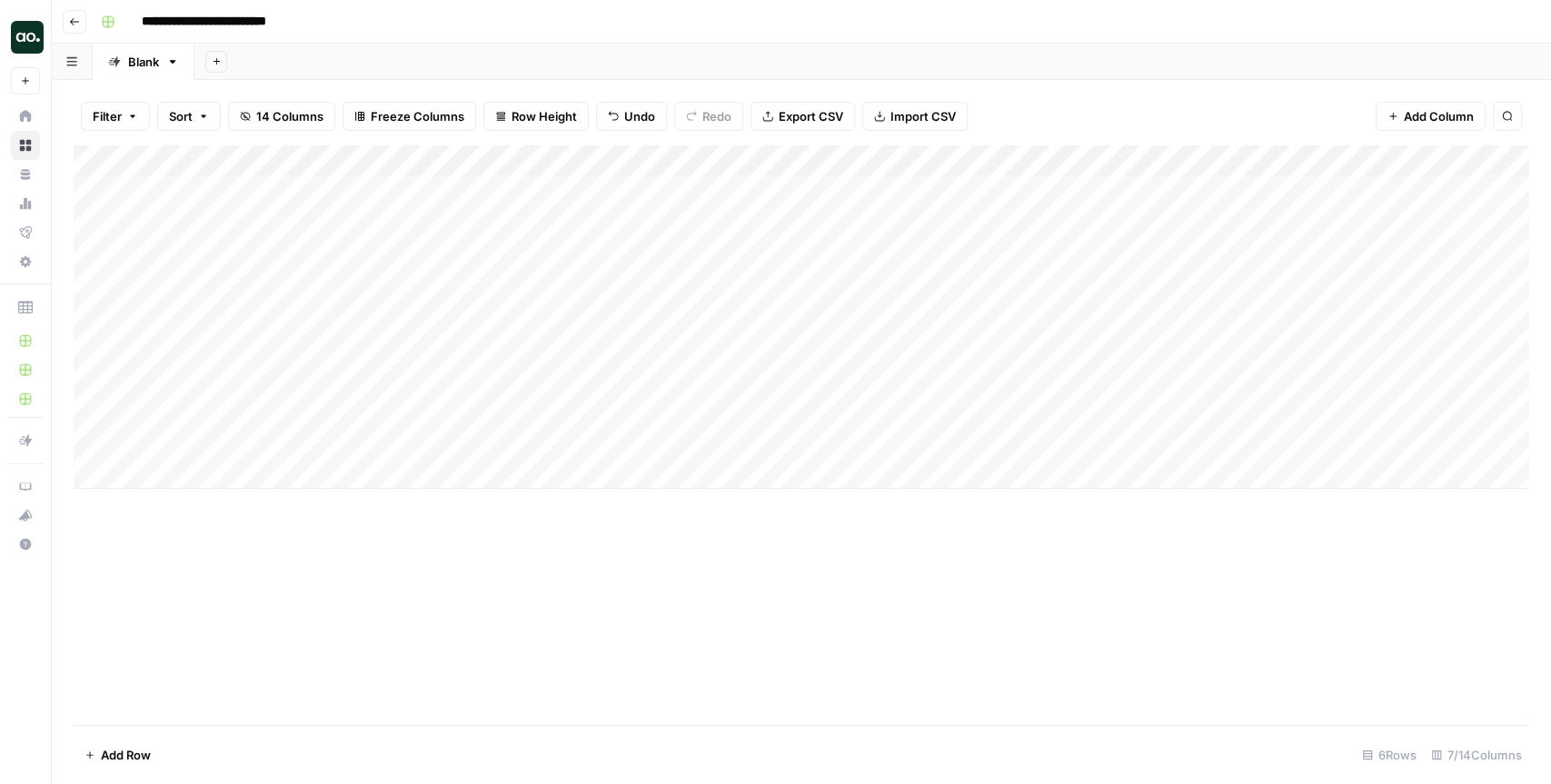 click on "Add Column" at bounding box center [801, 317] 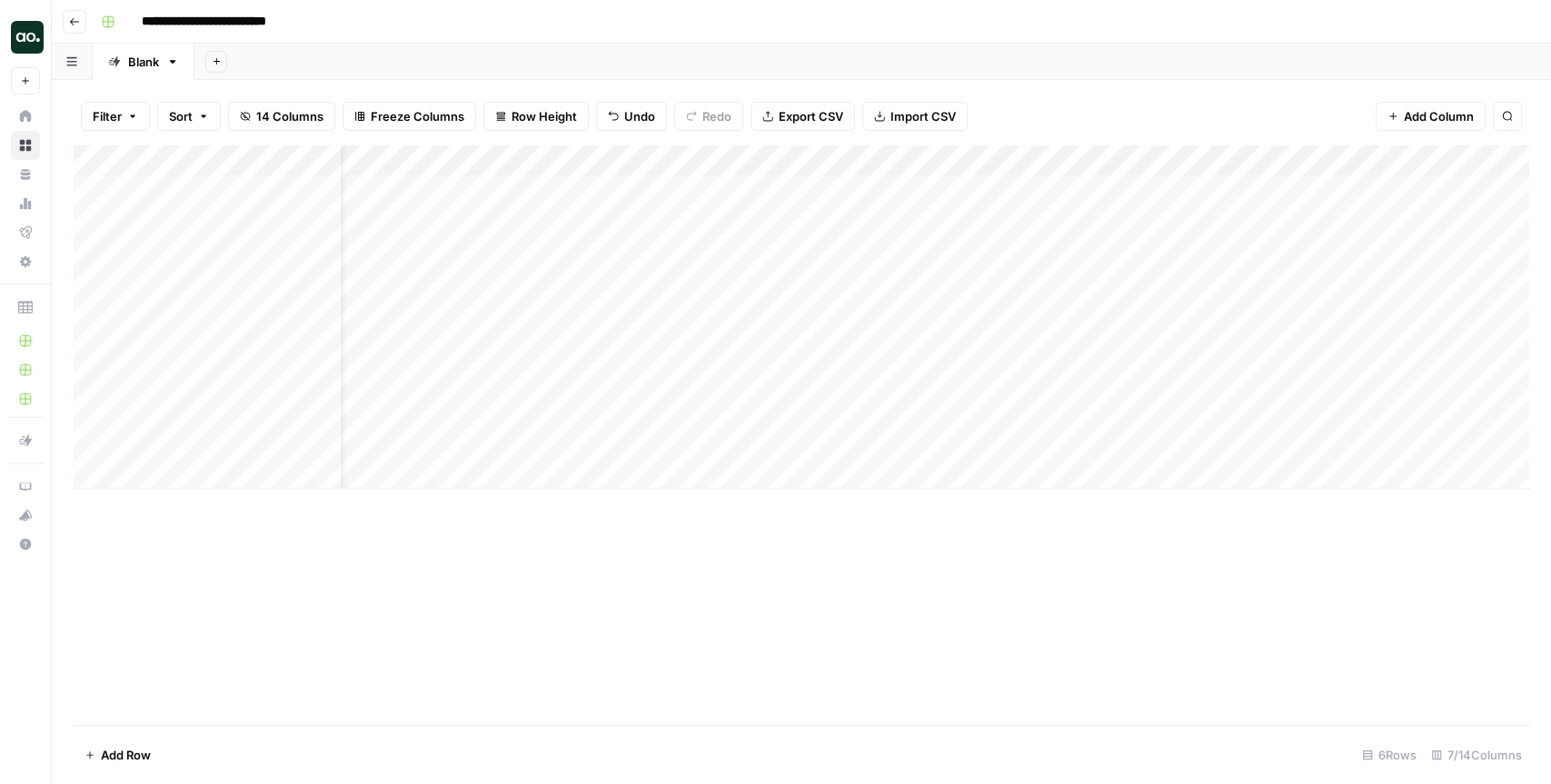 scroll, scrollTop: 0, scrollLeft: 0, axis: both 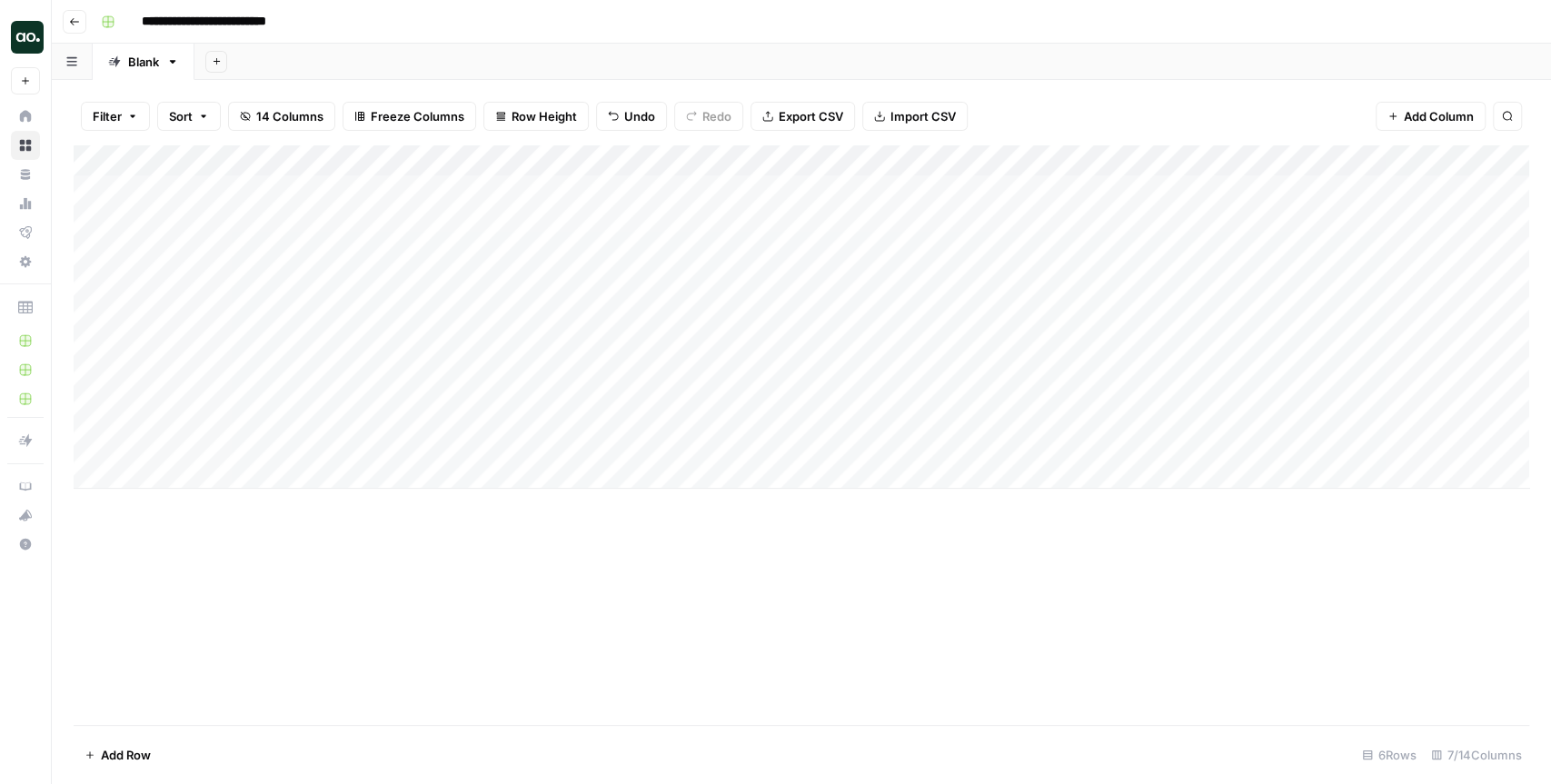 click on "Add Column" at bounding box center (801, 317) 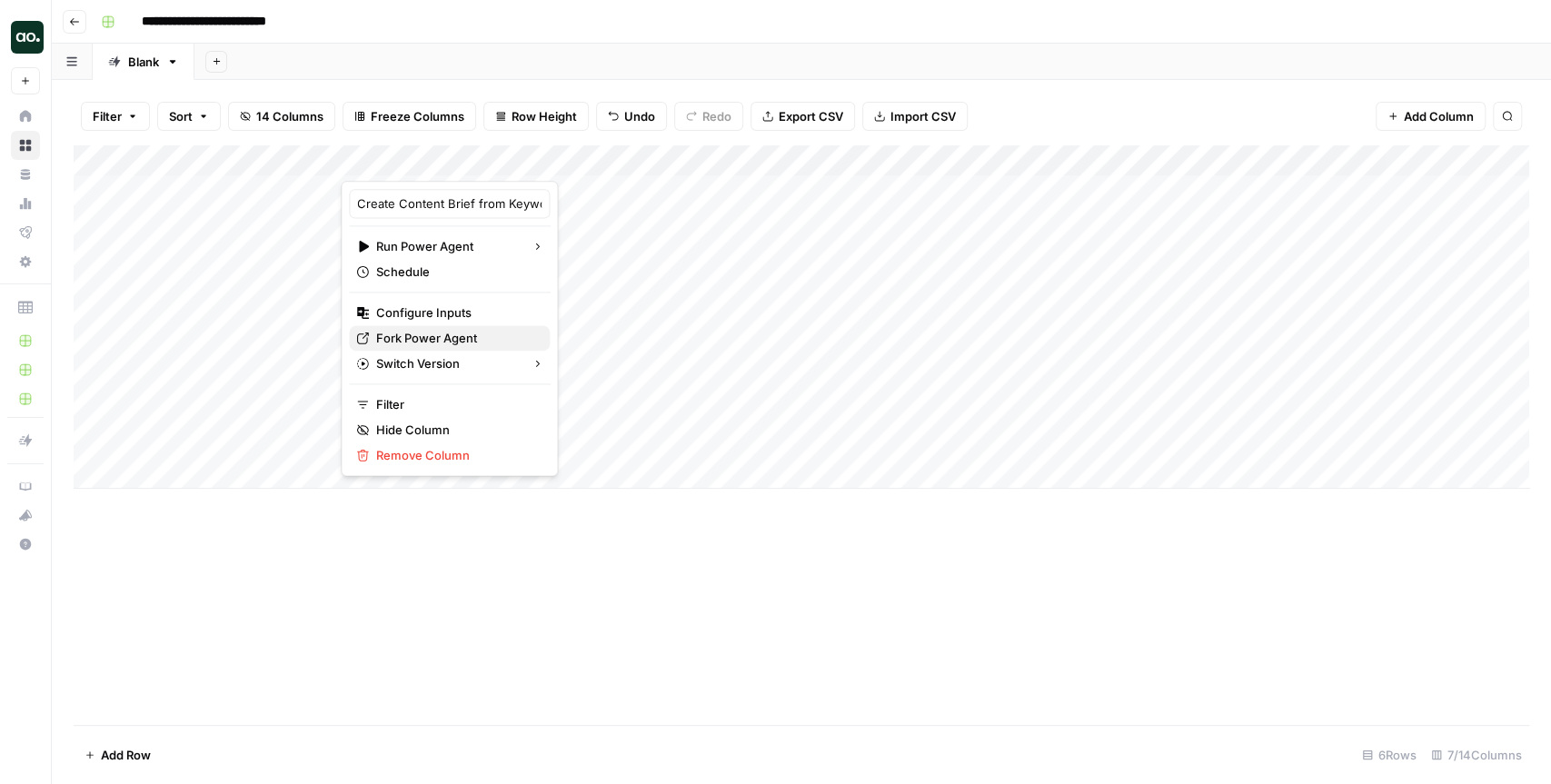 click on "Fork Power Agent" at bounding box center (455, 338) 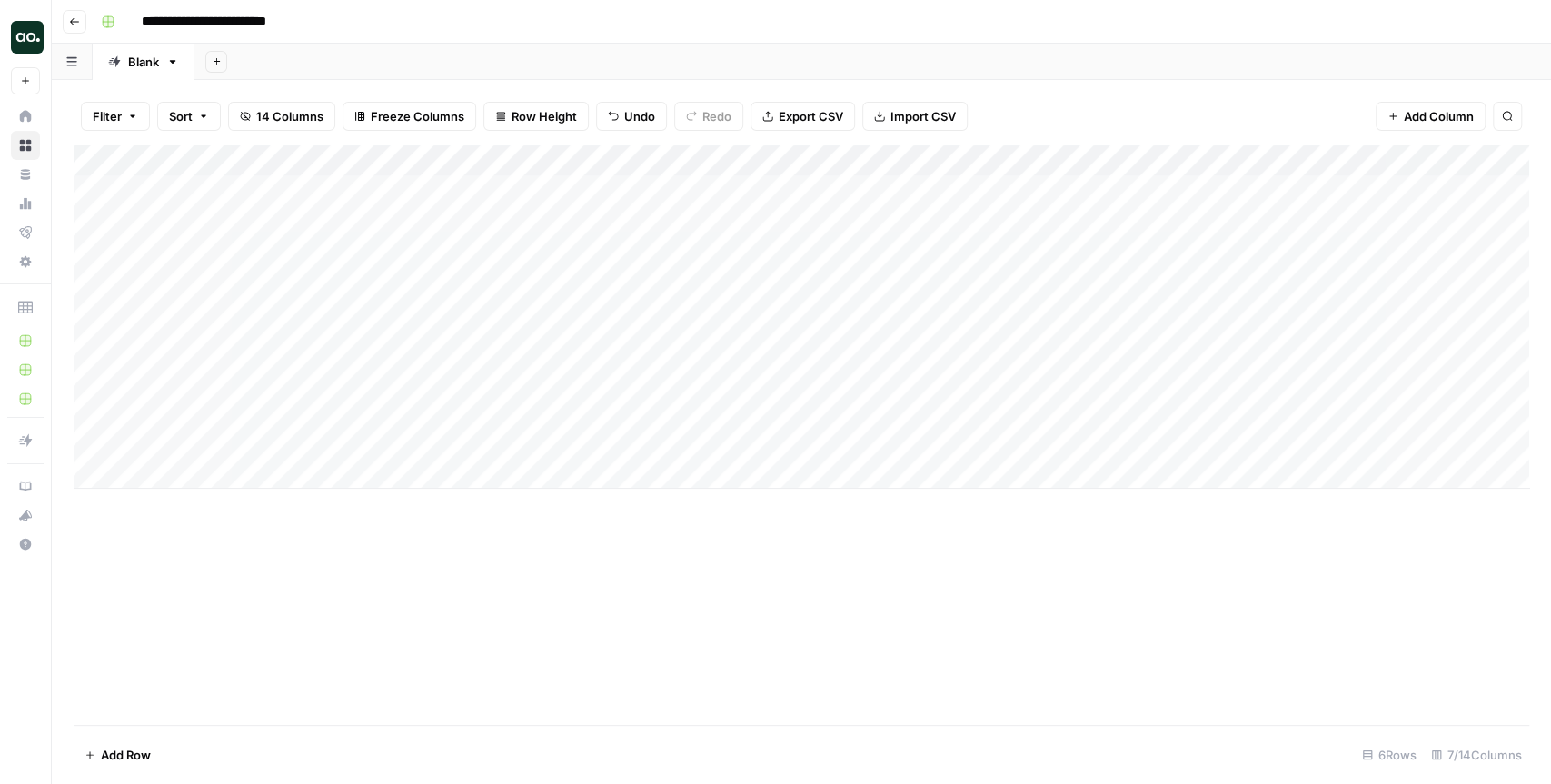 click on "Add Sheet" at bounding box center [872, 62] 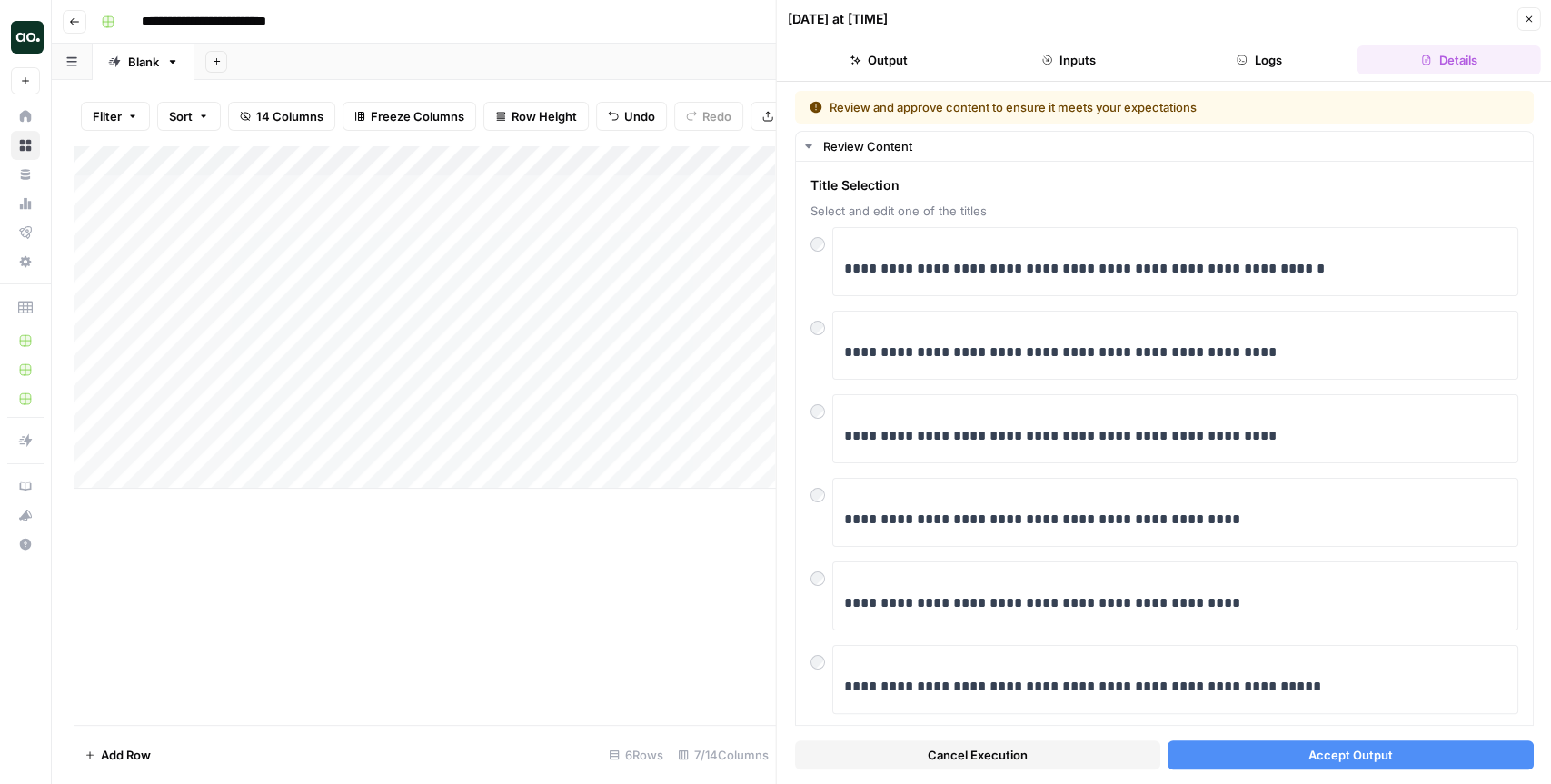 click on "Accept Output" at bounding box center (1350, 755) 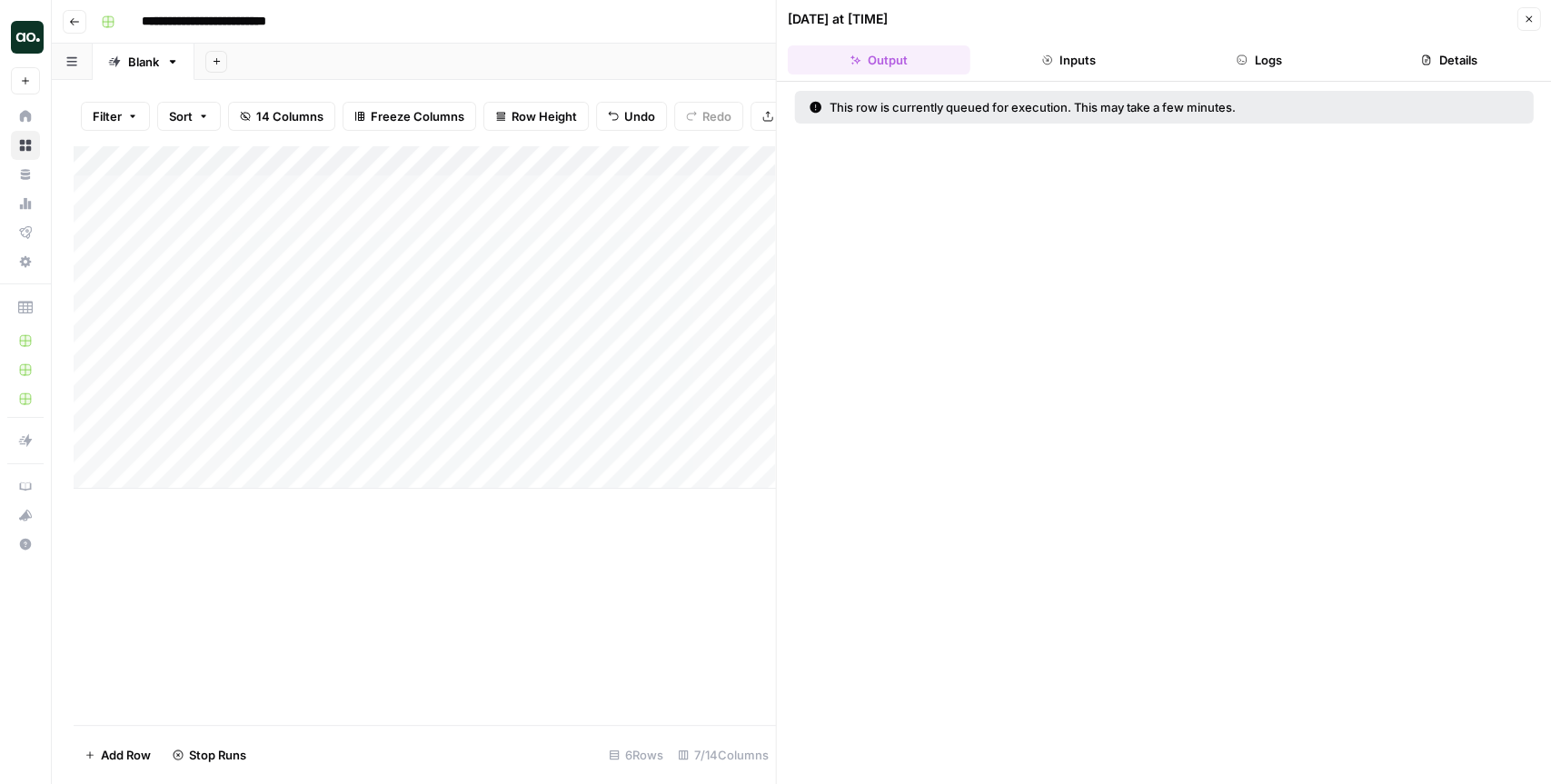 click 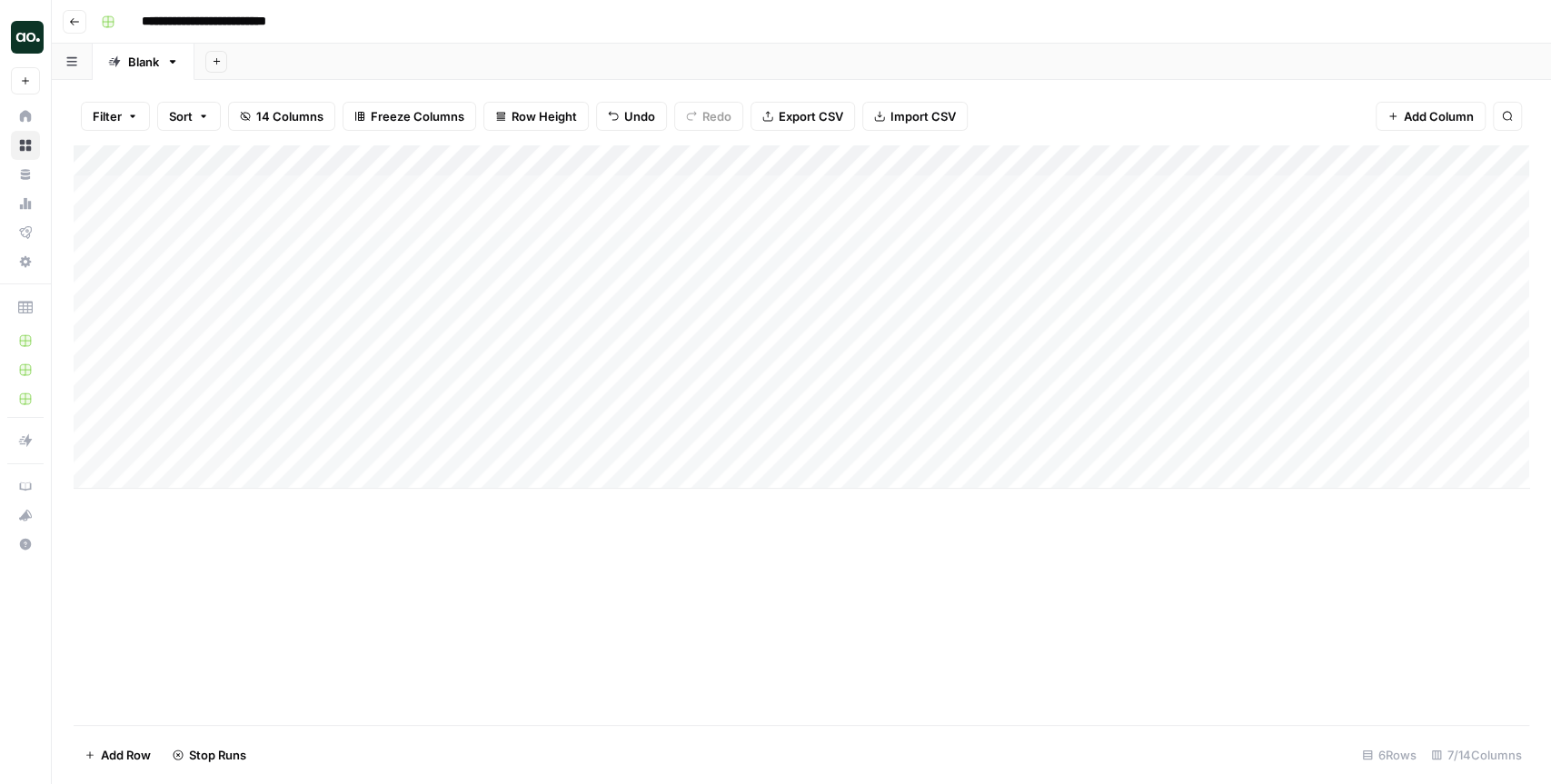 click on "Add Sheet" at bounding box center (872, 62) 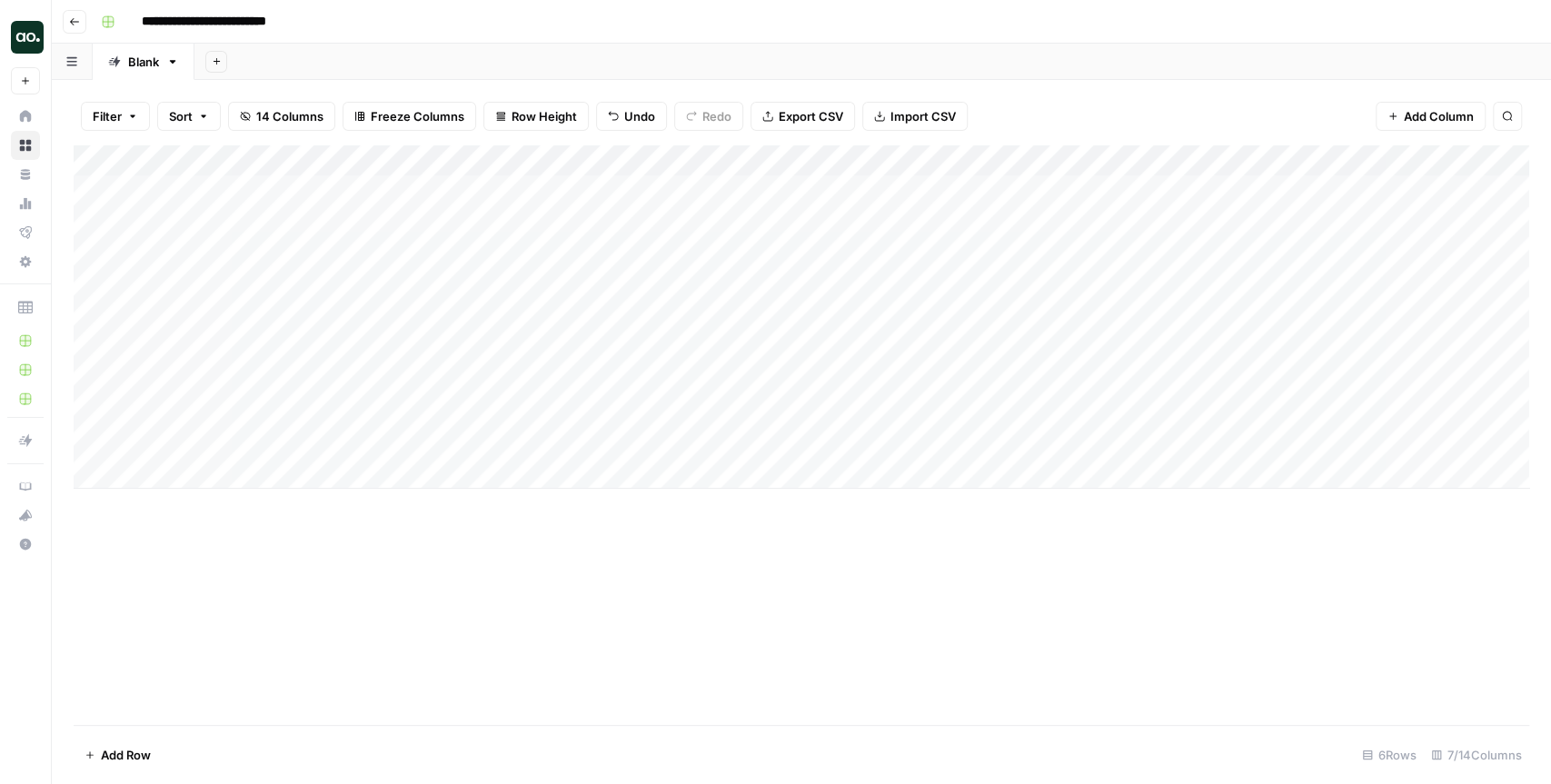 click on "Add Sheet" at bounding box center (872, 62) 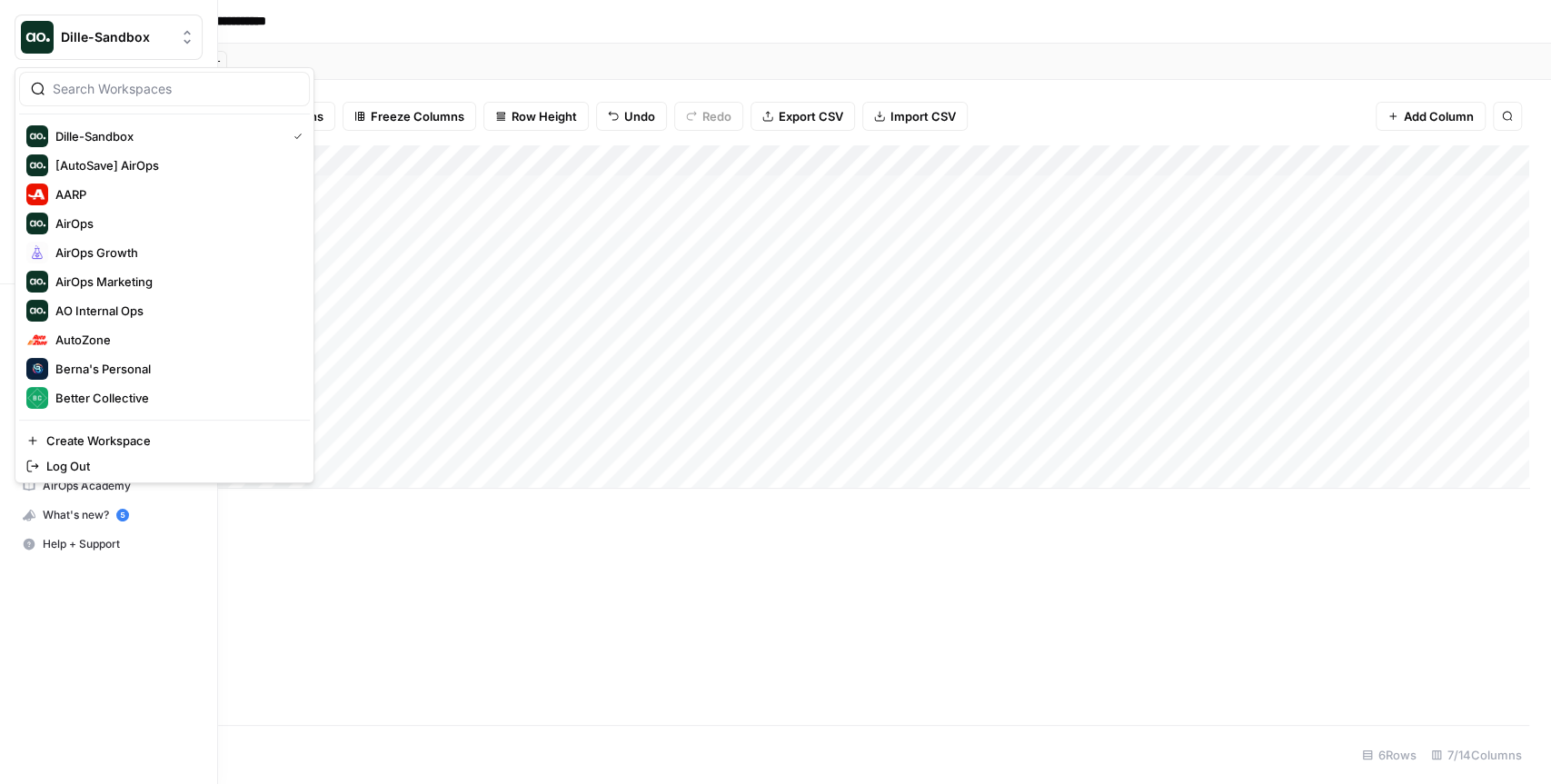 click 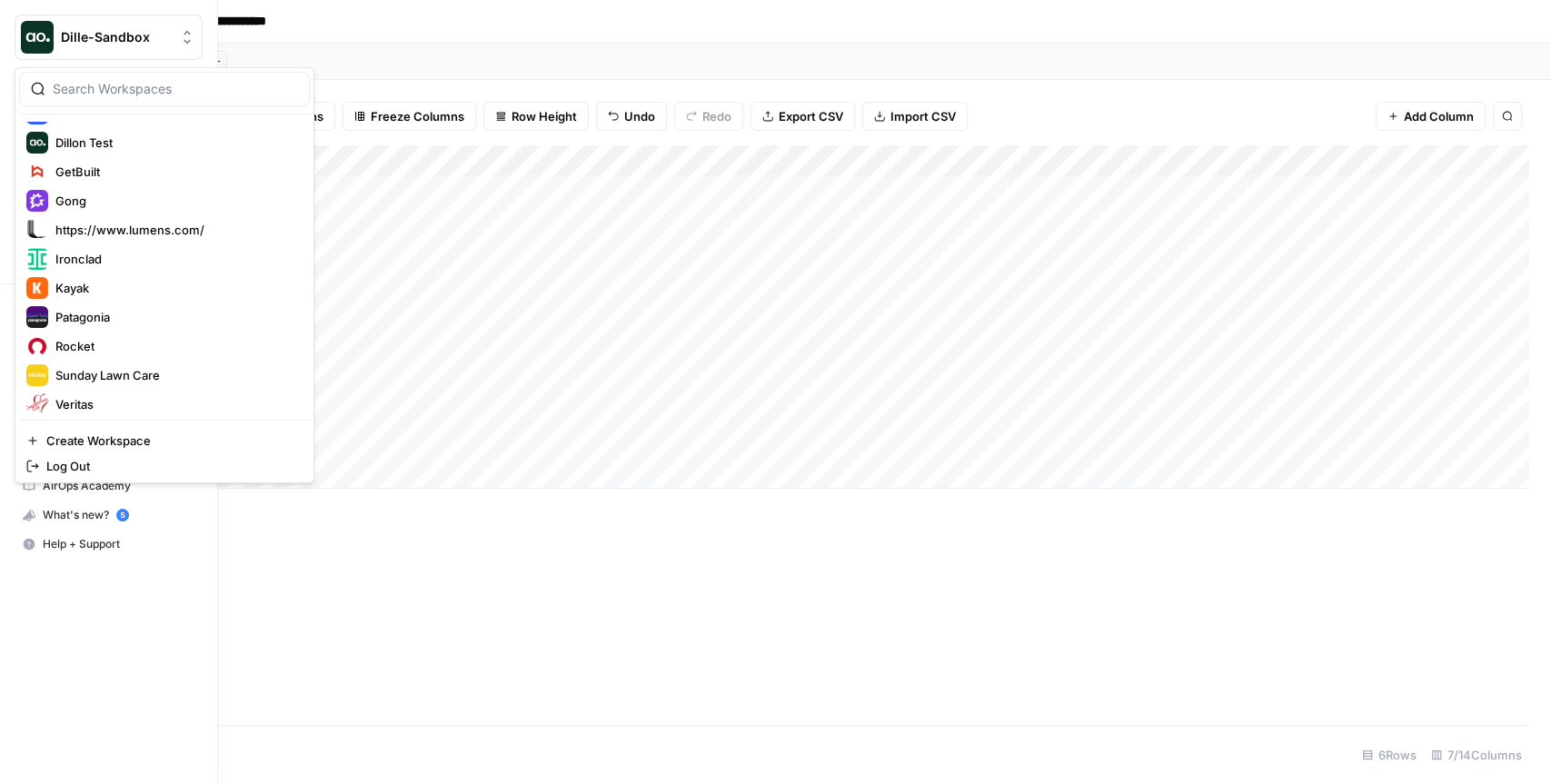 scroll, scrollTop: 465, scrollLeft: 0, axis: vertical 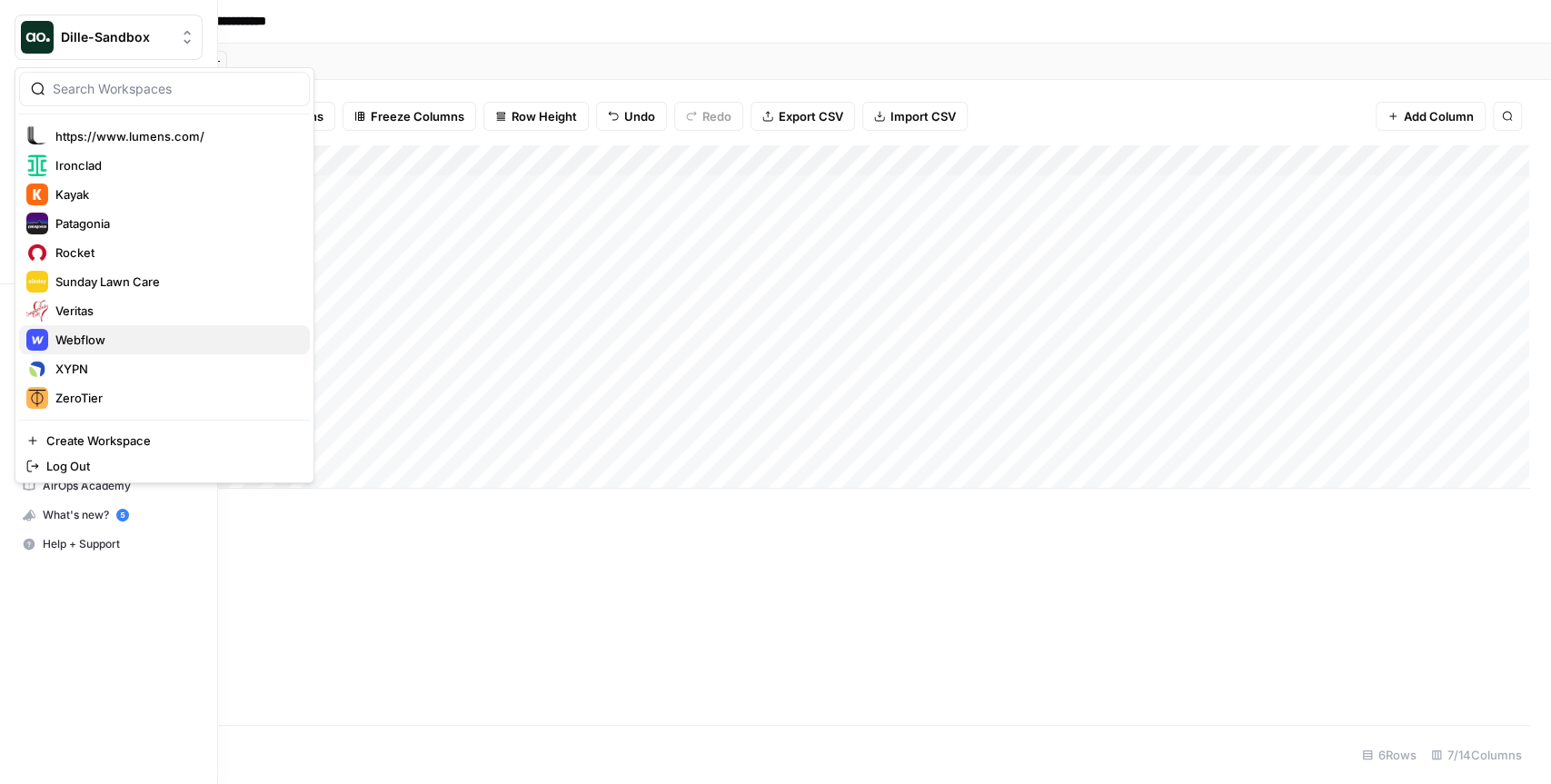 click on "Webflow" at bounding box center (175, 340) 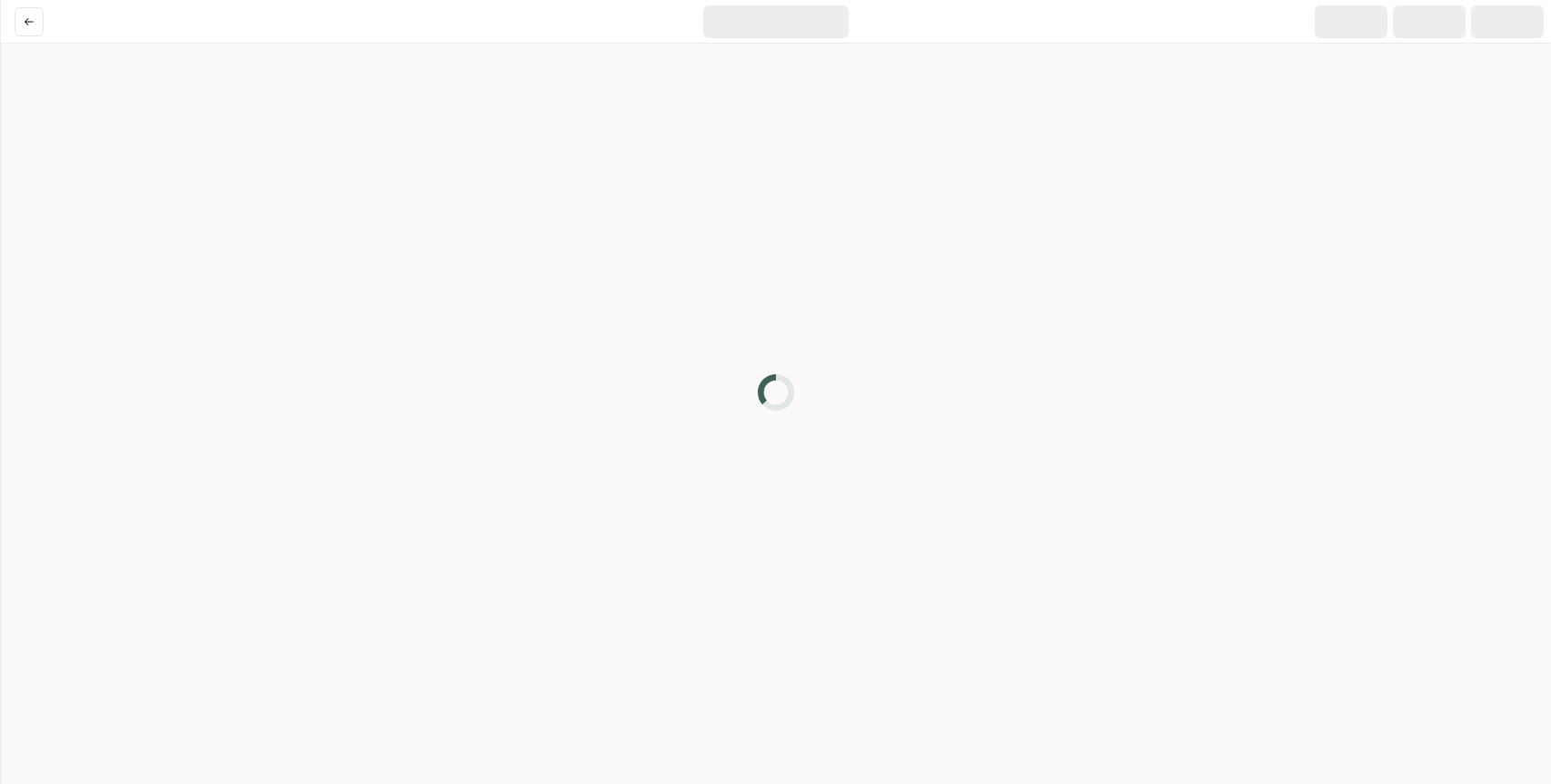 scroll, scrollTop: 0, scrollLeft: 0, axis: both 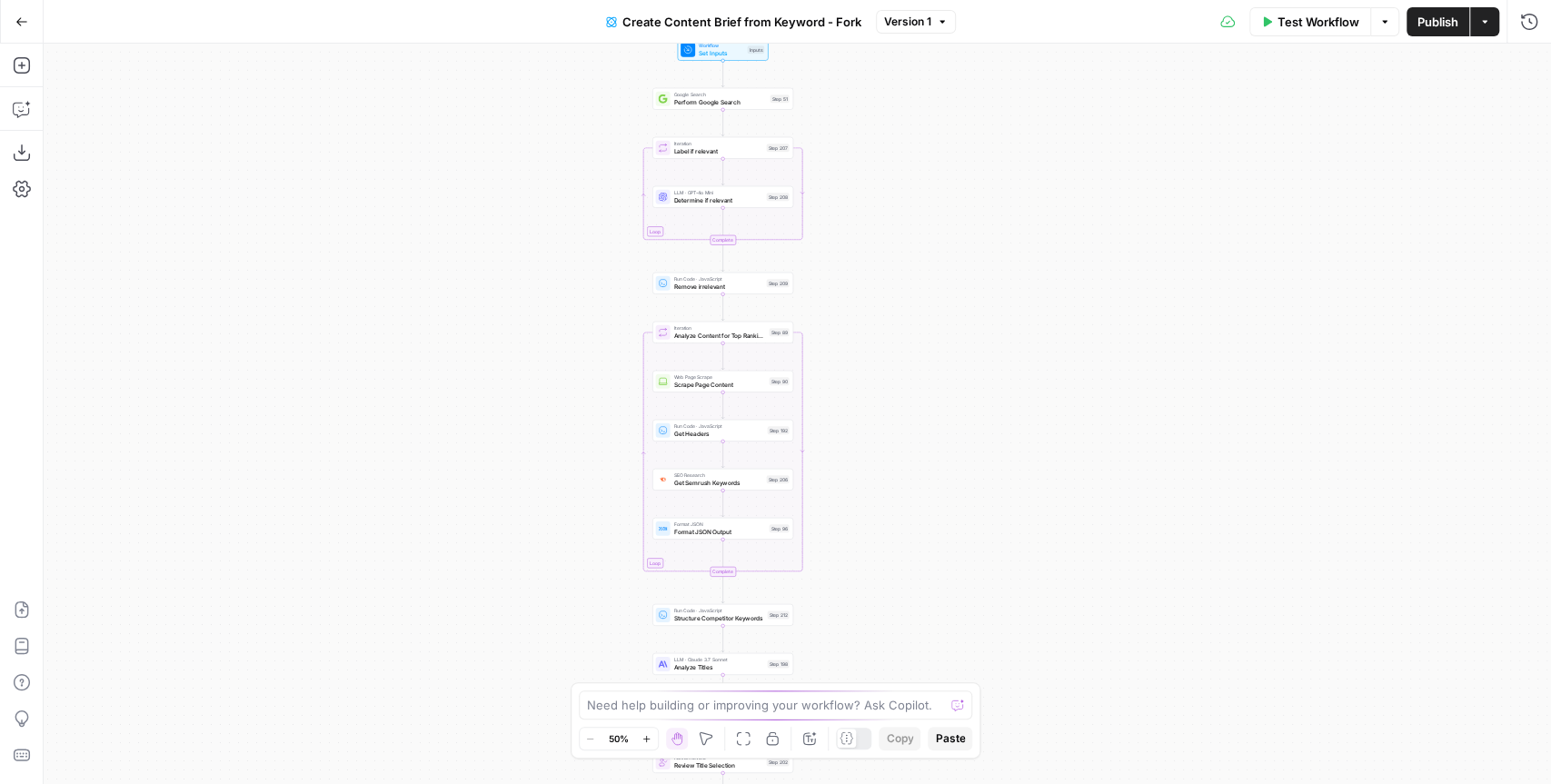 drag, startPoint x: 1005, startPoint y: 166, endPoint x: 932, endPoint y: 421, distance: 265.2433 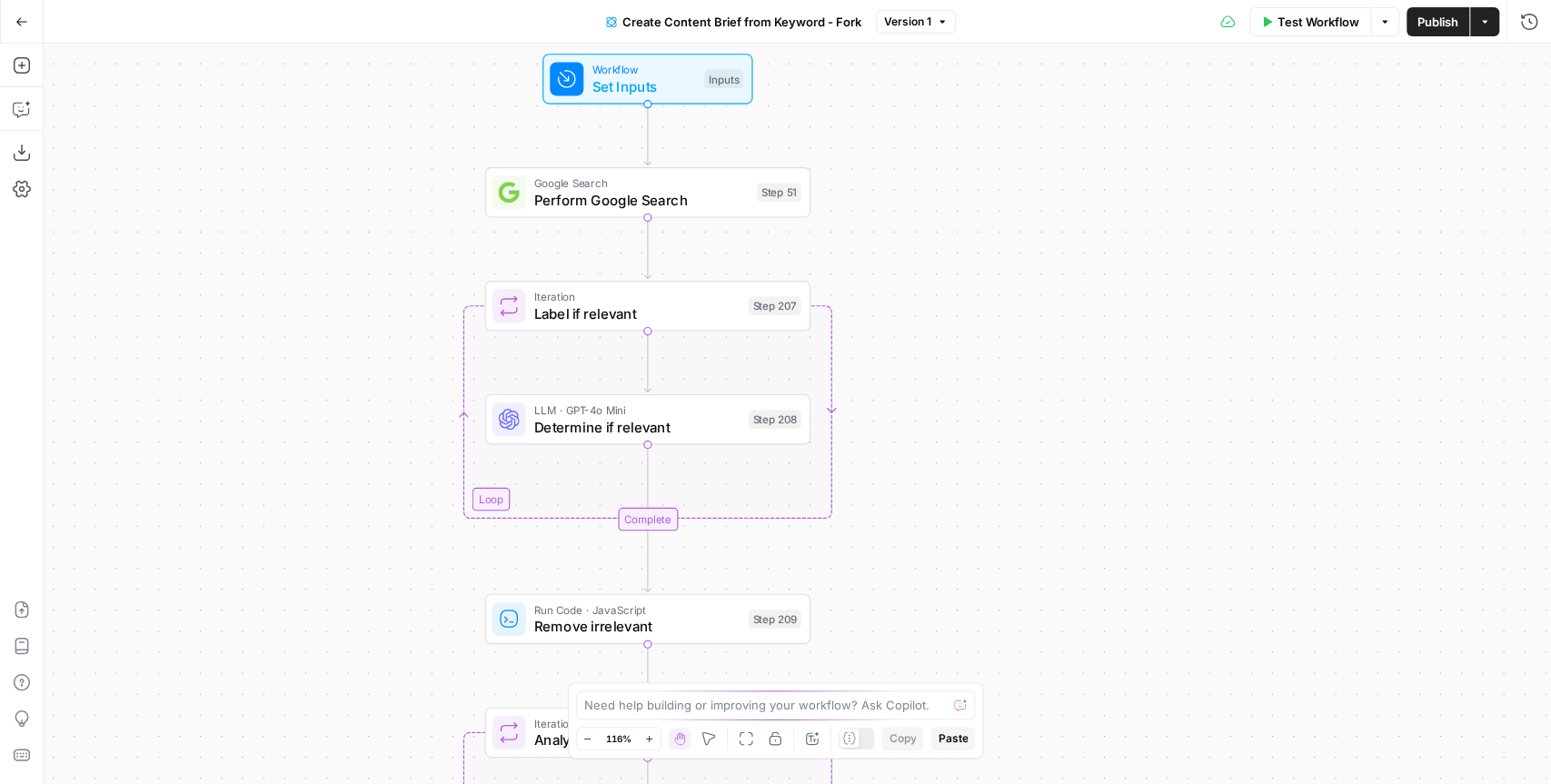 drag, startPoint x: 839, startPoint y: 196, endPoint x: 912, endPoint y: 264, distance: 99.76472 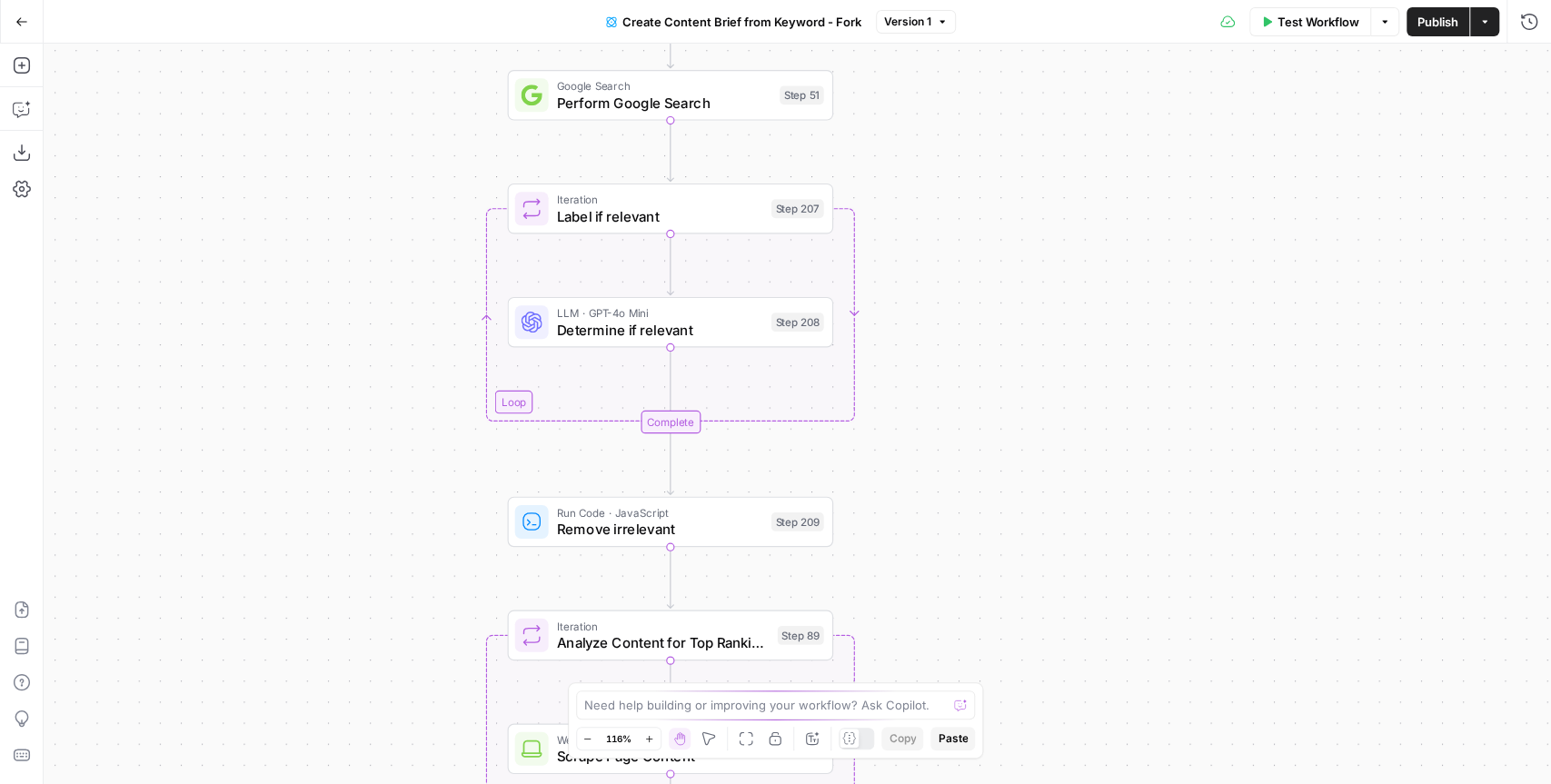 drag, startPoint x: 970, startPoint y: 458, endPoint x: 989, endPoint y: 323, distance: 136.3305 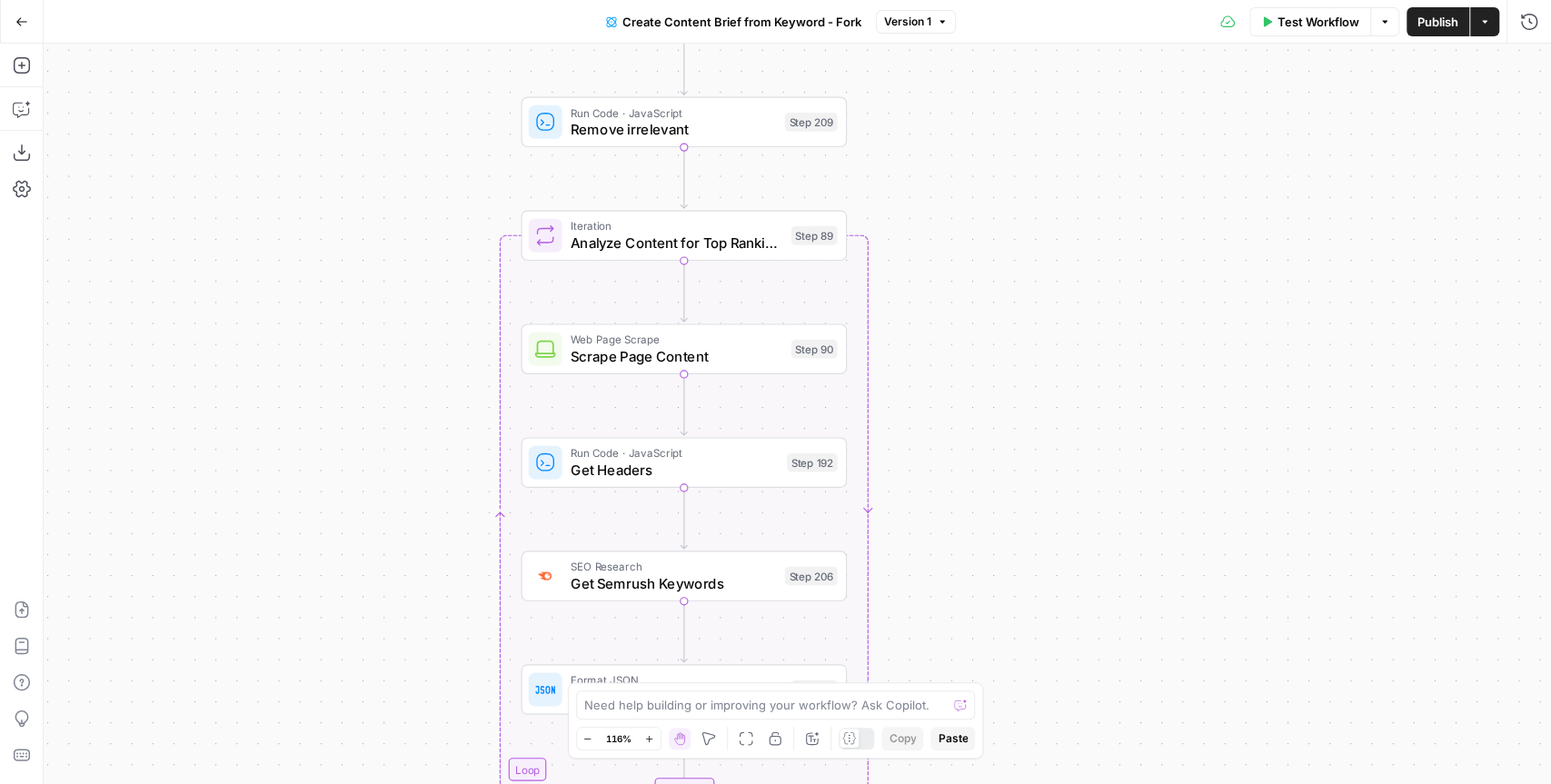 drag, startPoint x: 950, startPoint y: 514, endPoint x: 968, endPoint y: 141, distance: 373.43406 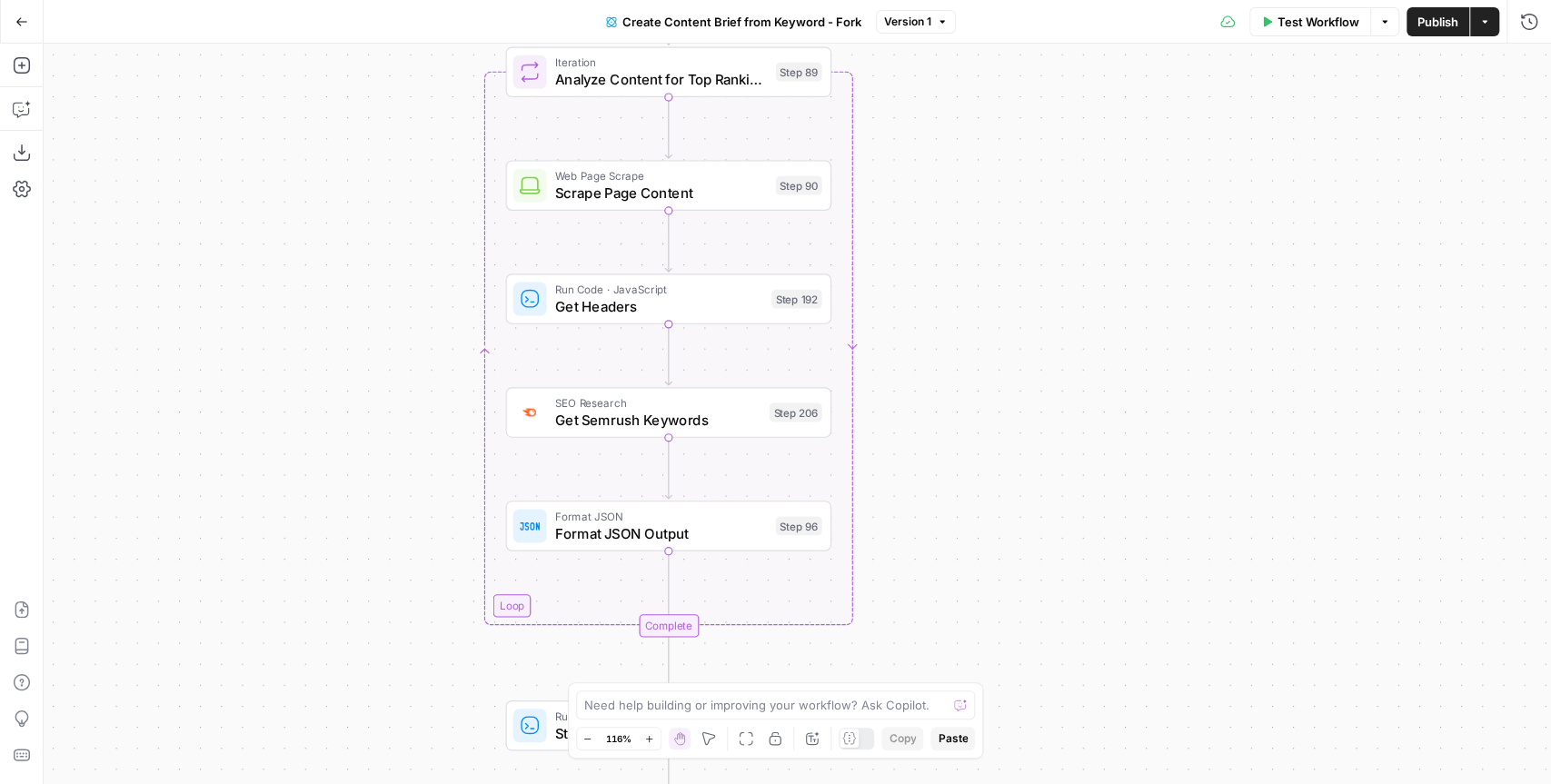 drag, startPoint x: 983, startPoint y: 439, endPoint x: 969, endPoint y: 268, distance: 171.57214 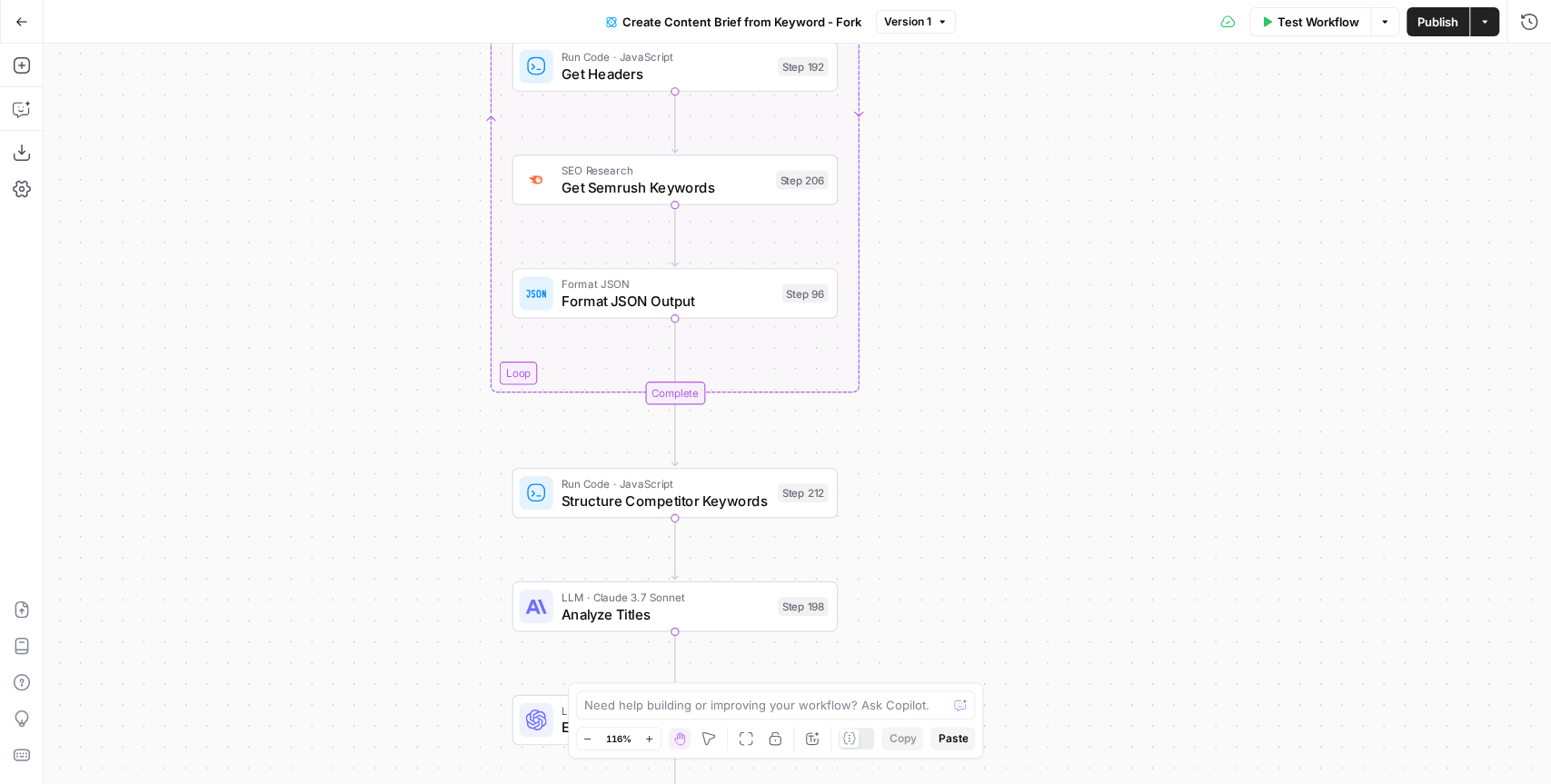 drag, startPoint x: 989, startPoint y: 524, endPoint x: 992, endPoint y: 263, distance: 261.01724 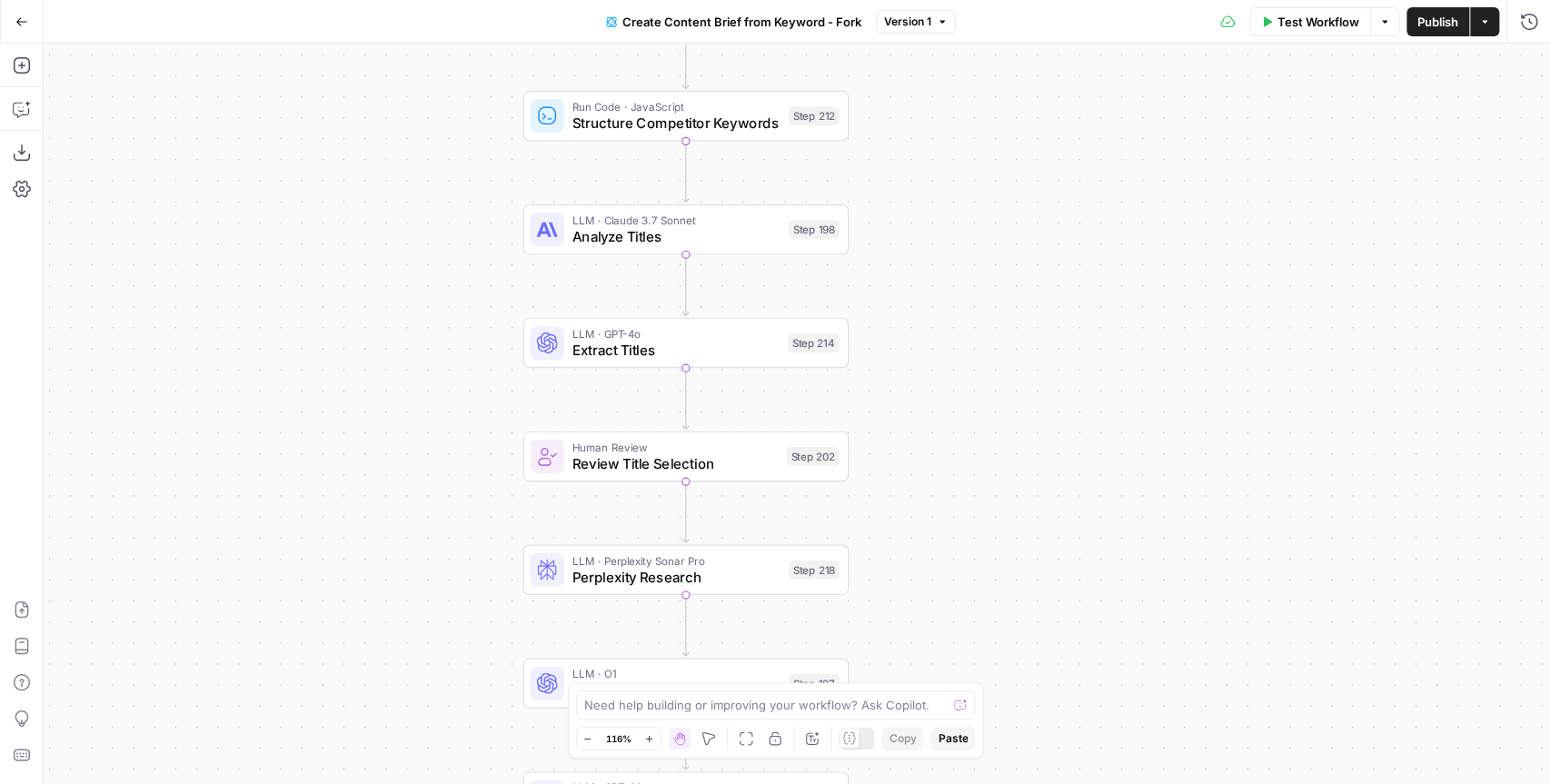 drag, startPoint x: 978, startPoint y: 507, endPoint x: 989, endPoint y: 177, distance: 330.1833 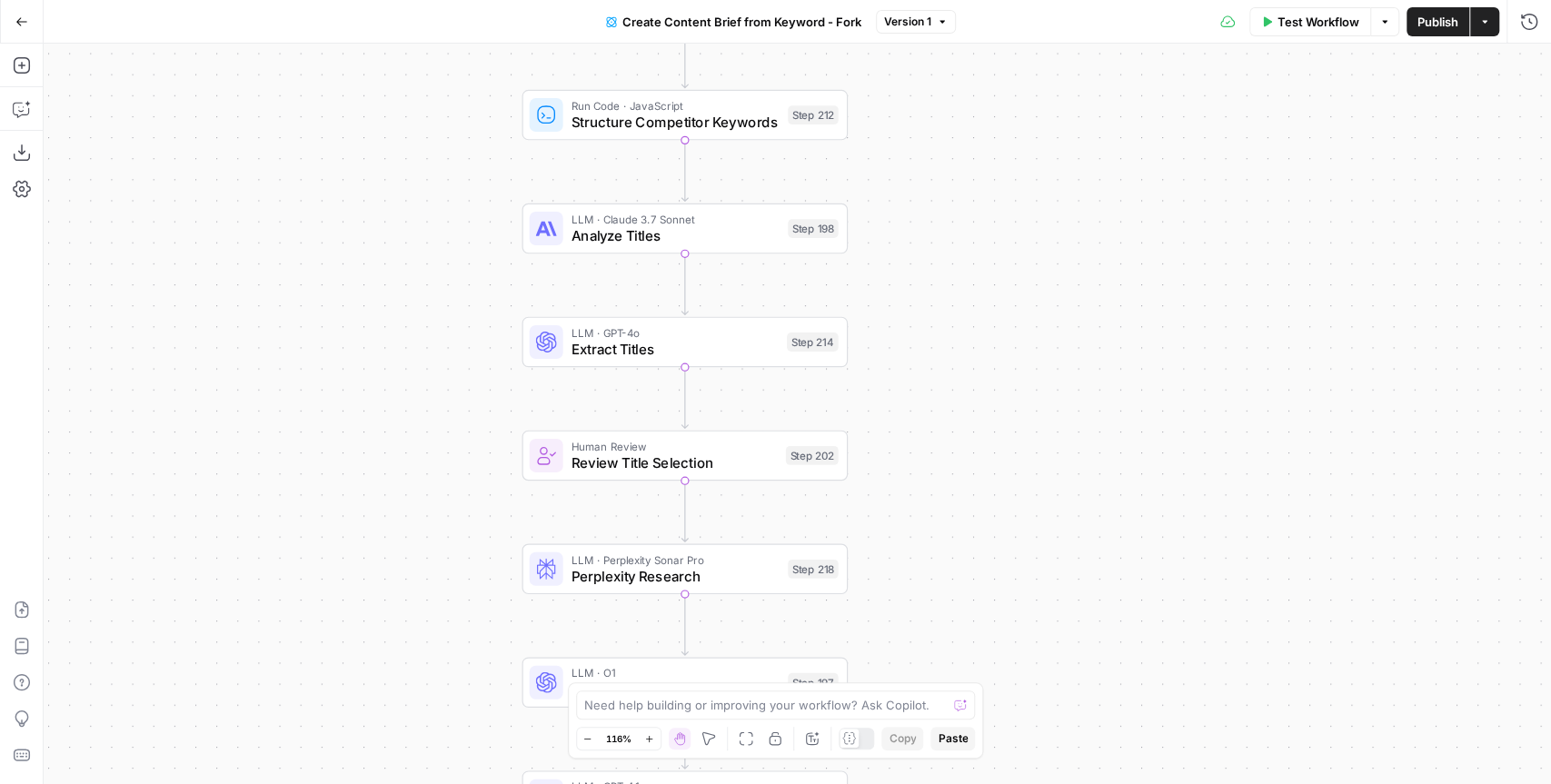 click on "Go Back Create Content Brief from Keyword - Fork Version 1 Test Workflow Options Publish Actions Run History" at bounding box center (775, 21) 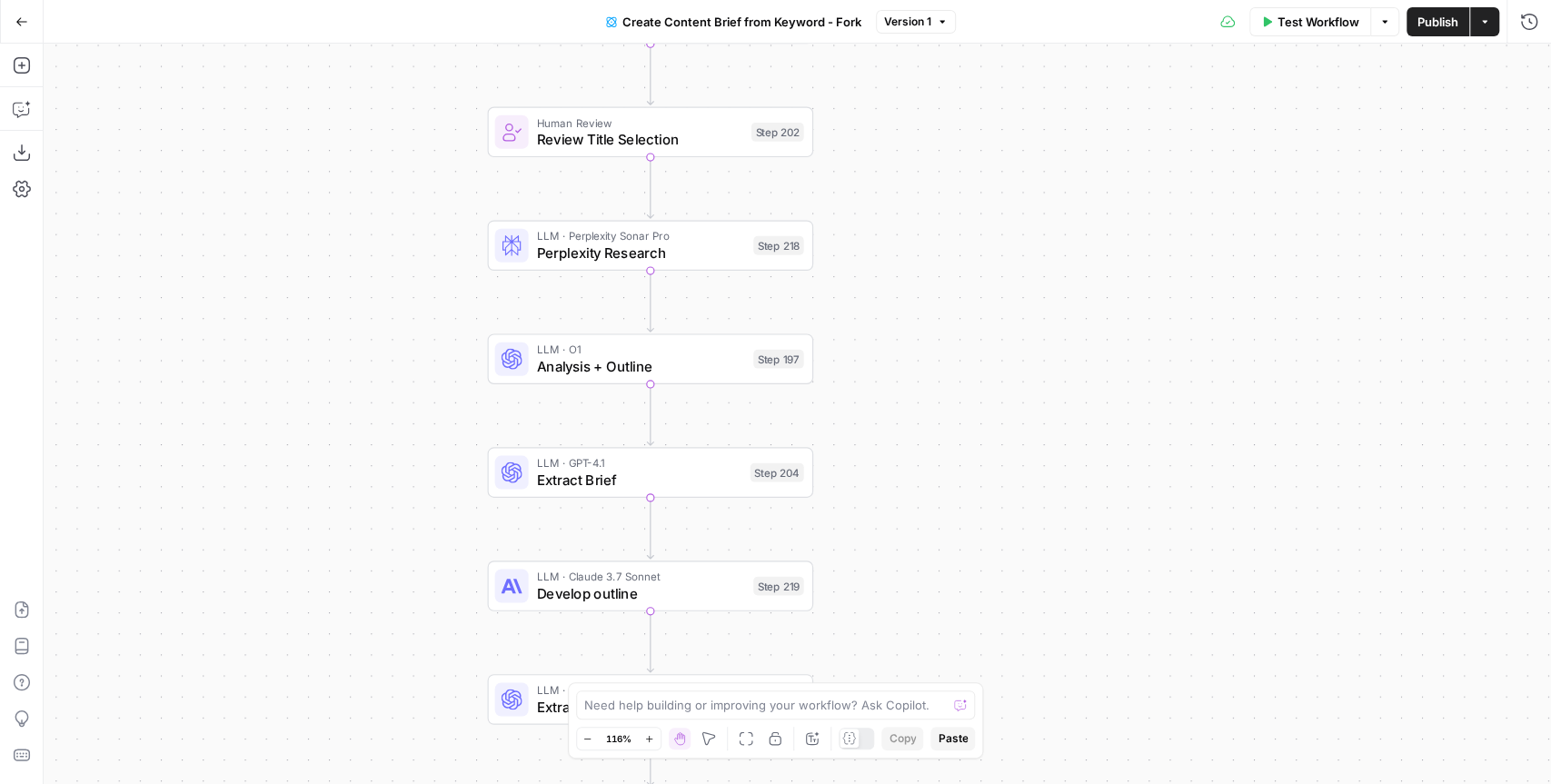 drag, startPoint x: 420, startPoint y: 491, endPoint x: 385, endPoint y: 162, distance: 330.85646 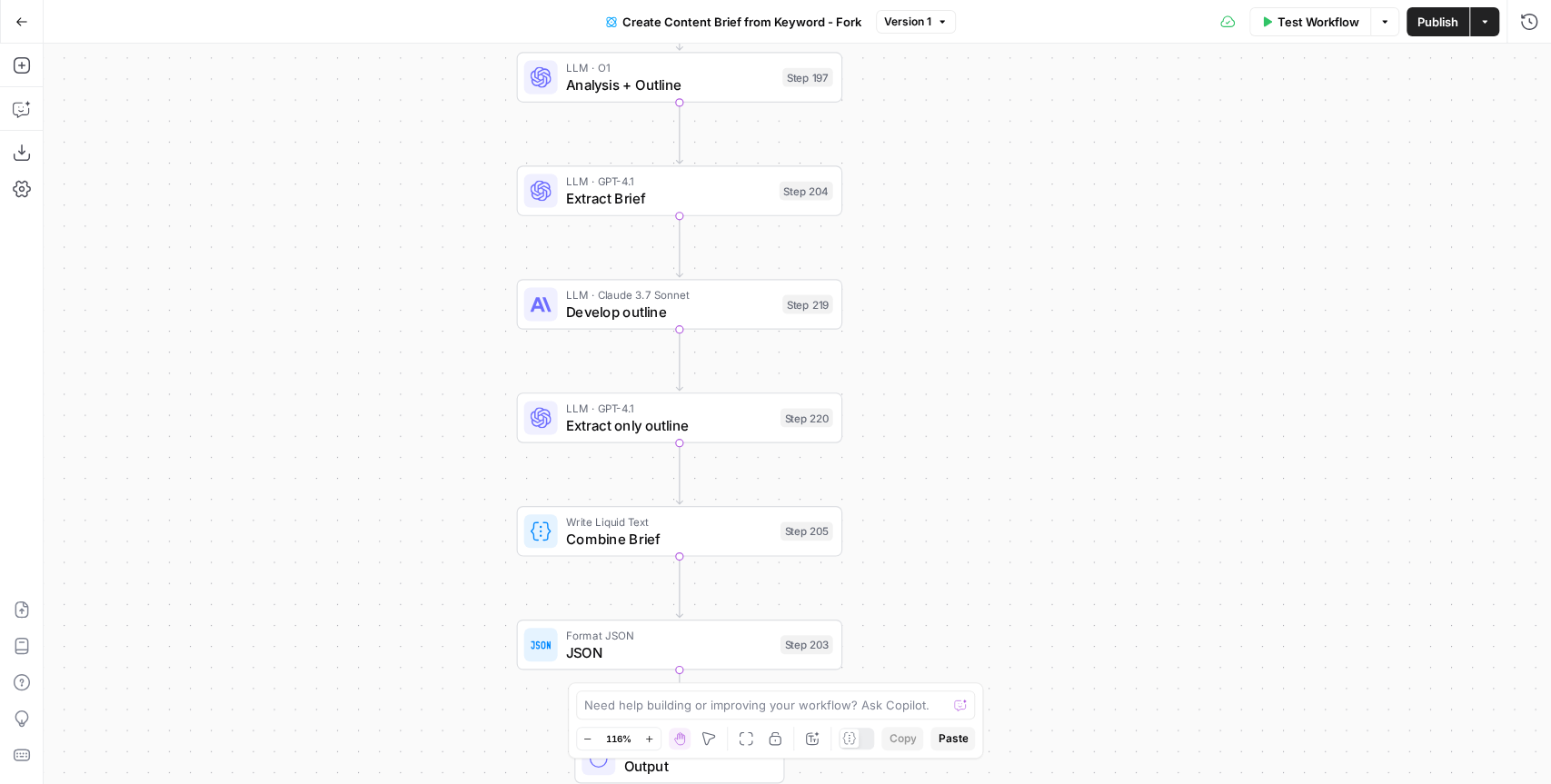 drag, startPoint x: 450, startPoint y: 541, endPoint x: 480, endPoint y: 262, distance: 280.60827 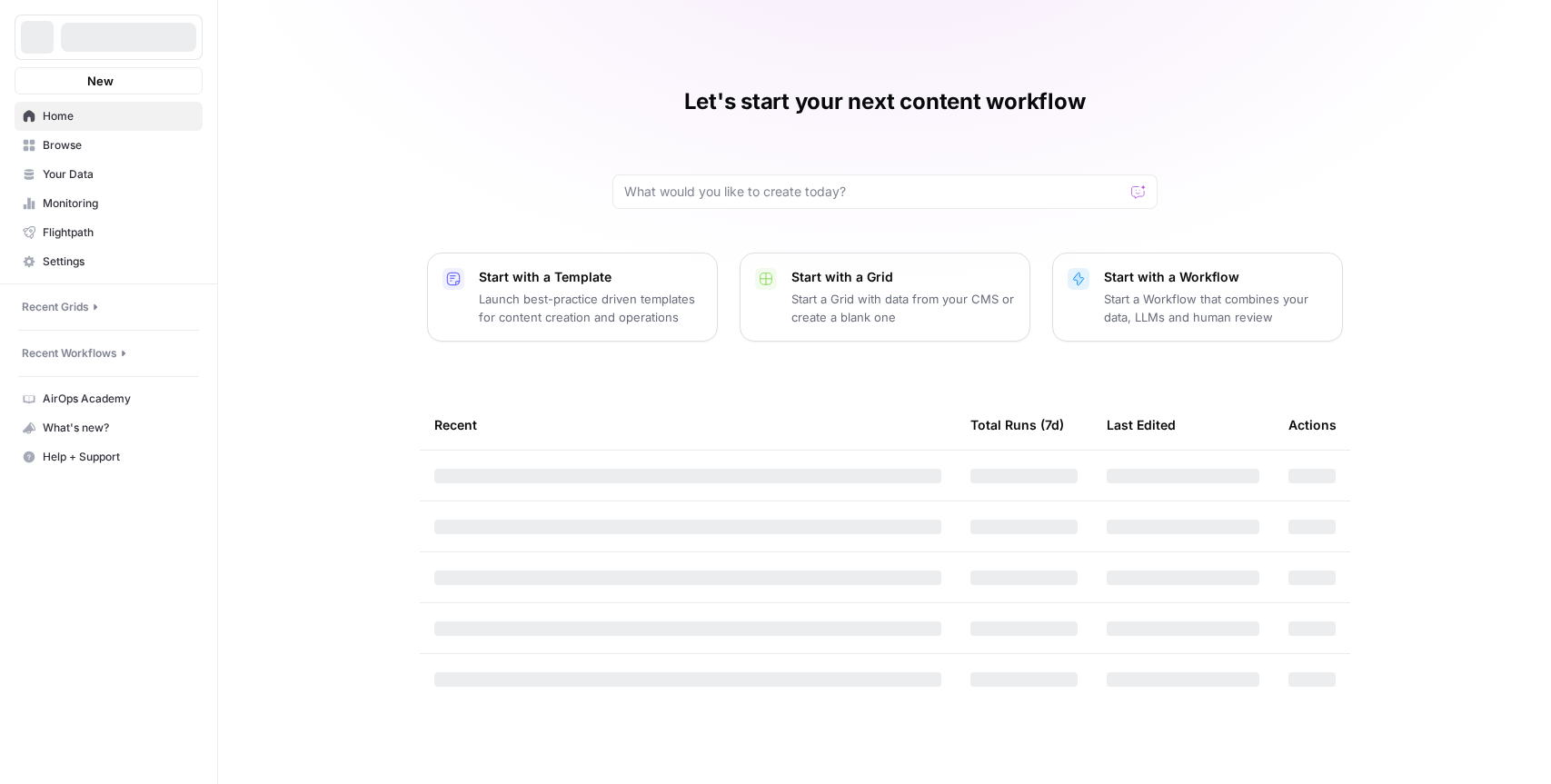 scroll, scrollTop: 0, scrollLeft: 0, axis: both 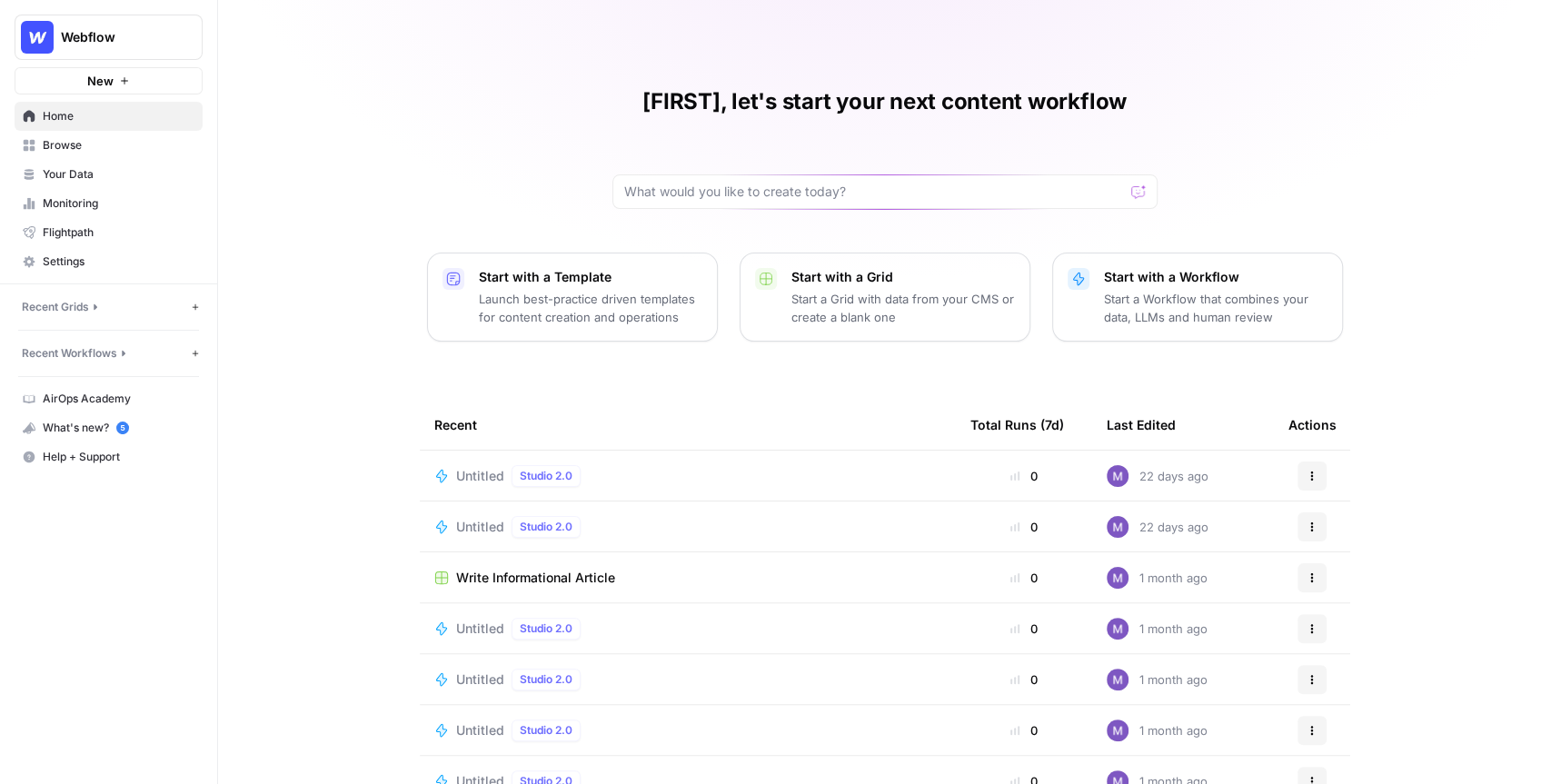 click on "Your Data" at bounding box center (118, 174) 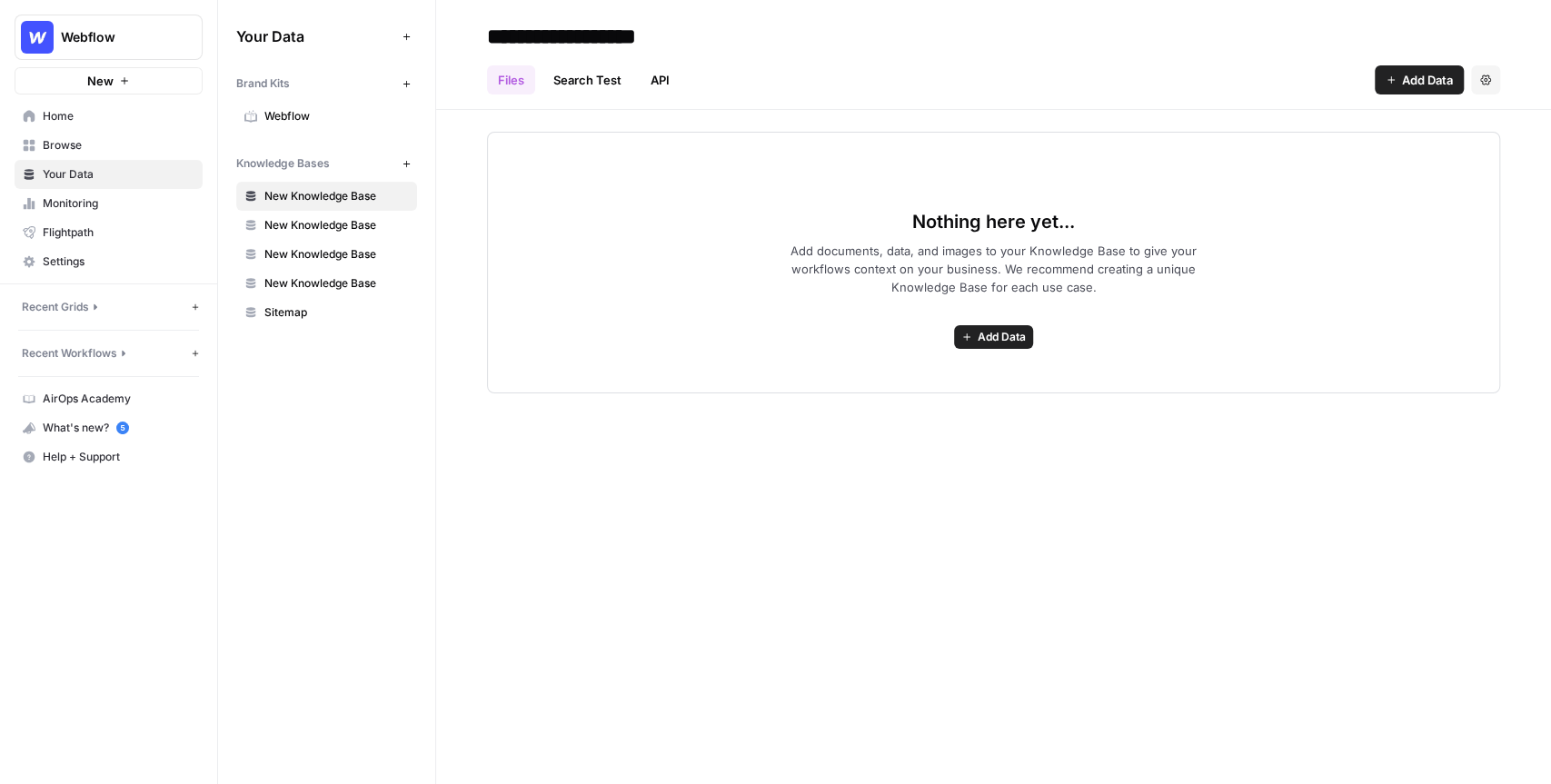 click on "Webflow" at bounding box center [336, 116] 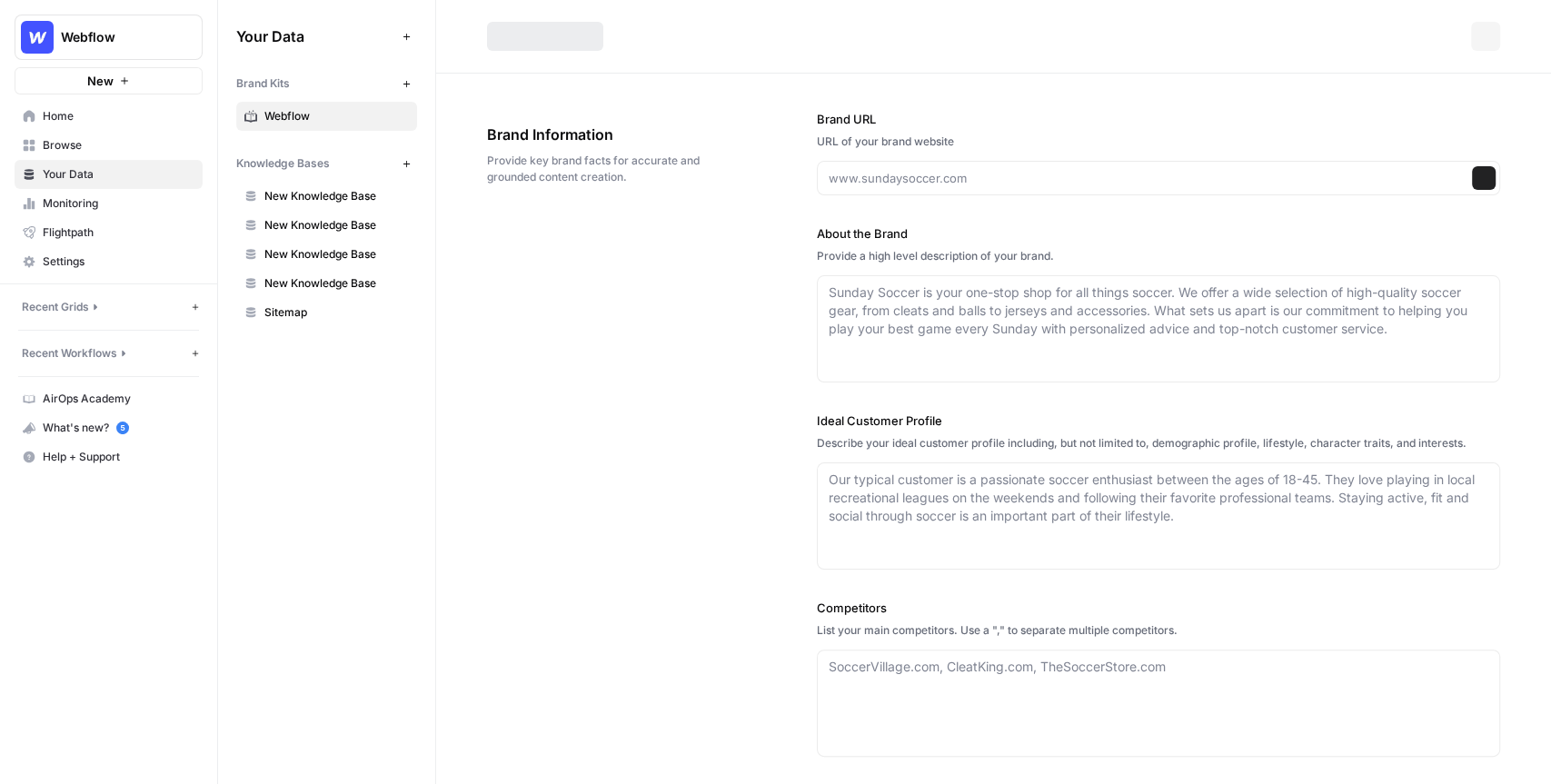 type on "webflow.com" 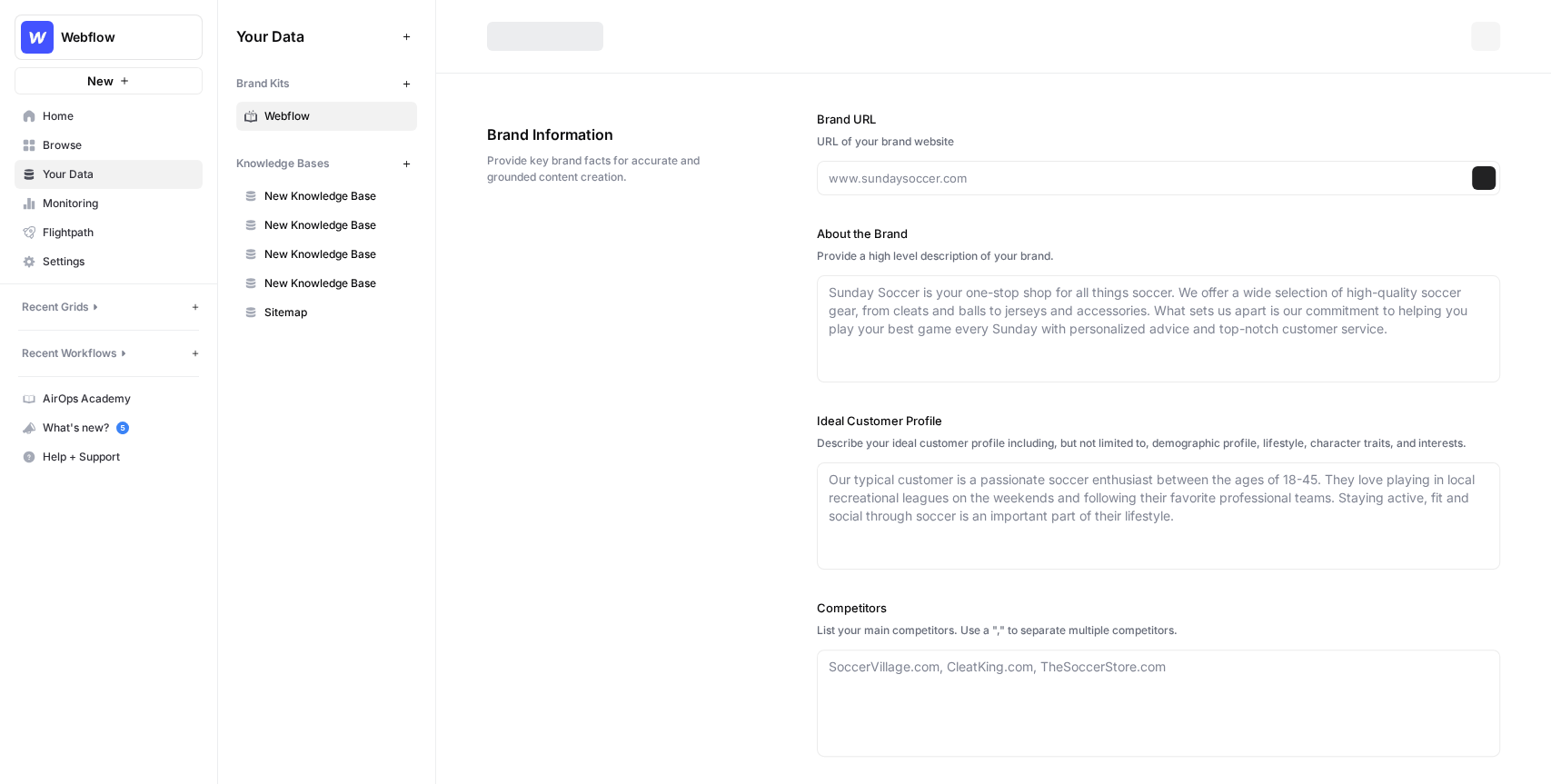 type on "Webflow is a leading website experience platform that empowers marketers, designers, and developers to collaboratively build, manage, and optimize custom websites without the need for extensive coding. By combining a visual-first interface with the flexibility of custom code, Webflow enables users to create sophisticated, responsive, and high-performing web experiences. The platform also offers tools for content management, AI-powered personalization, SEO, and integrations with other technologies, making it a comprehensive solution for modern web development. Trusted by top companies worldwide, Webflow is designed to streamline workflows and deliver results." 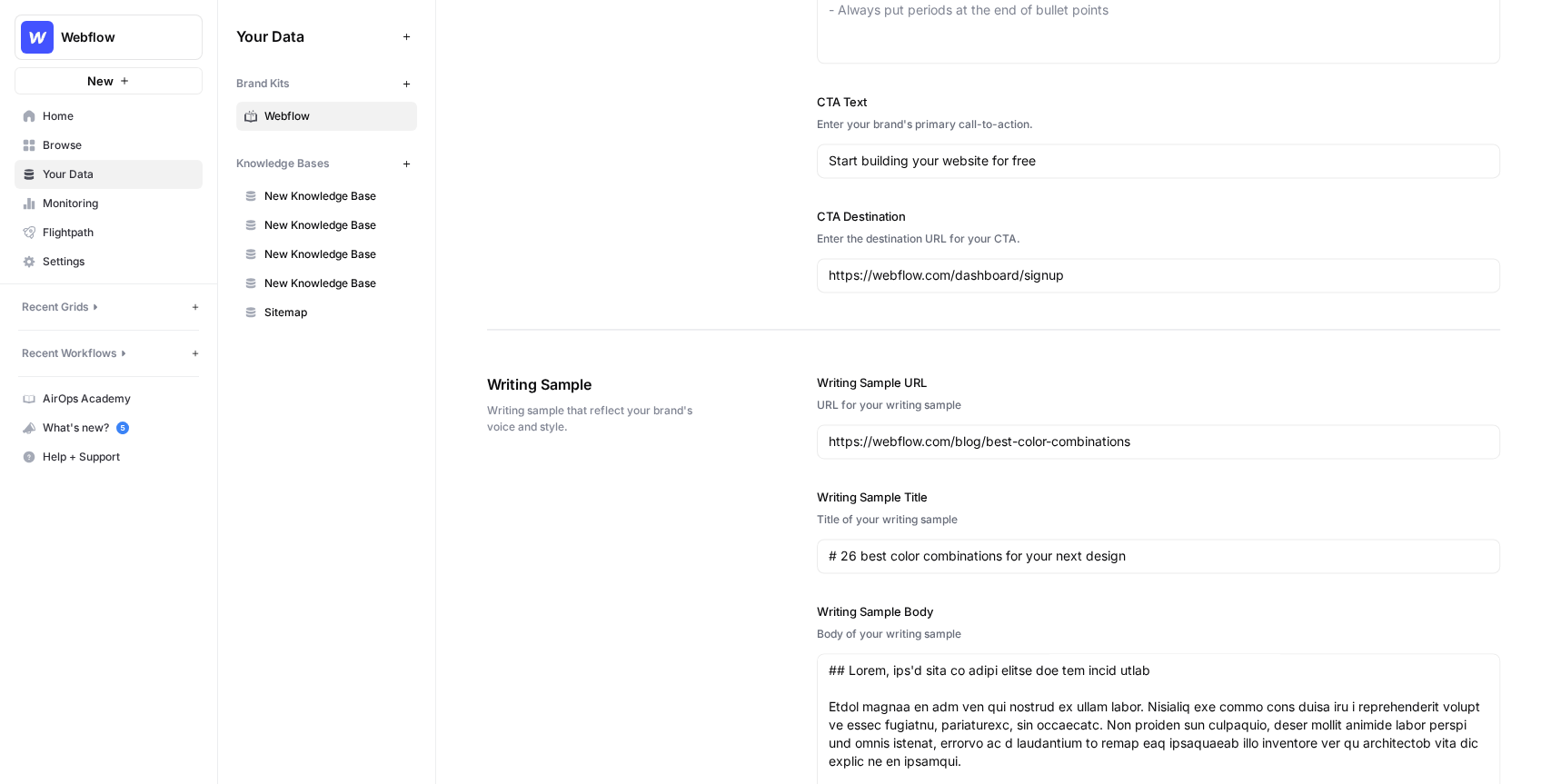 scroll, scrollTop: 1660, scrollLeft: 0, axis: vertical 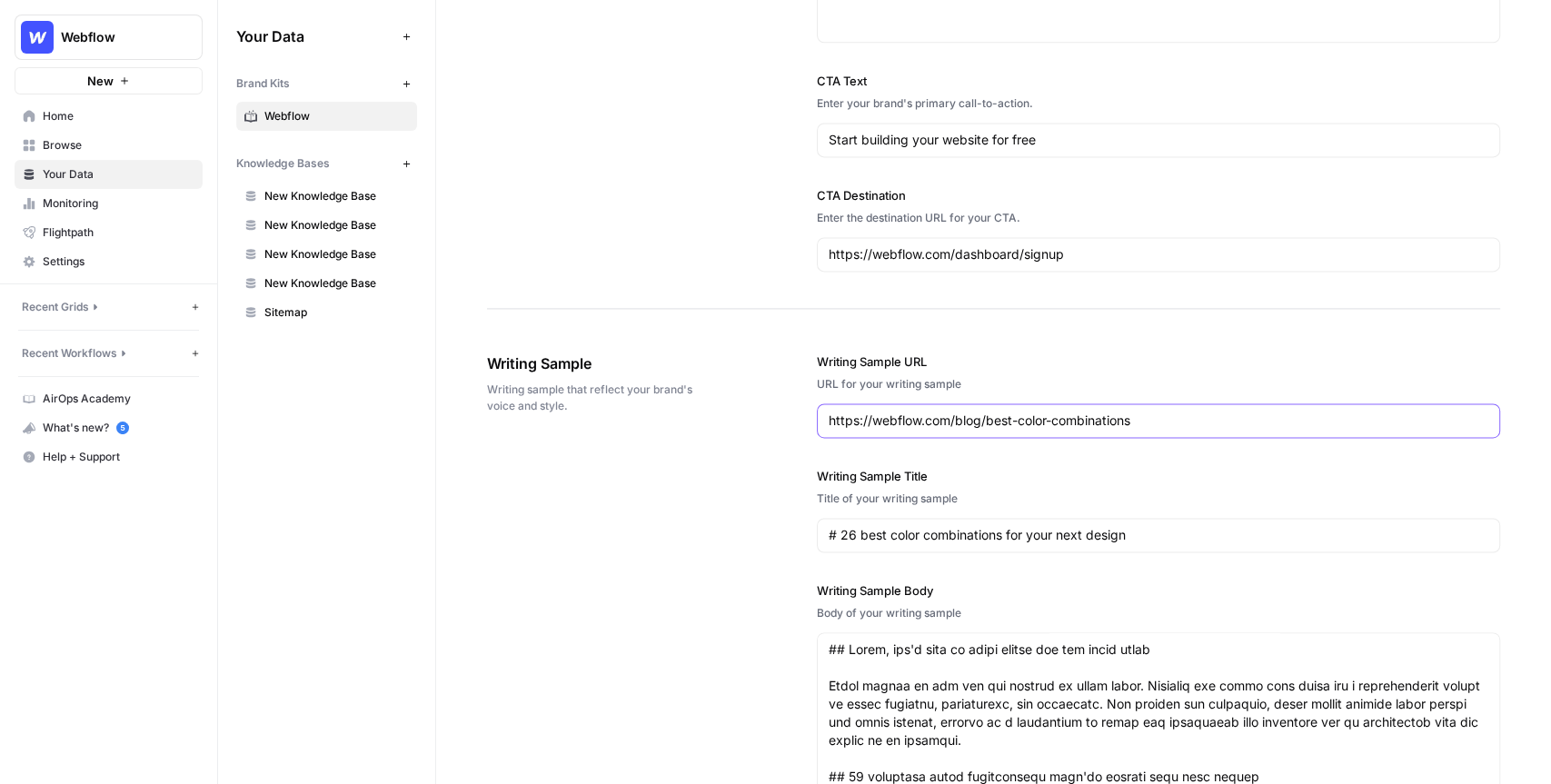 click on "https://webflow.com/blog/best-color-combinations" at bounding box center [1158, 421] 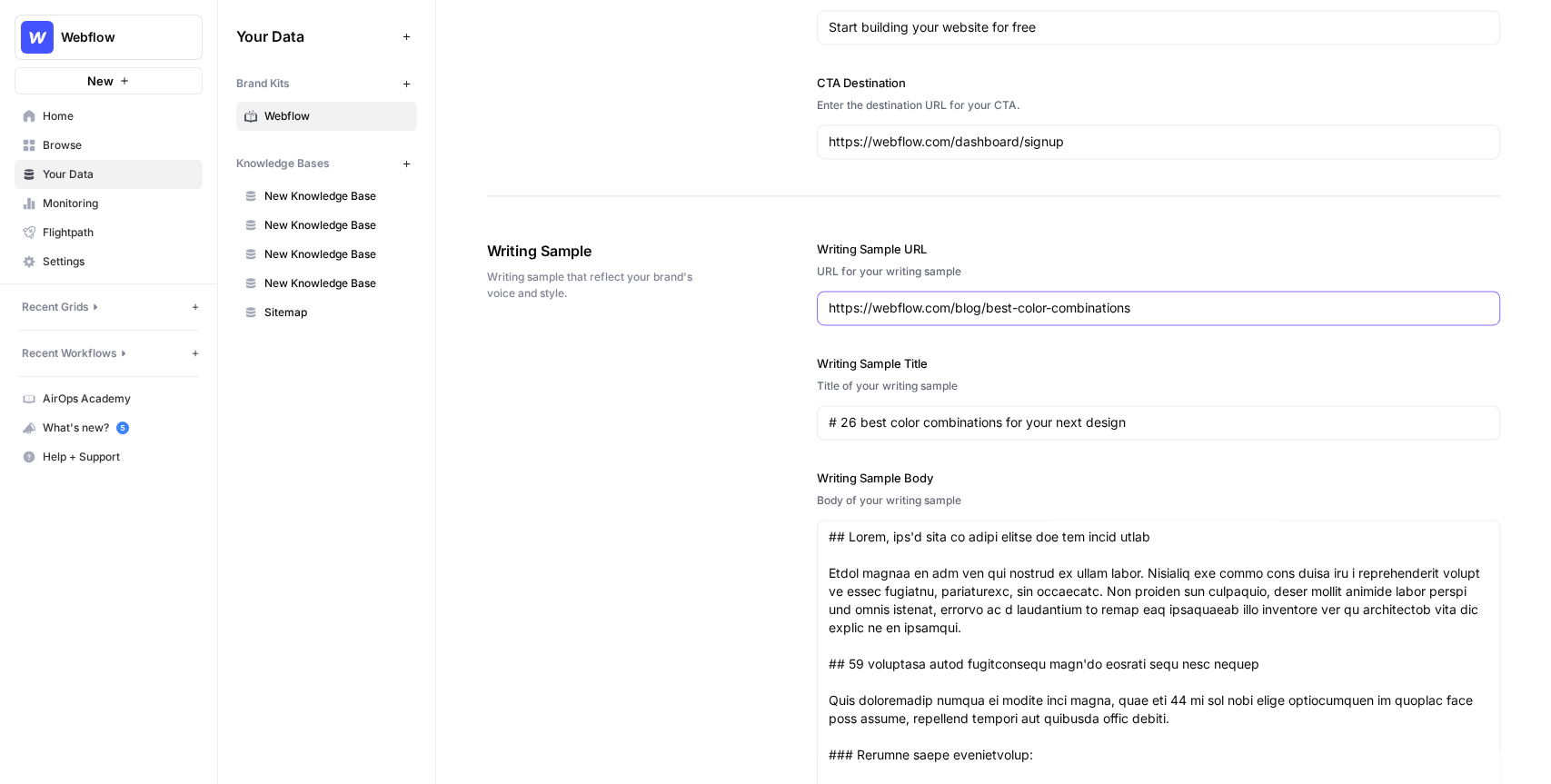 scroll, scrollTop: 1781, scrollLeft: 0, axis: vertical 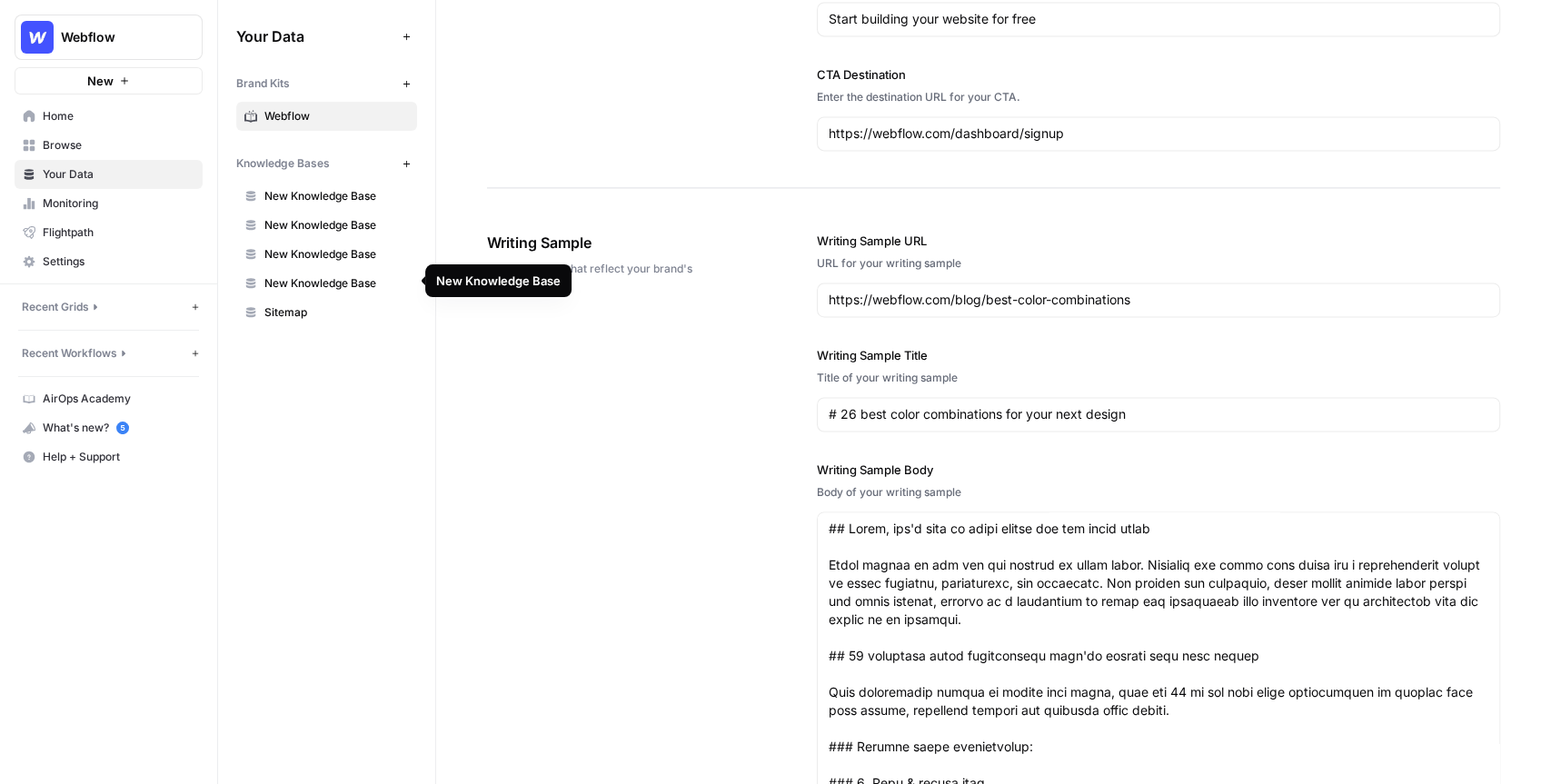 click on "New Knowledge Base" at bounding box center [336, 283] 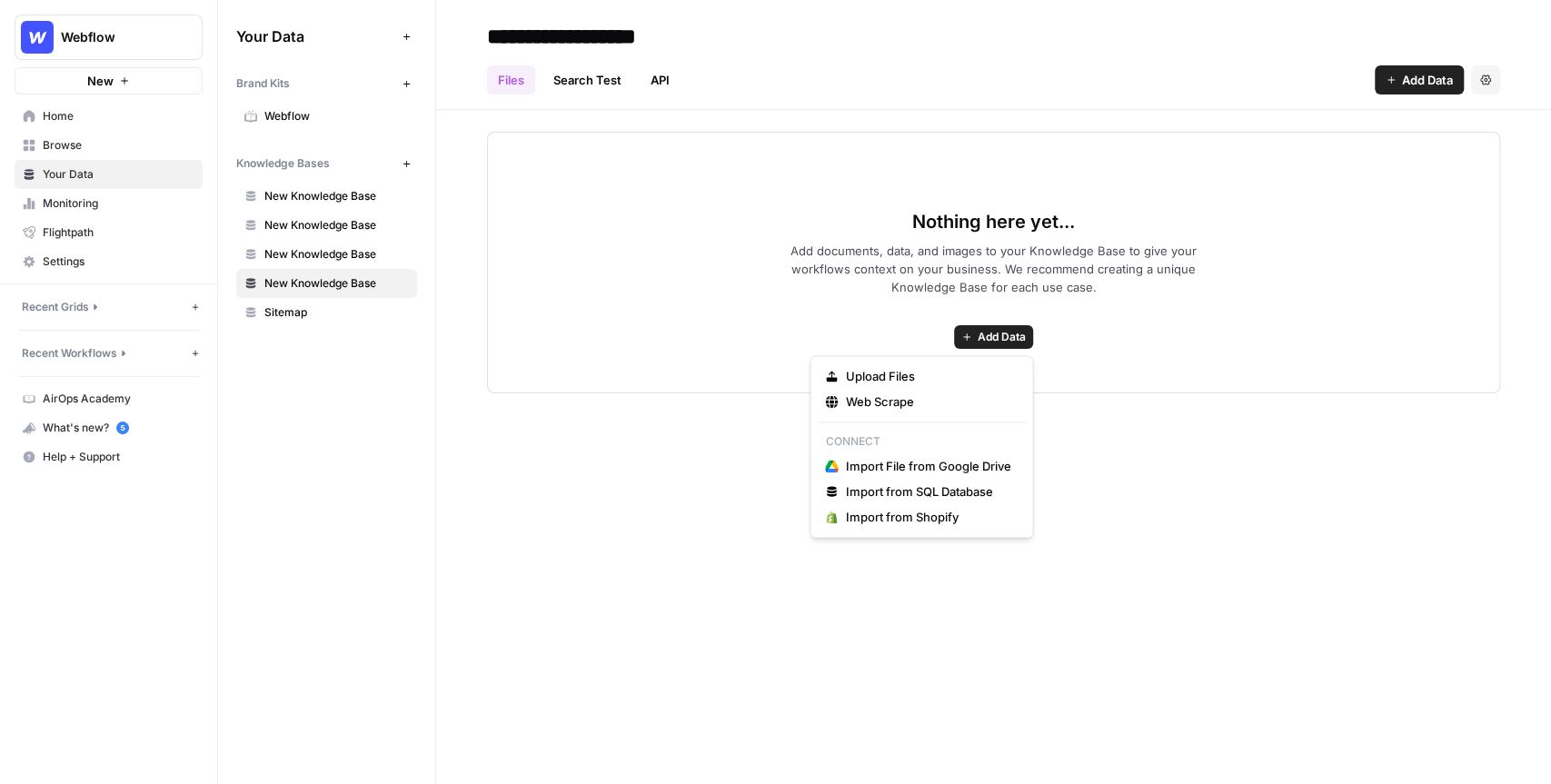 click on "Add Data" at bounding box center [1001, 337] 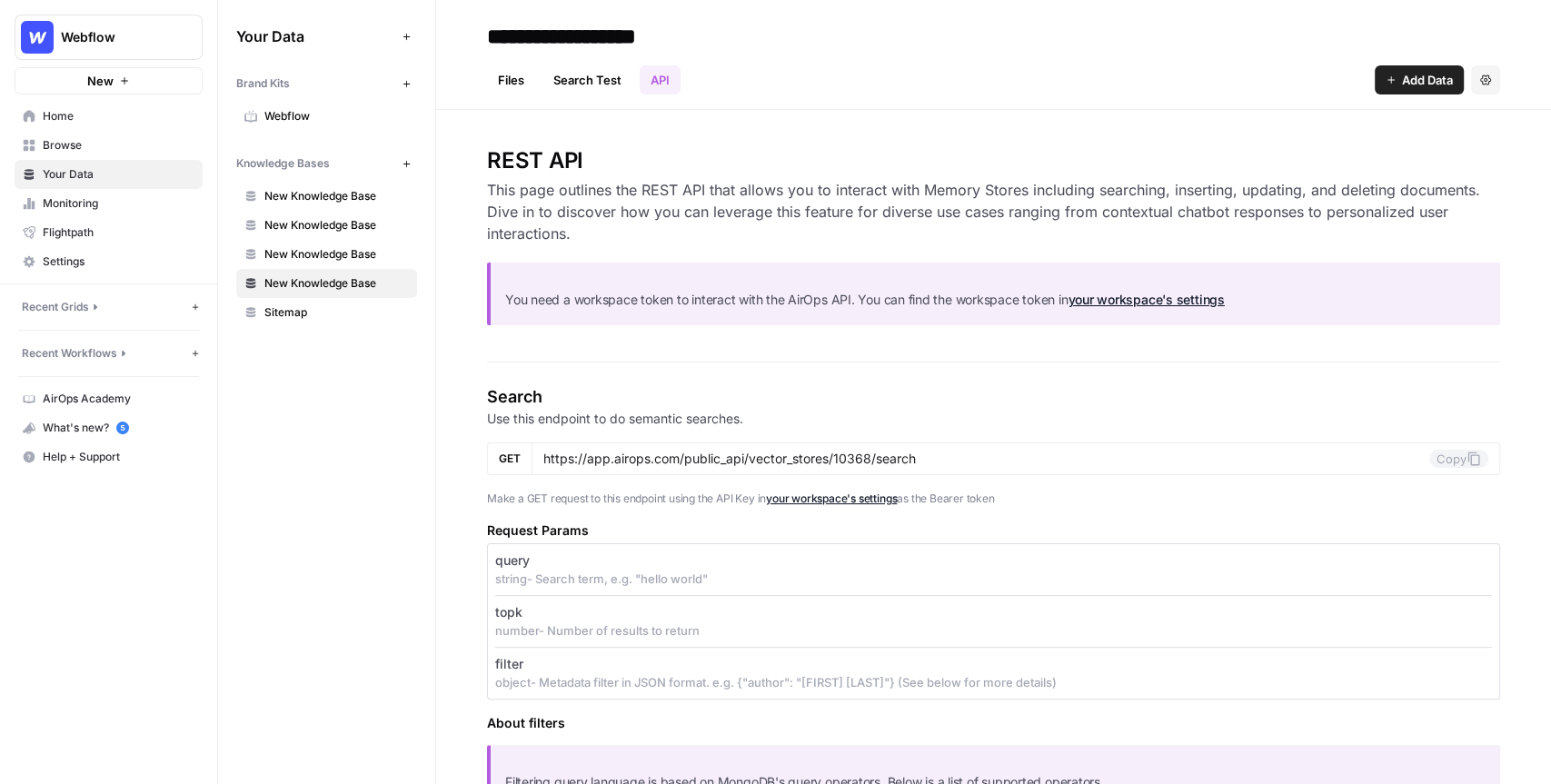 click on "Files" at bounding box center (511, 80) 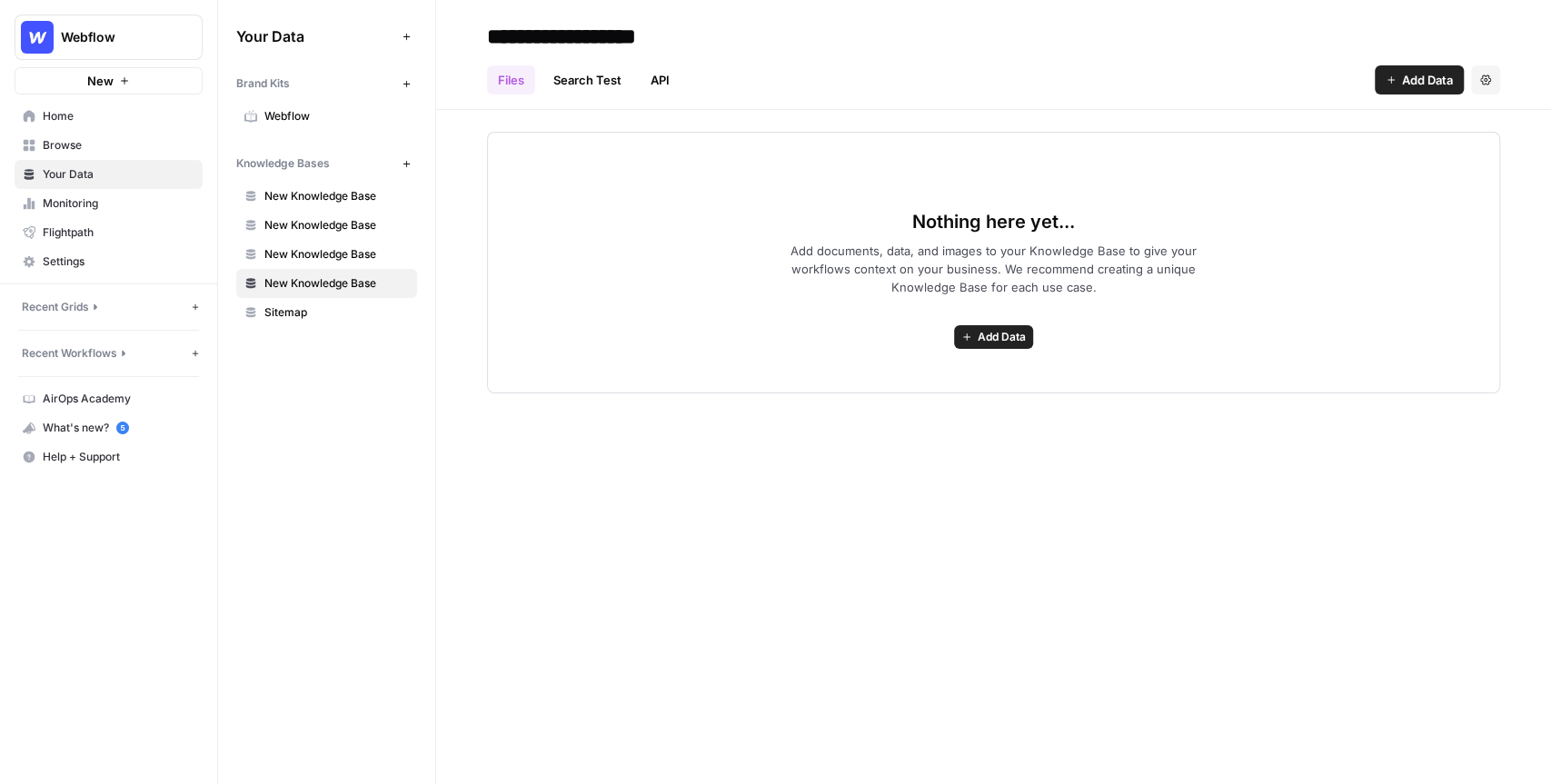 click on "Nothing here yet... Add documents, data, and images to your Knowledge Base to give your workflows context on your business. We recommend creating a unique Knowledge Base for each use case. Add Data" at bounding box center [993, 252] 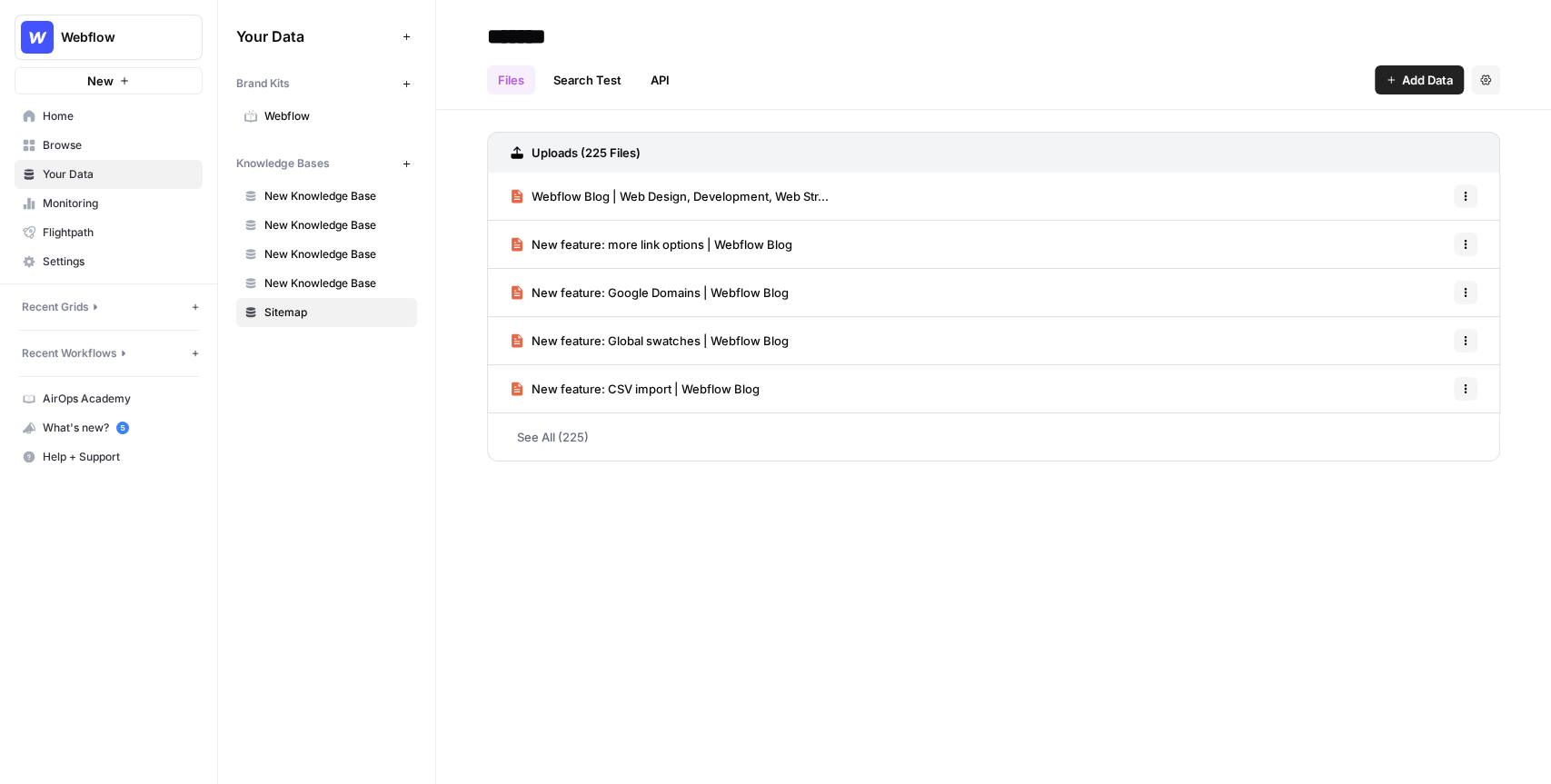 click on "Uploads (225 Files) Webflow Blog | Web Design, Development, Web Str... Options New feature: more link options | Webflow Blog Options New feature: Google Domains | Webflow Blog Options New feature: Global swatches | Webflow Blog Options New feature: CSV import | Webflow Blog Options See All (225)" at bounding box center (993, 293) 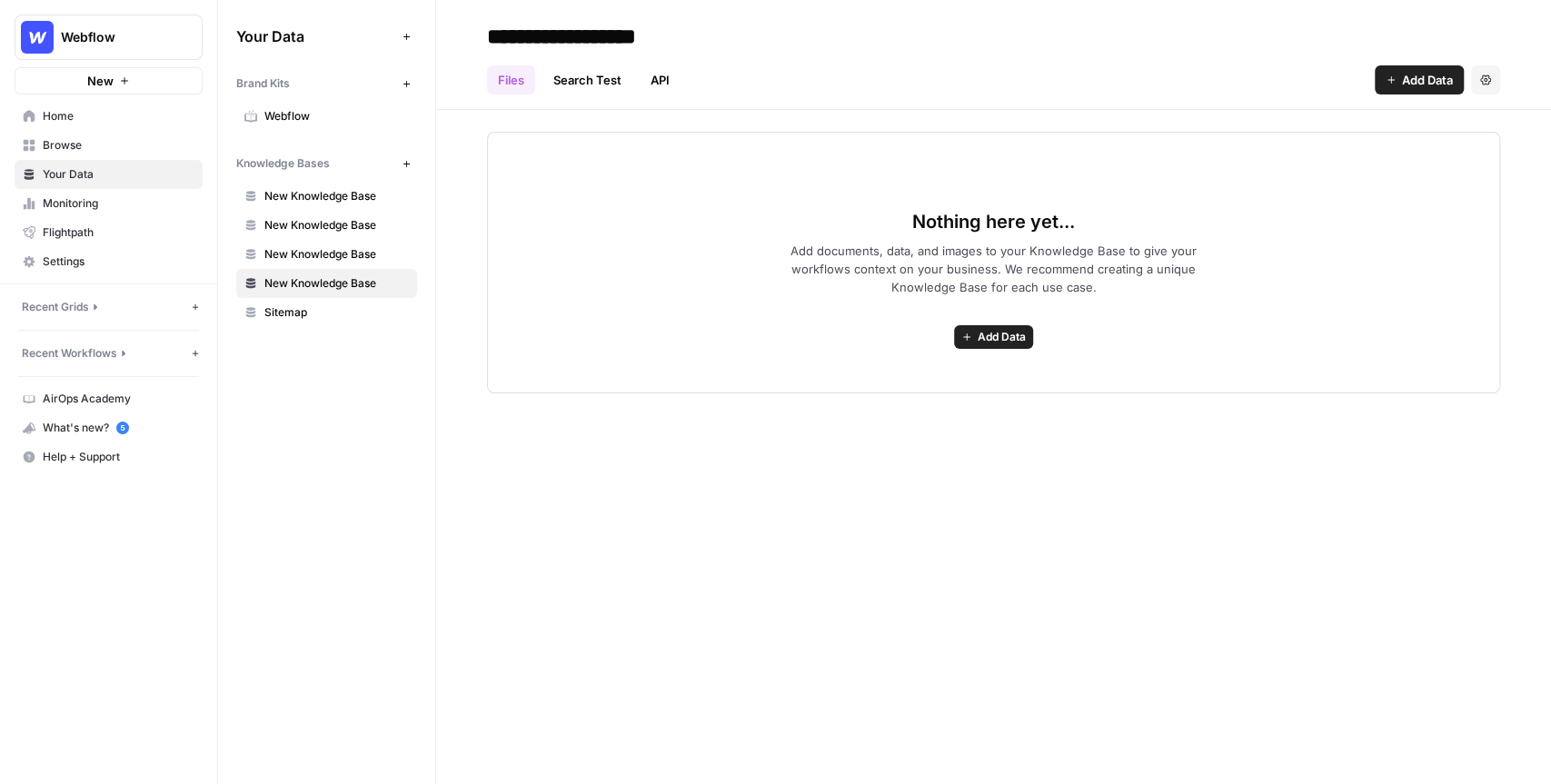click on "Add Data" at bounding box center (993, 337) 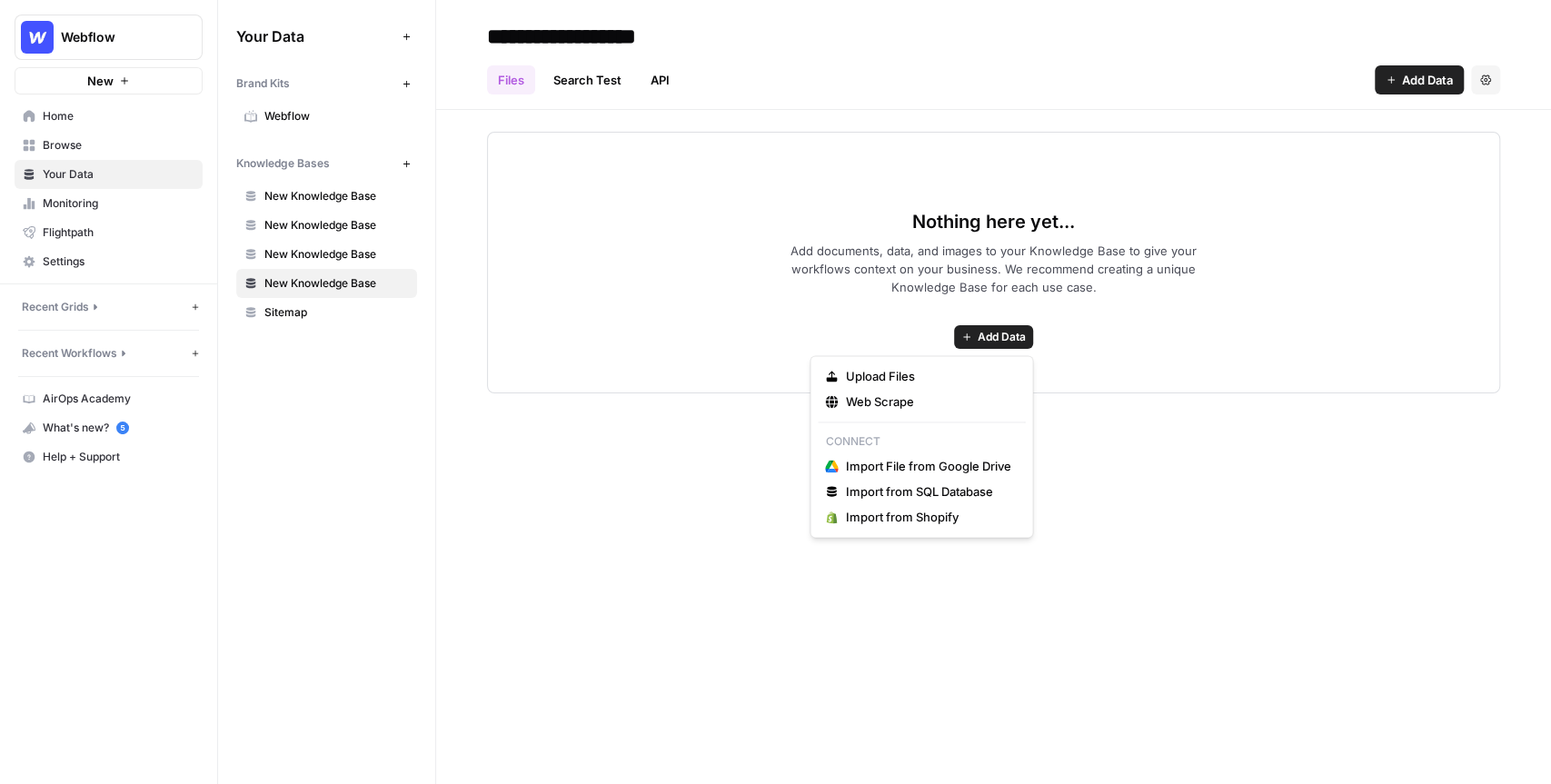 click 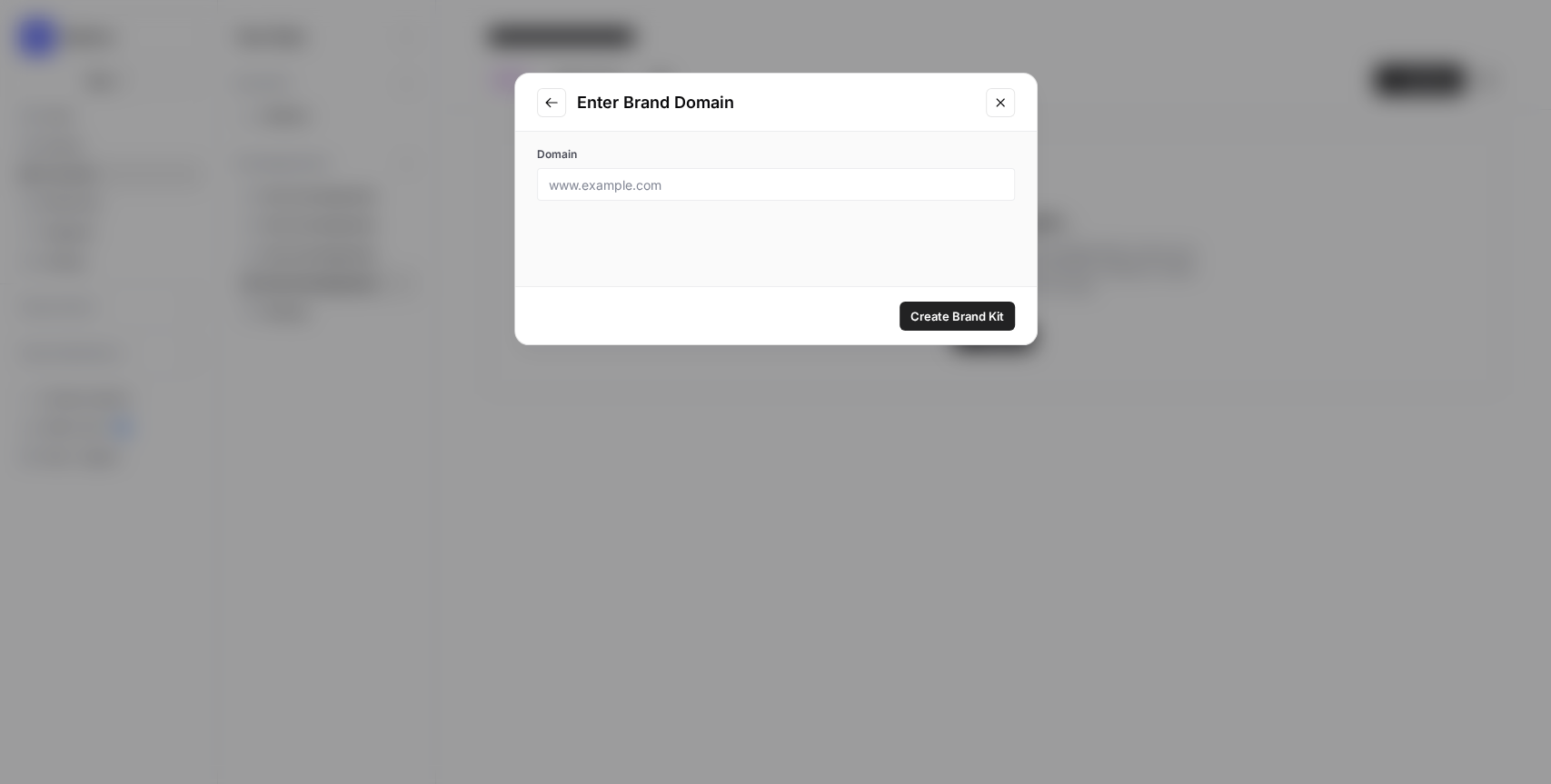 click 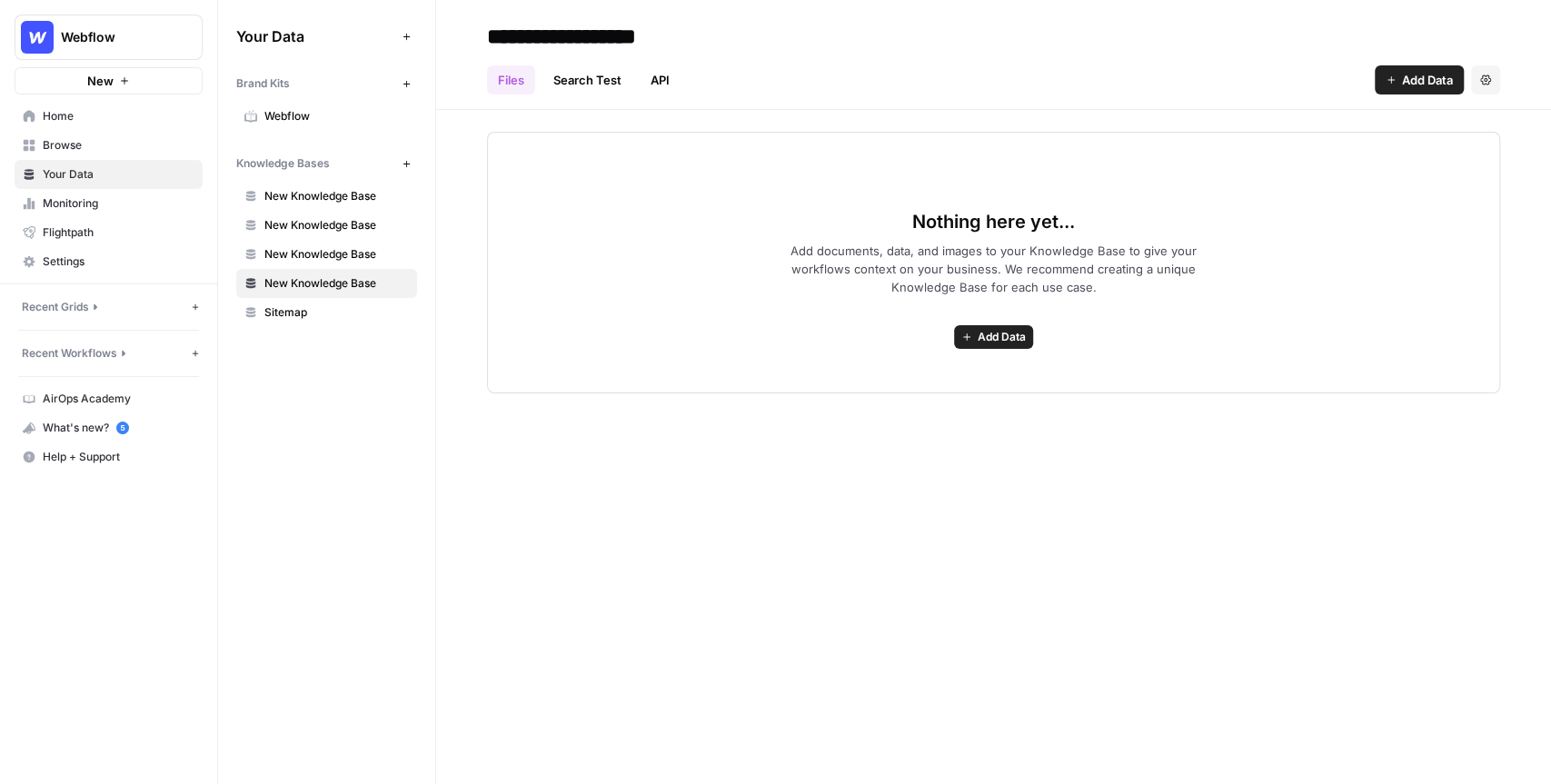 click on "Home" at bounding box center [118, 116] 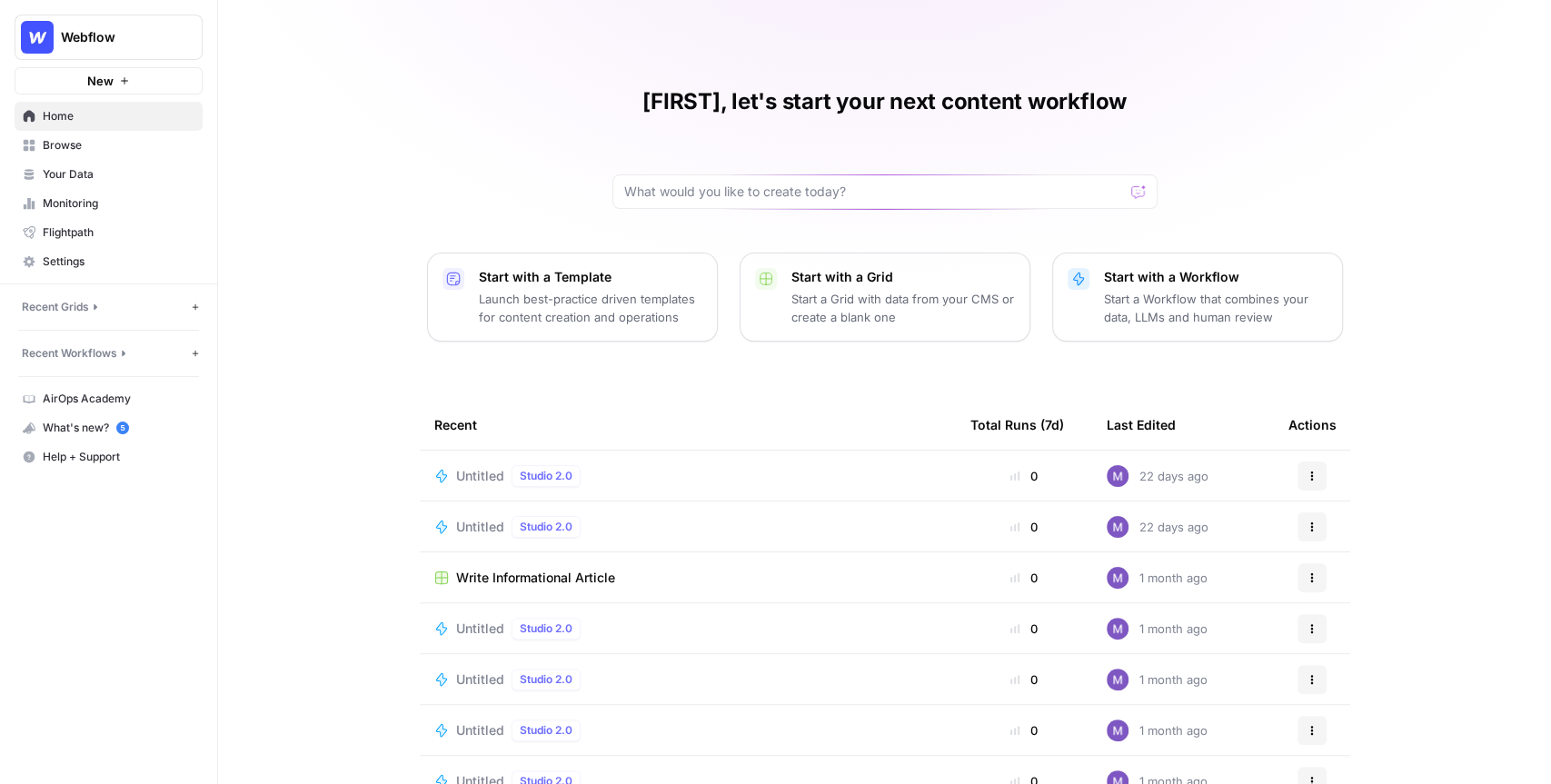 click on "Mike, let's start your next content workflow Start with a Template Launch best-practice driven templates for content creation and operations Start with a Grid Start a Grid with data from your CMS or create a blank one Start with a Workflow Start a Workflow that combines your data, LLMs and human review Recent Total Runs (7d) Last Edited Actions Untitled Studio 2.0 0 22 days ago Actions Untitled Studio 2.0 0 22 days ago Actions Write Informational Article 0 1 month ago Actions Untitled Studio 2.0 0 1 month ago Actions Untitled Studio 2.0 0 1 month ago Actions Untitled Studio 2.0 0 1 month ago Actions Untitled Studio 2.0 0 1 month ago Actions" at bounding box center (884, 418) 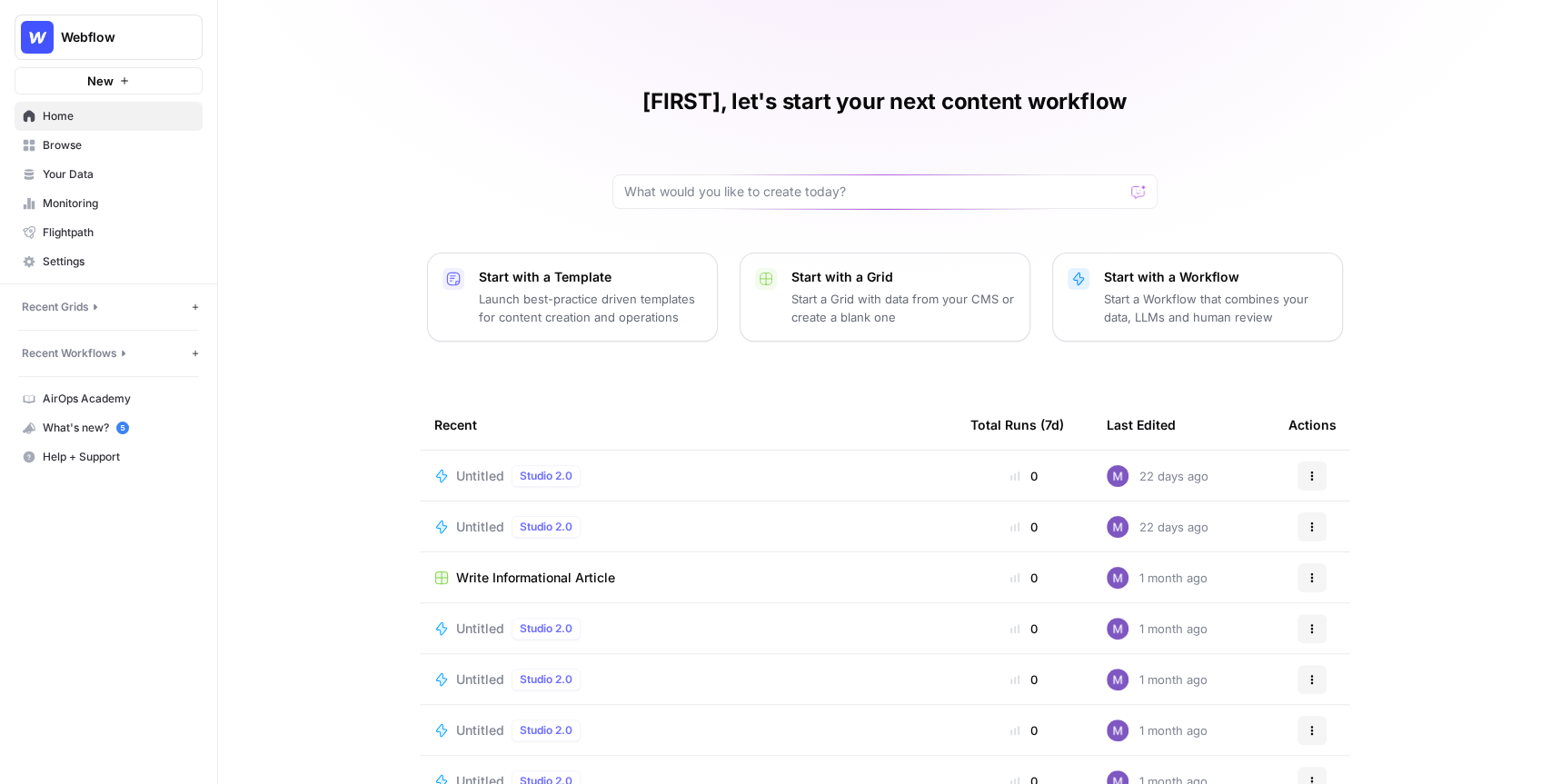 click 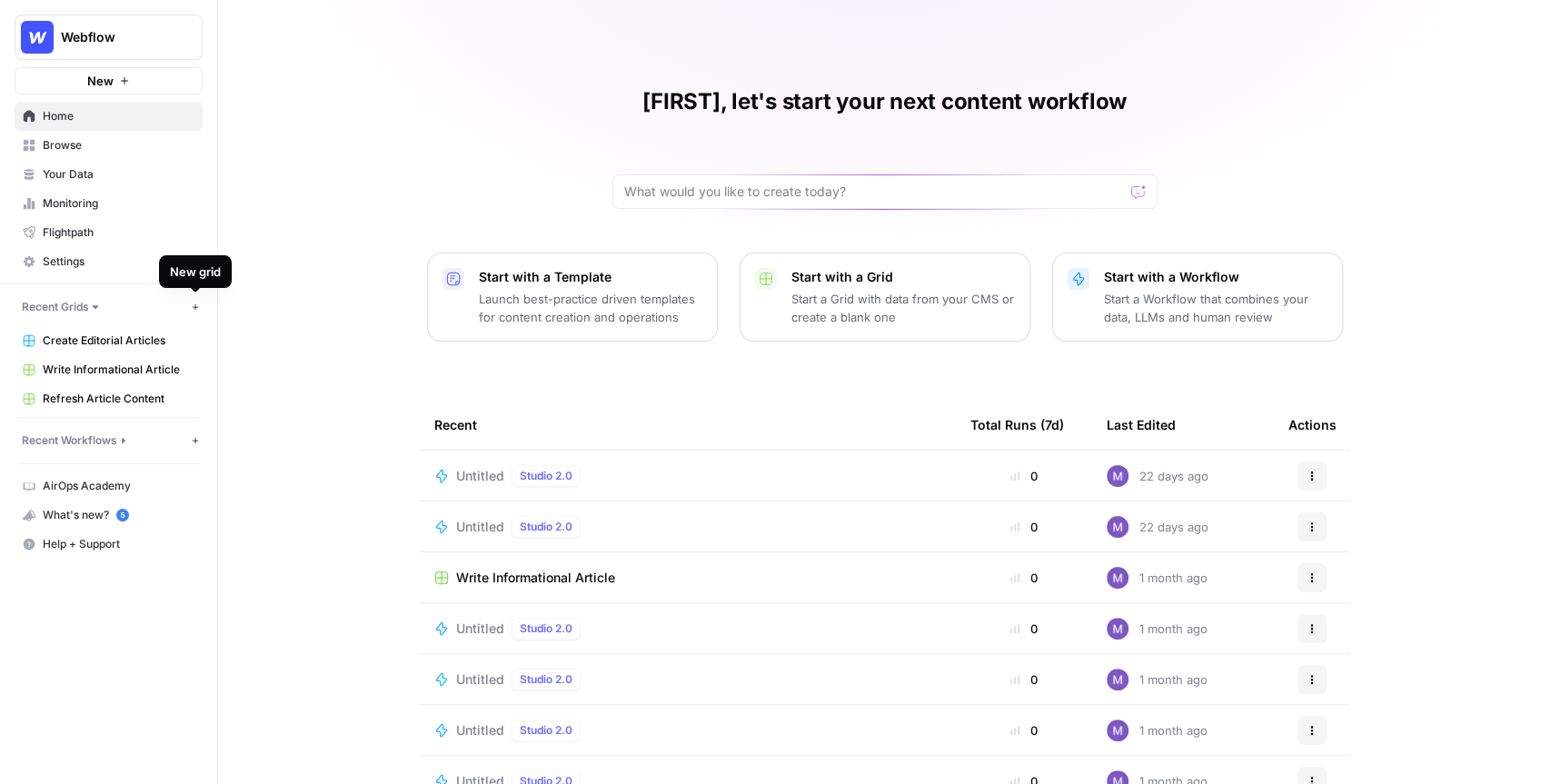 click 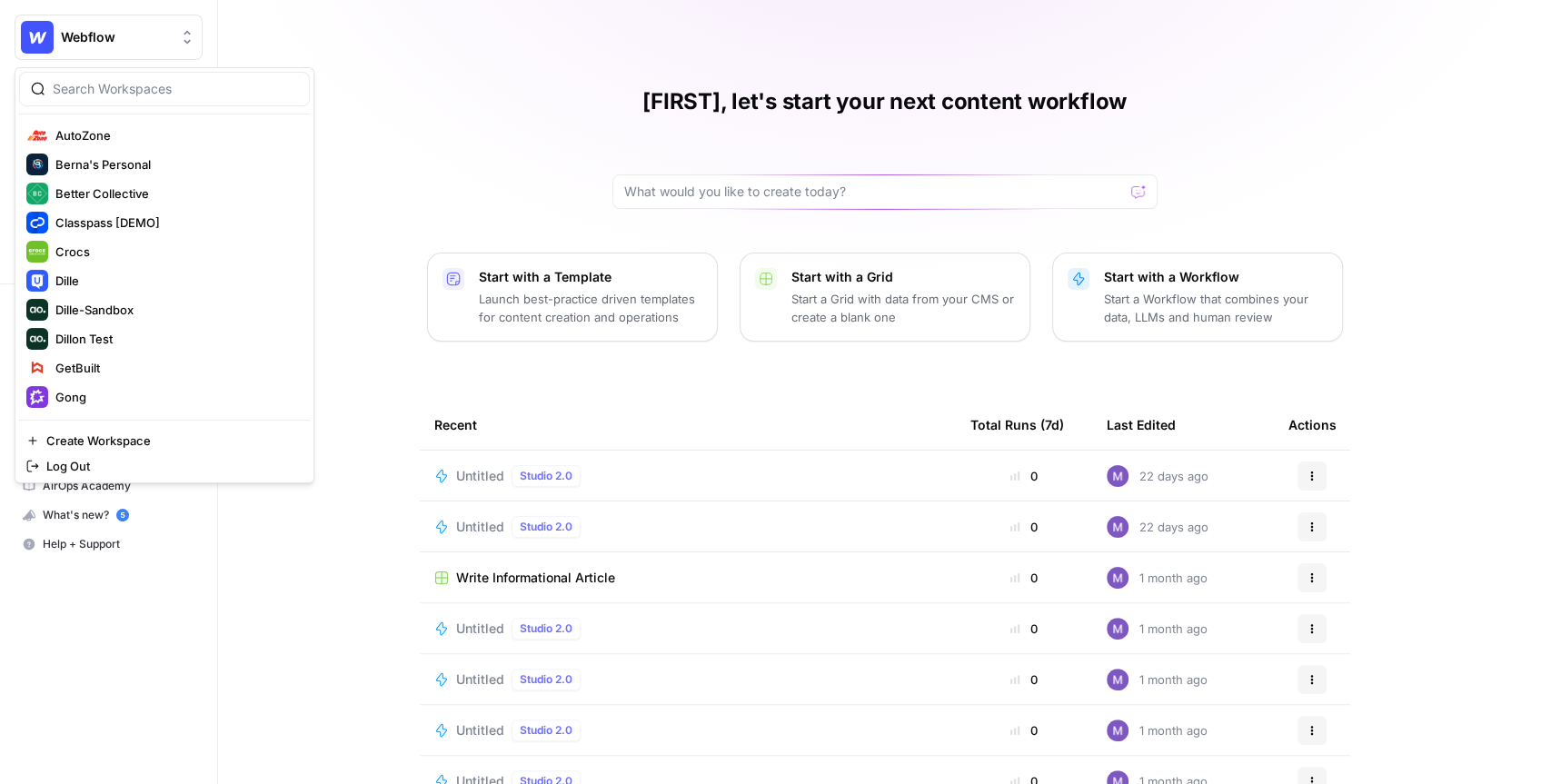 scroll, scrollTop: 206, scrollLeft: 0, axis: vertical 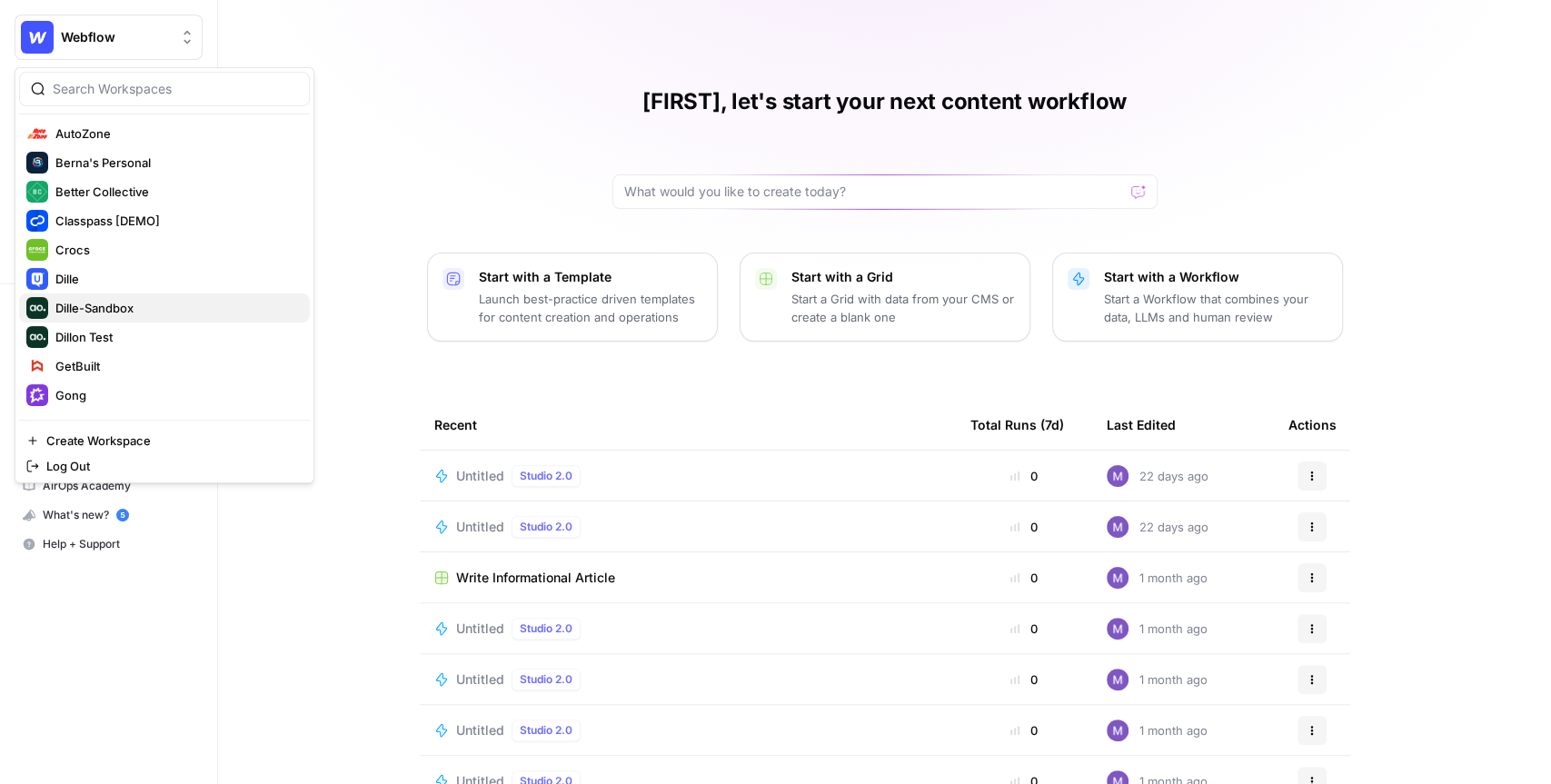 click on "Dille-Sandbox" at bounding box center (175, 308) 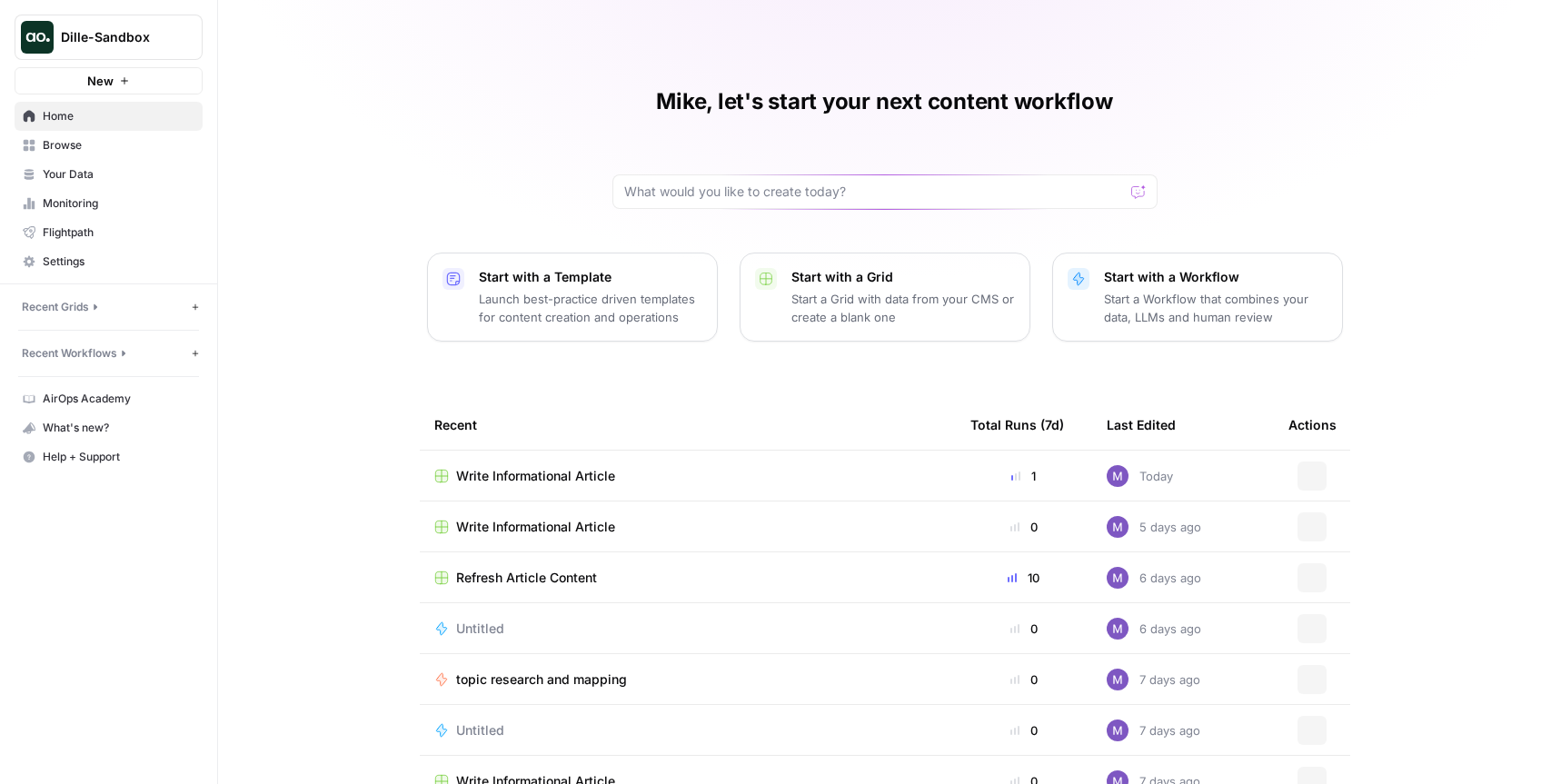 scroll, scrollTop: 0, scrollLeft: 0, axis: both 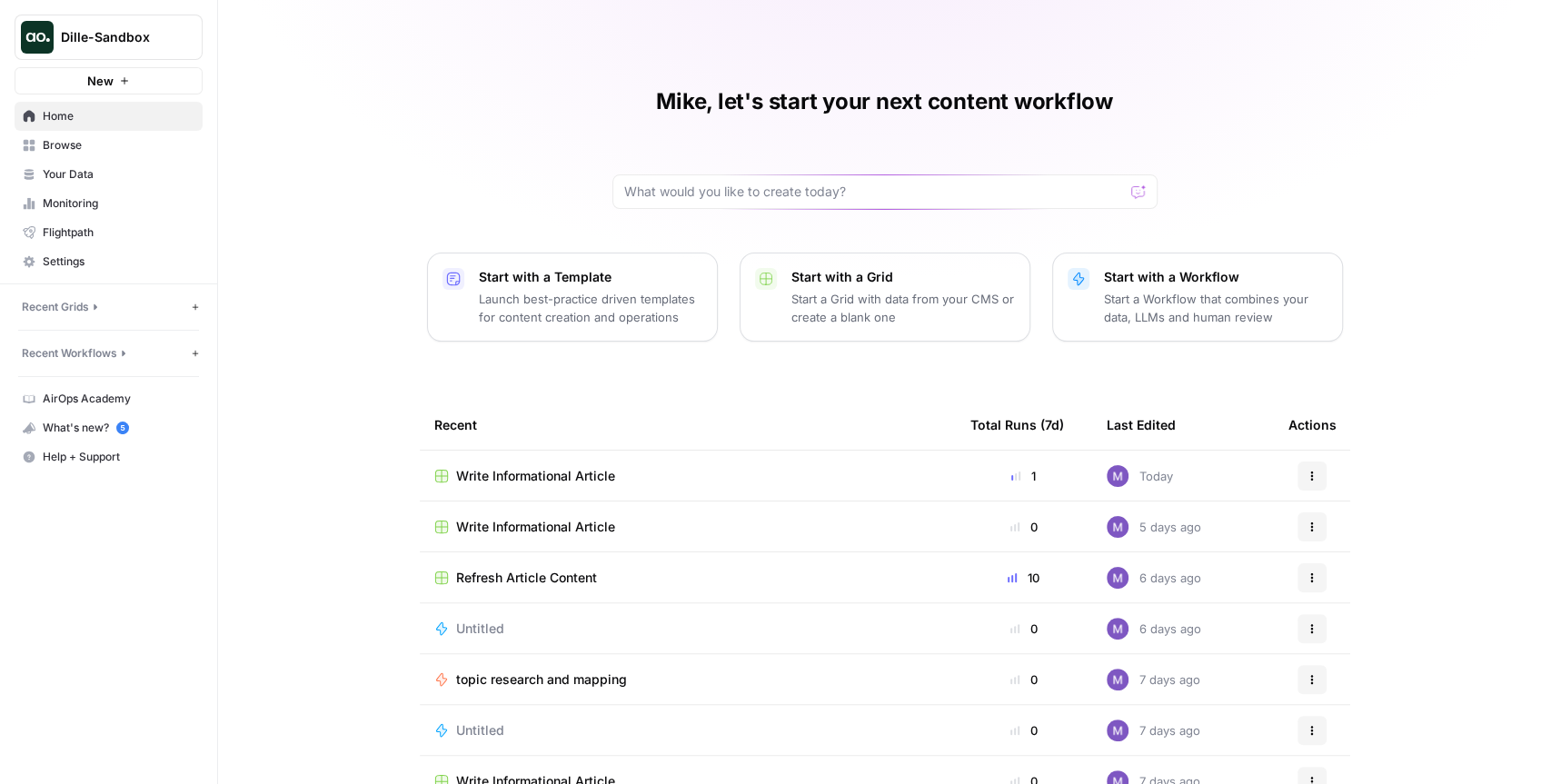 click on "[FIRST], let's start your next content workflow Start with a Template Launch best-practice driven templates for content creation and operations Start with a Grid Start a Grid with data from your CMS or create a blank one Start with a Workflow Start a Workflow that combines your data, LLMs and human review Recent Total Runs (7d) Last Edited Actions Write Informational Article 1 Today Actions Write Informational Article 0 5 days ago Actions Refresh Article Content 10 6 days ago Actions Untitled 0 6 days ago Actions topic research and mapping 0 7 days ago Actions Untitled 0 7 days ago Actions Write Informational Article 0 7 days ago Actions" at bounding box center (884, 418) 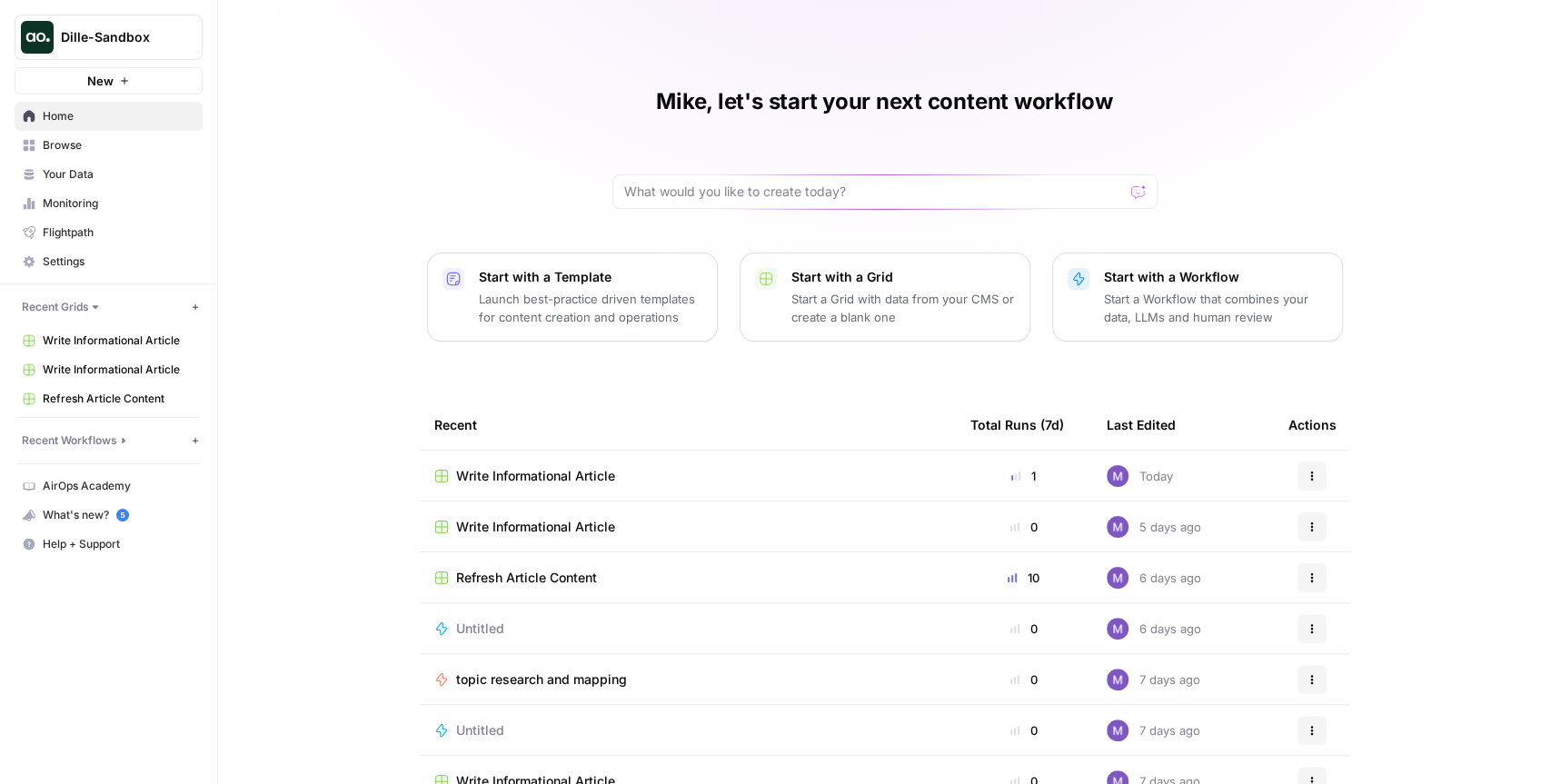 click on "Mike, let's start your next content workflow Start with a Template Launch best-practice driven templates for content creation and operations Start with a Grid Start a Grid with data from your CMS or create a blank one Start with a Workflow Start a Workflow that combines your data, LLMs and human review Recent Total Runs (7d) Last Edited Actions Write Informational Article 1 Today Actions Write Informational Article 0 5 days ago Actions Refresh Article Content 10 6 days ago Actions Untitled 0 6 days ago Actions topic research and mapping 0 7 days ago Actions Untitled 0 7 days ago Actions Write Informational Article 0 7 days ago Actions" at bounding box center (884, 418) 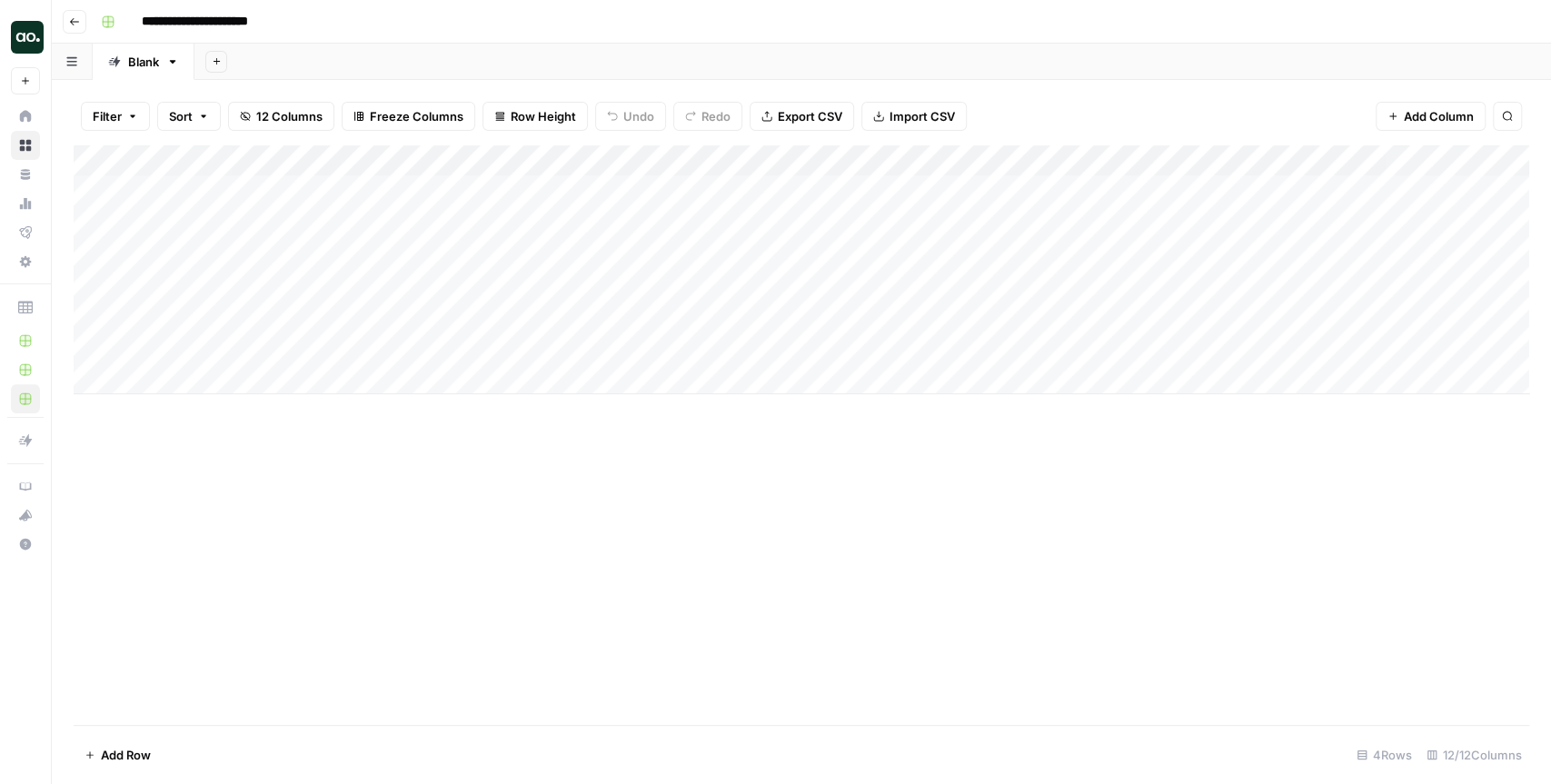 click on "Add Sheet" at bounding box center [872, 62] 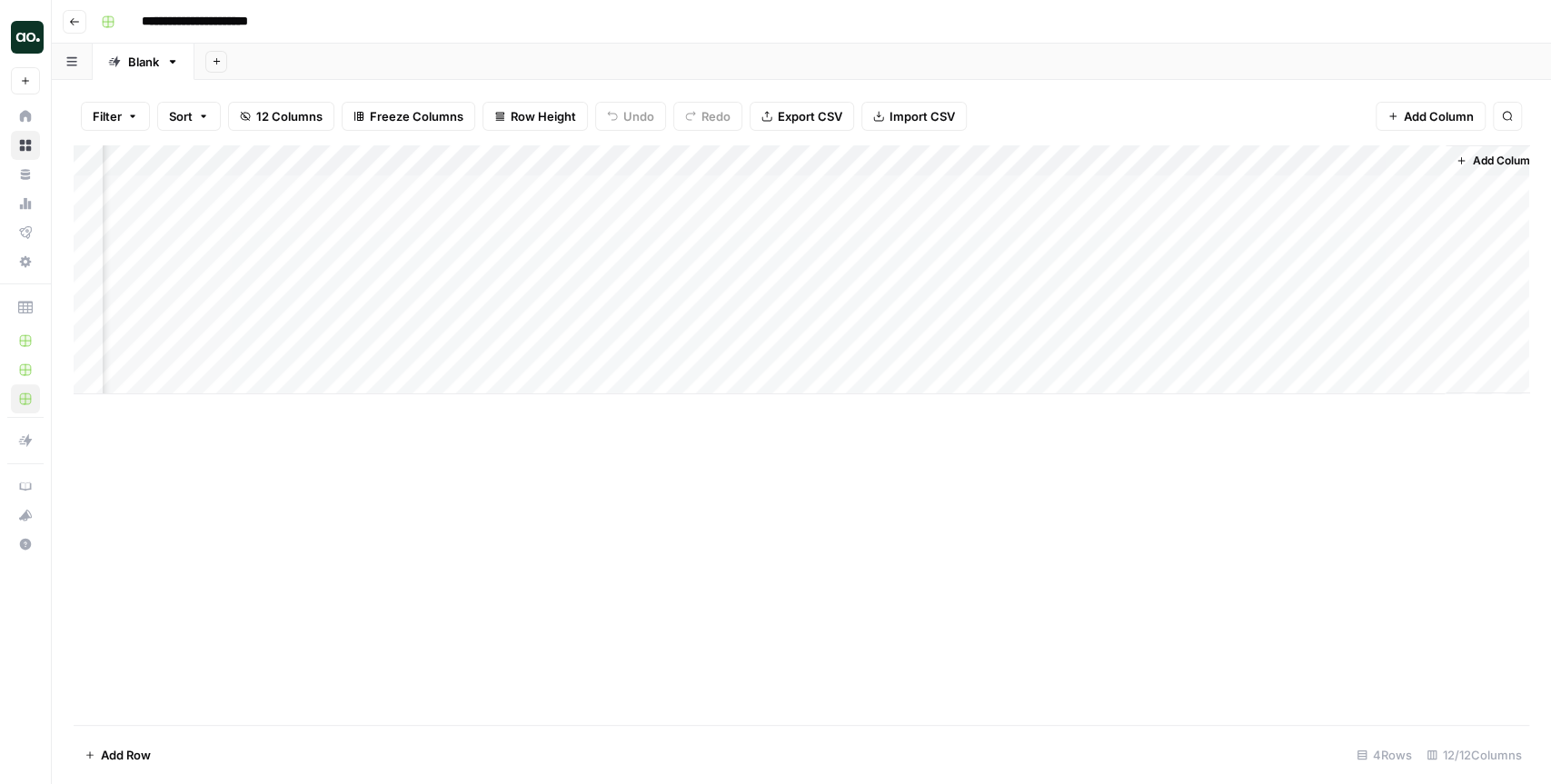 scroll, scrollTop: 0, scrollLeft: 1281, axis: horizontal 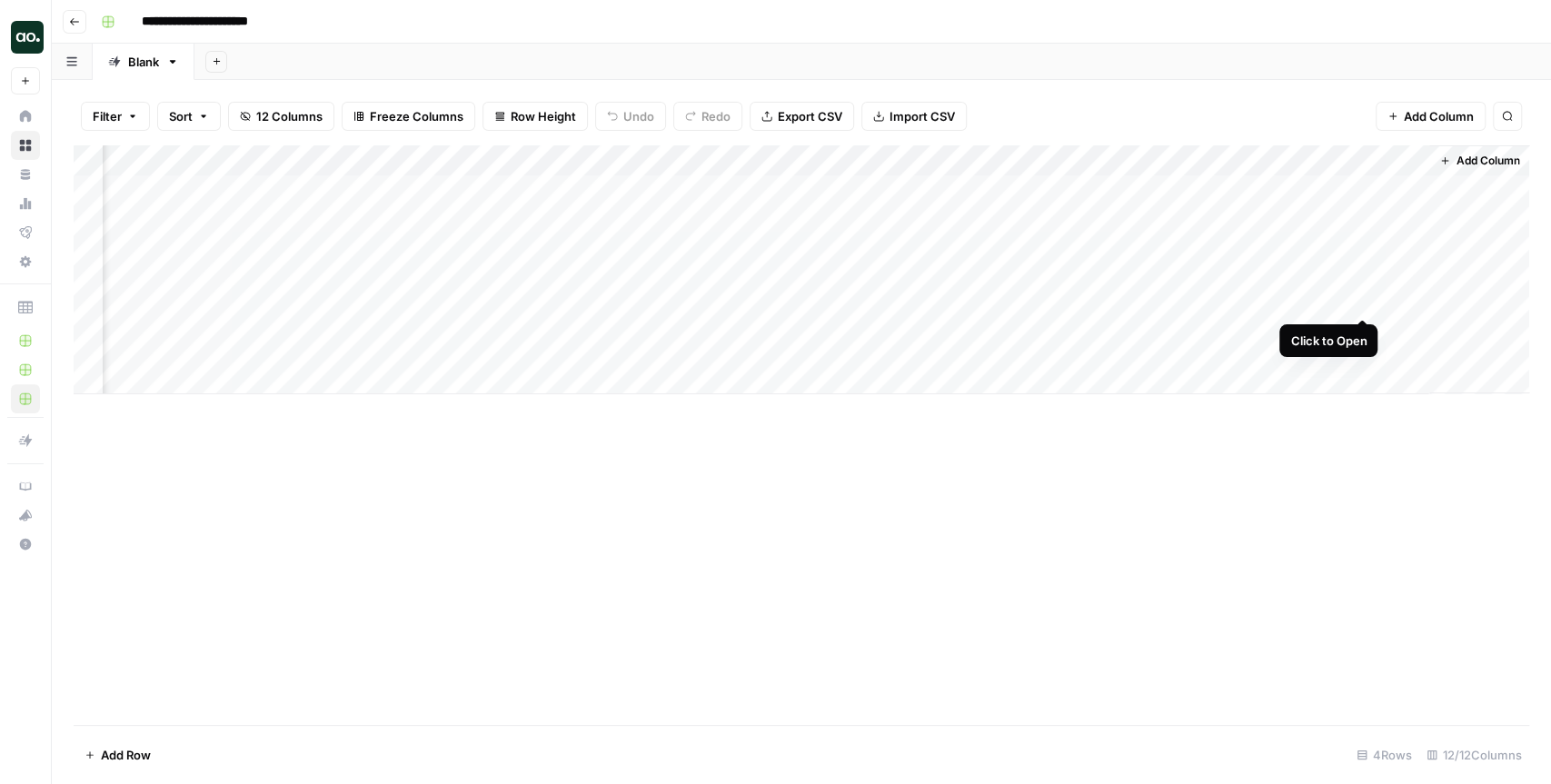 click on "Add Column" at bounding box center [801, 270] 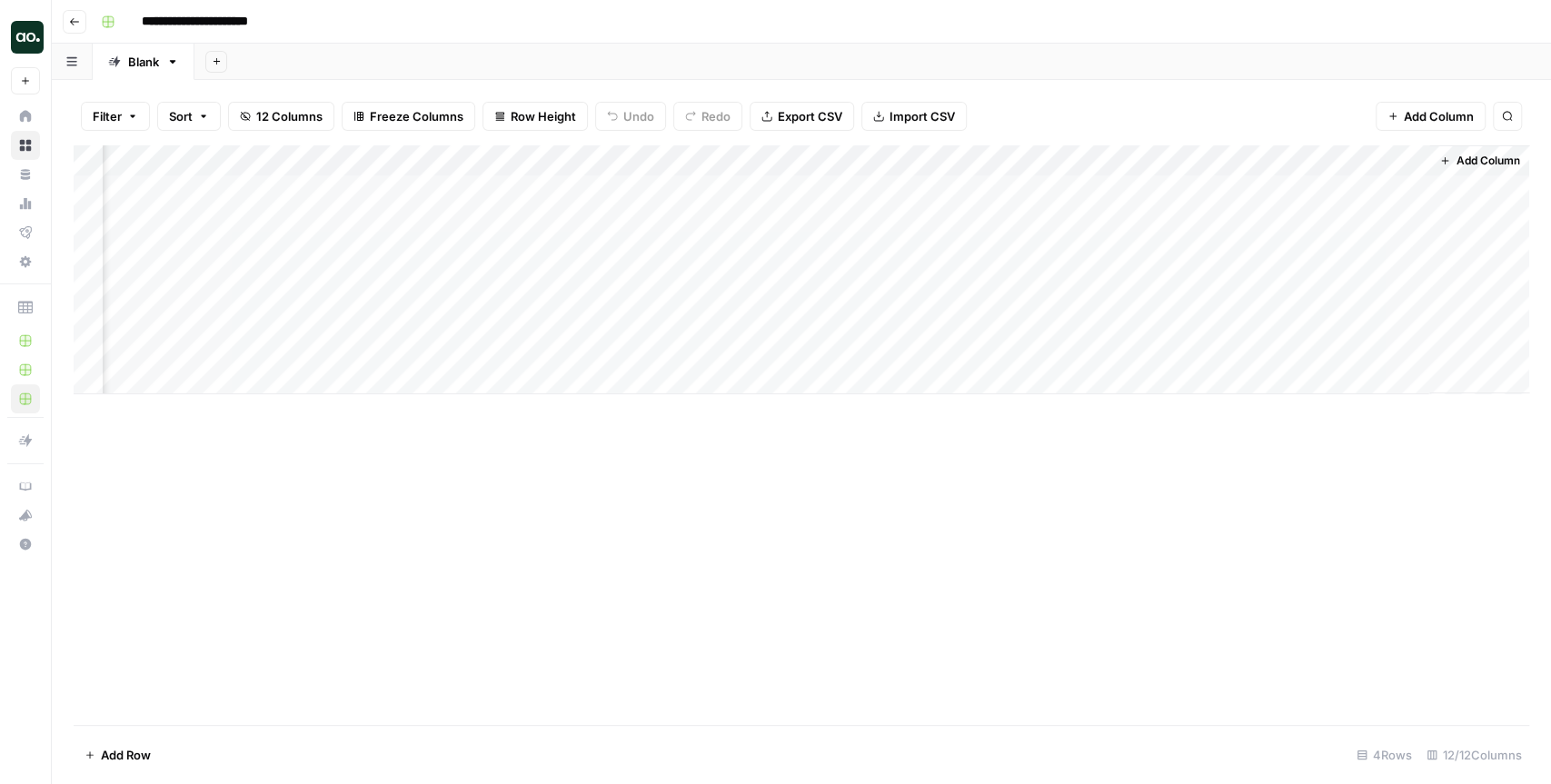 scroll, scrollTop: 0, scrollLeft: 1270, axis: horizontal 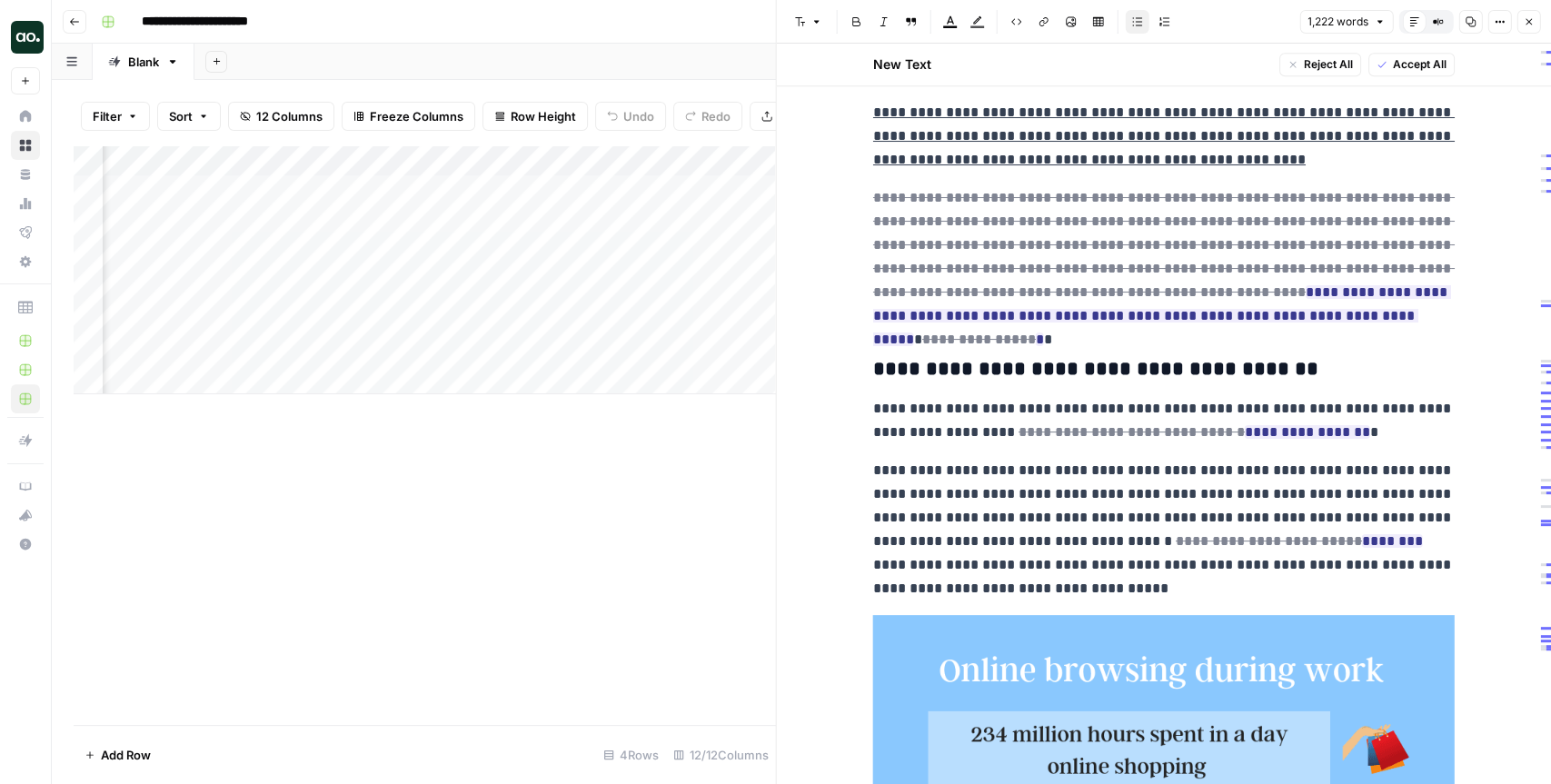 click 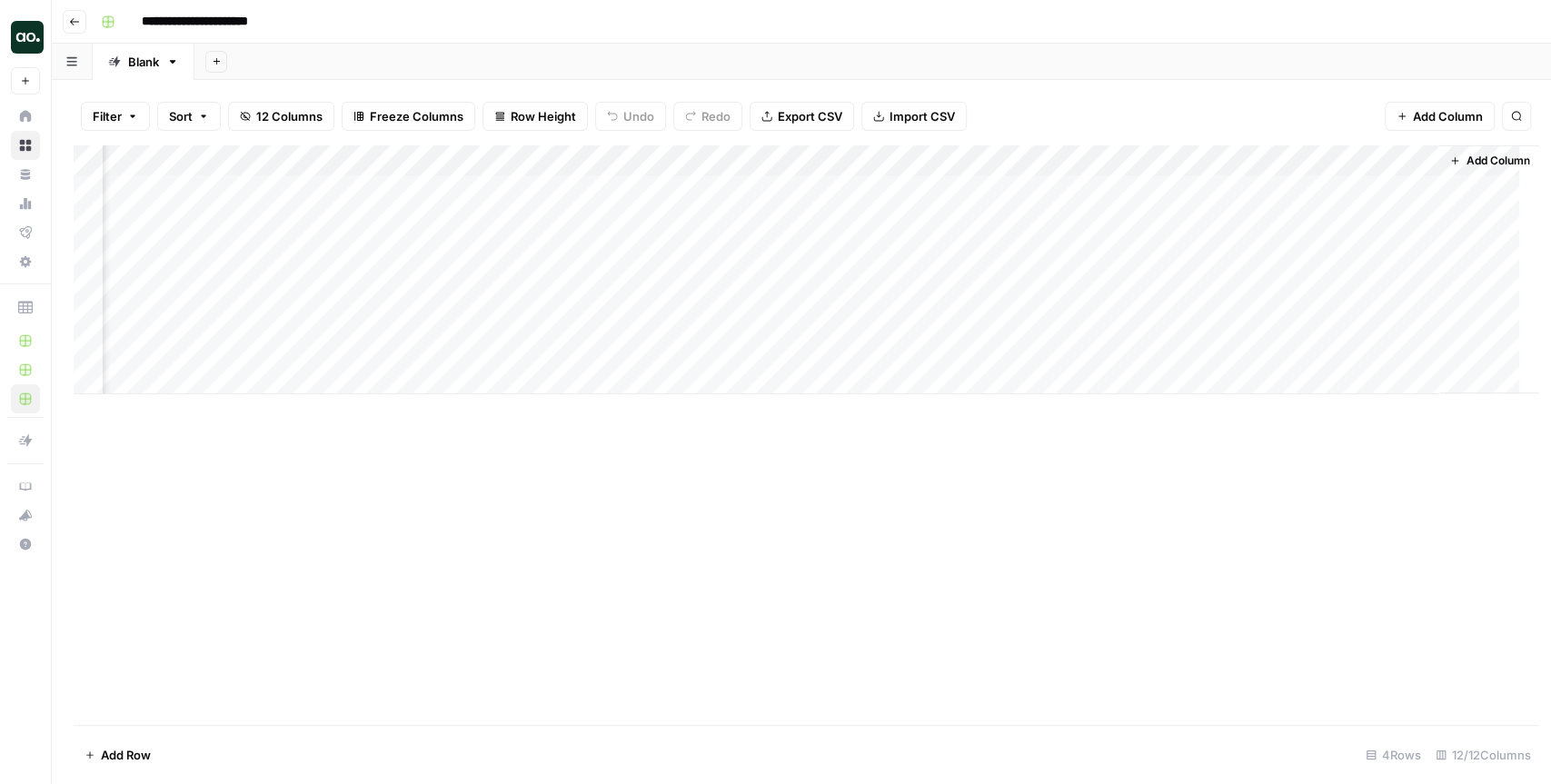 scroll, scrollTop: 0, scrollLeft: 1260, axis: horizontal 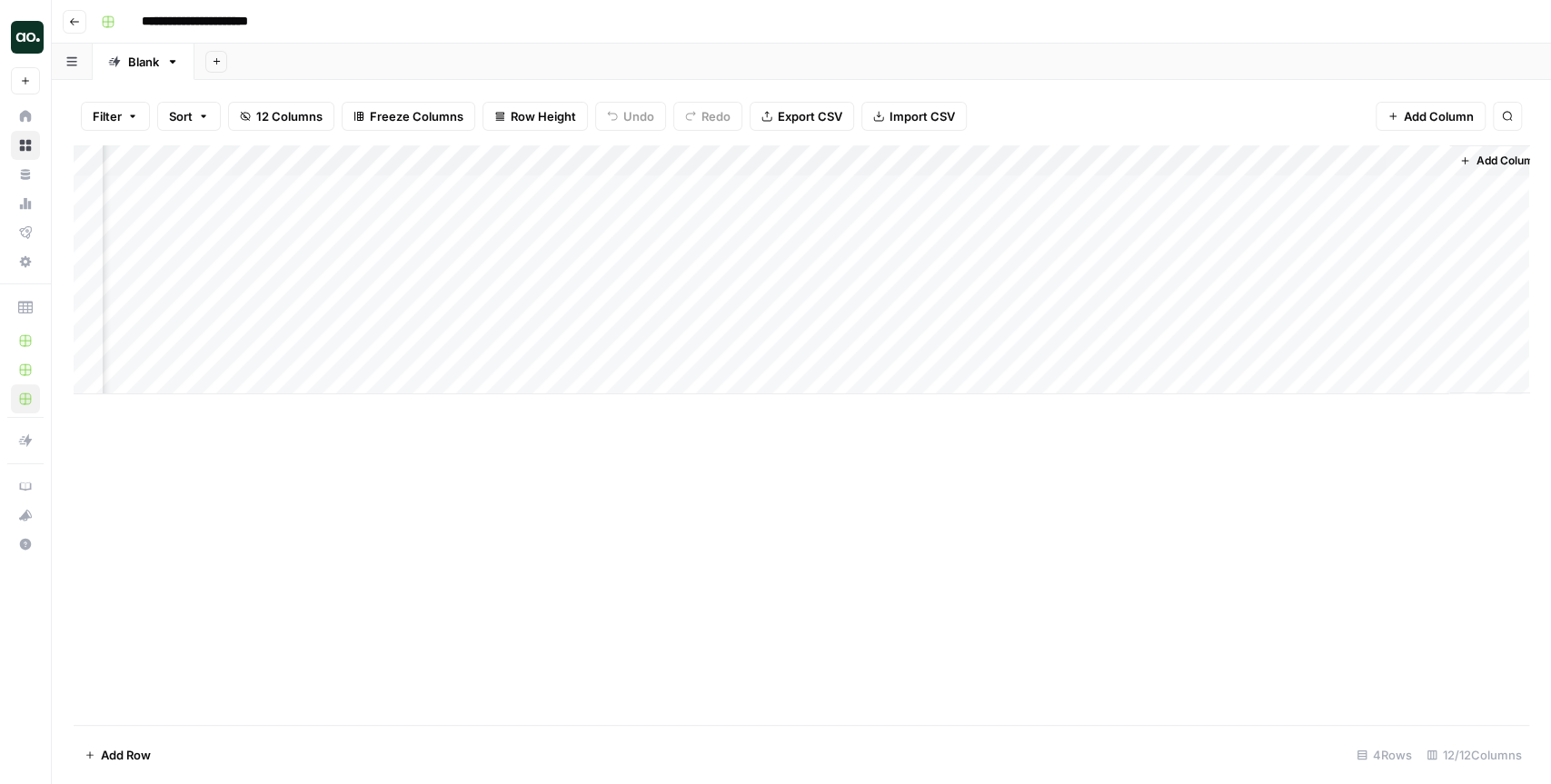 click on "Add Sheet" at bounding box center [872, 62] 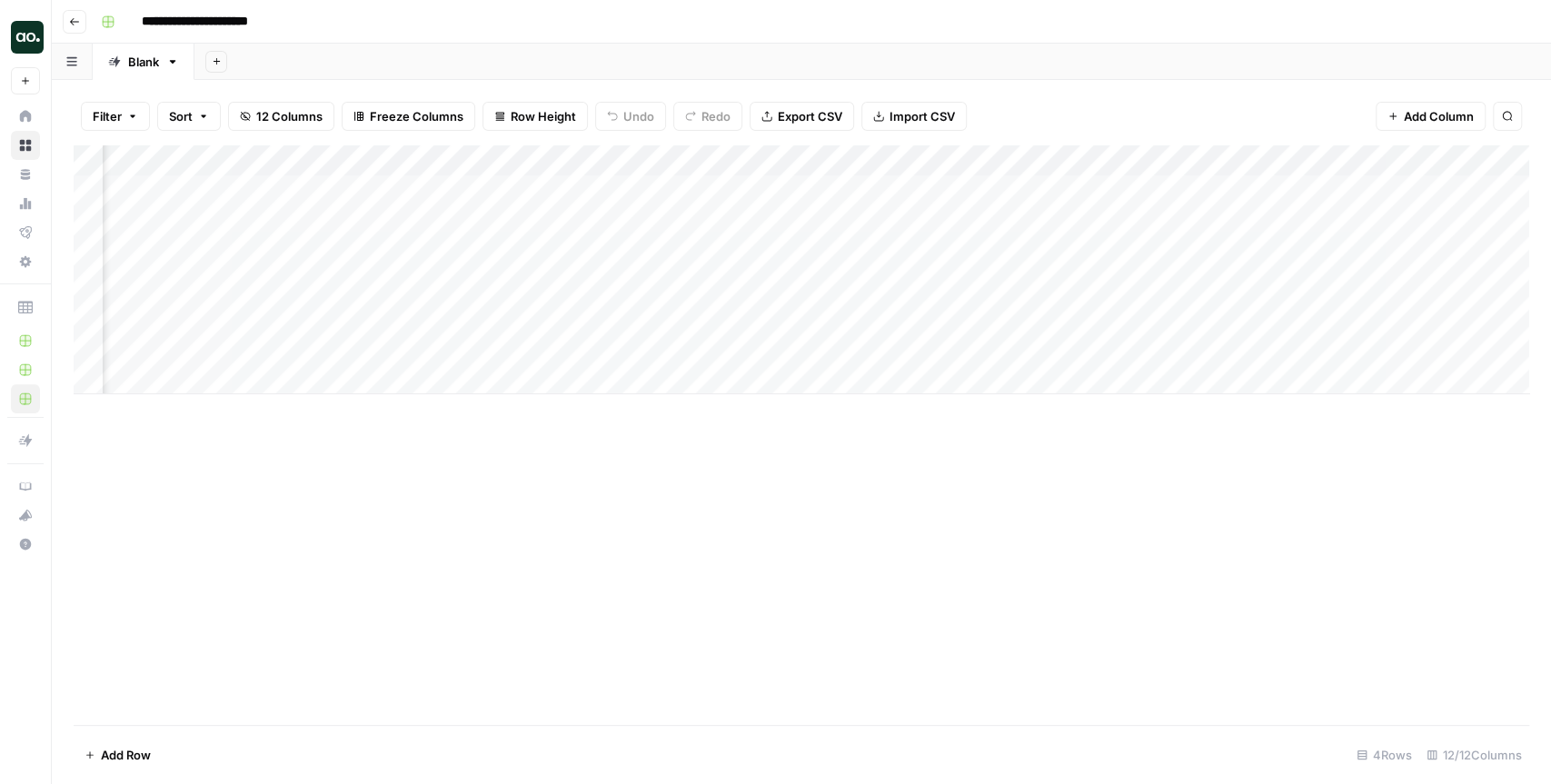 scroll, scrollTop: 0, scrollLeft: 0, axis: both 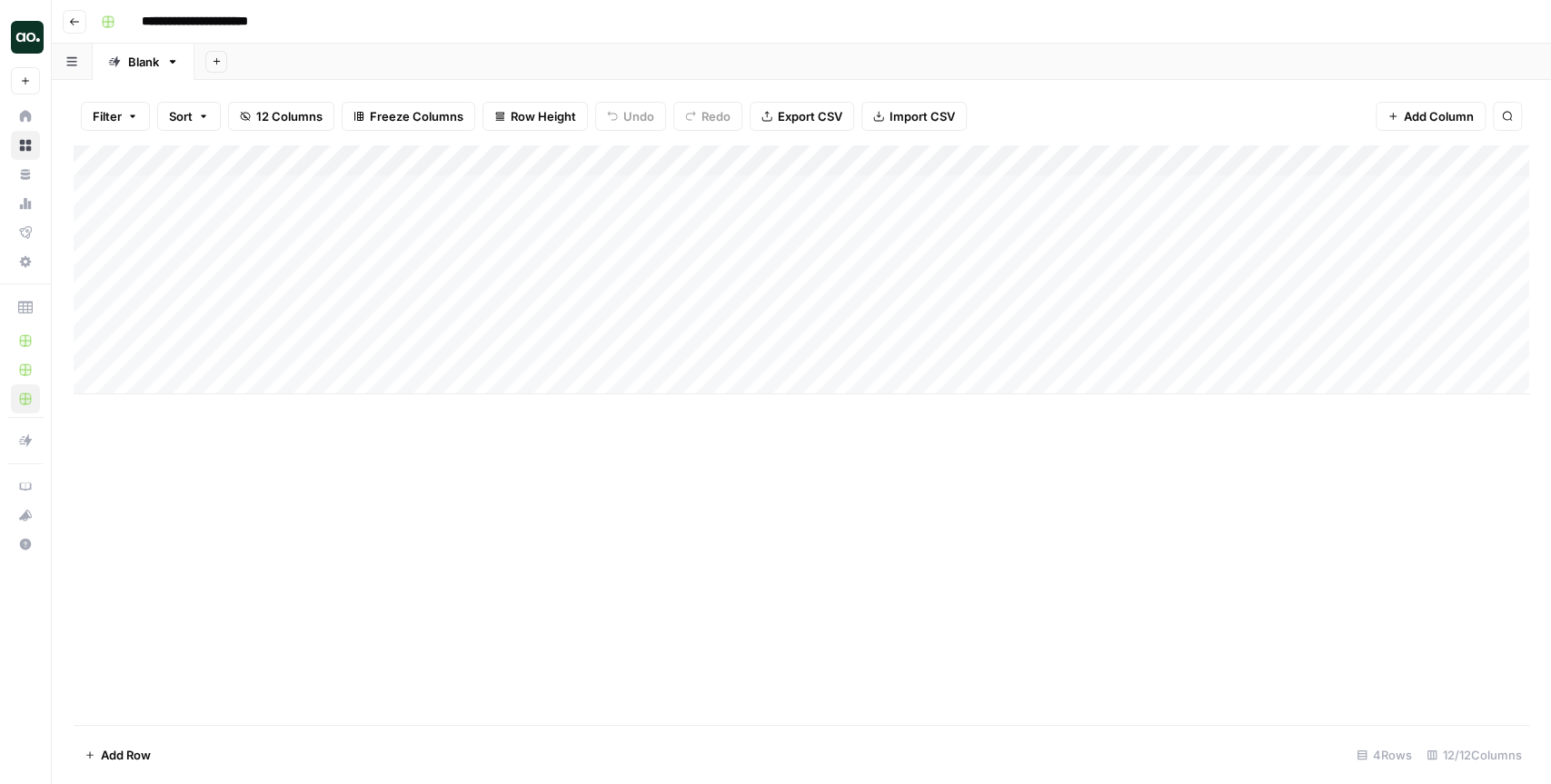 drag, startPoint x: 656, startPoint y: 196, endPoint x: 656, endPoint y: 295, distance: 99 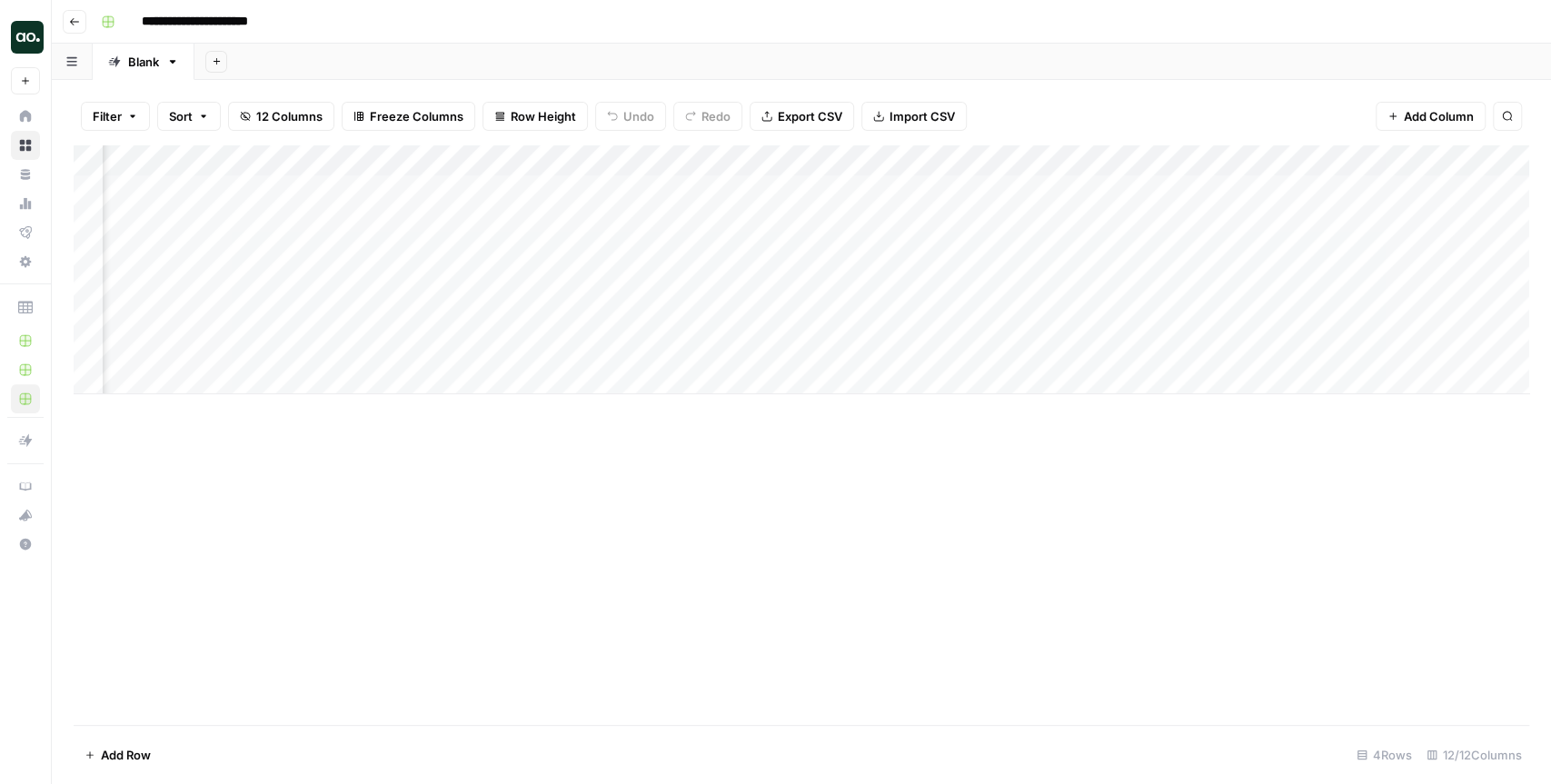 scroll, scrollTop: 0, scrollLeft: 249, axis: horizontal 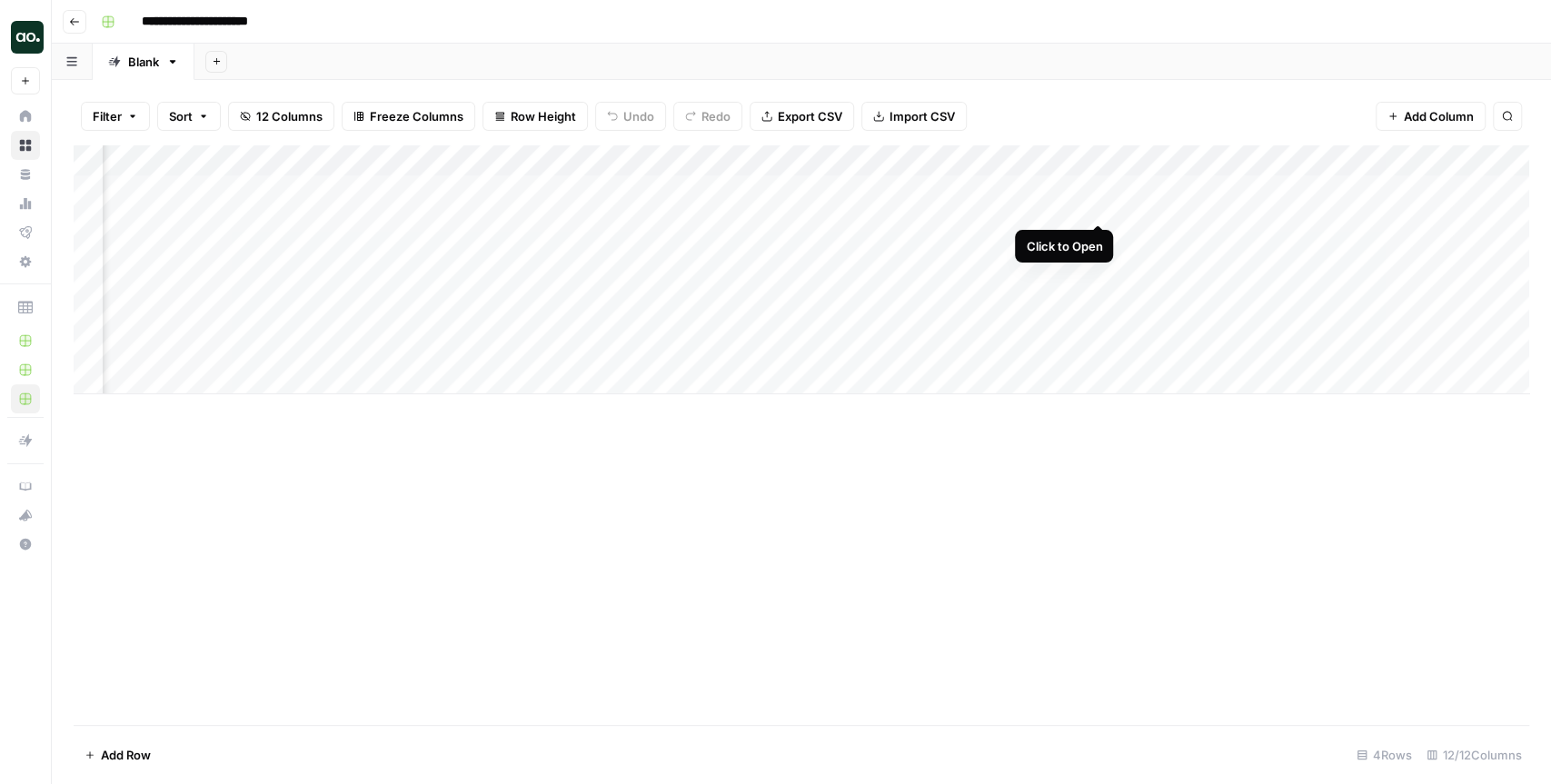 click on "Add Column" at bounding box center [801, 270] 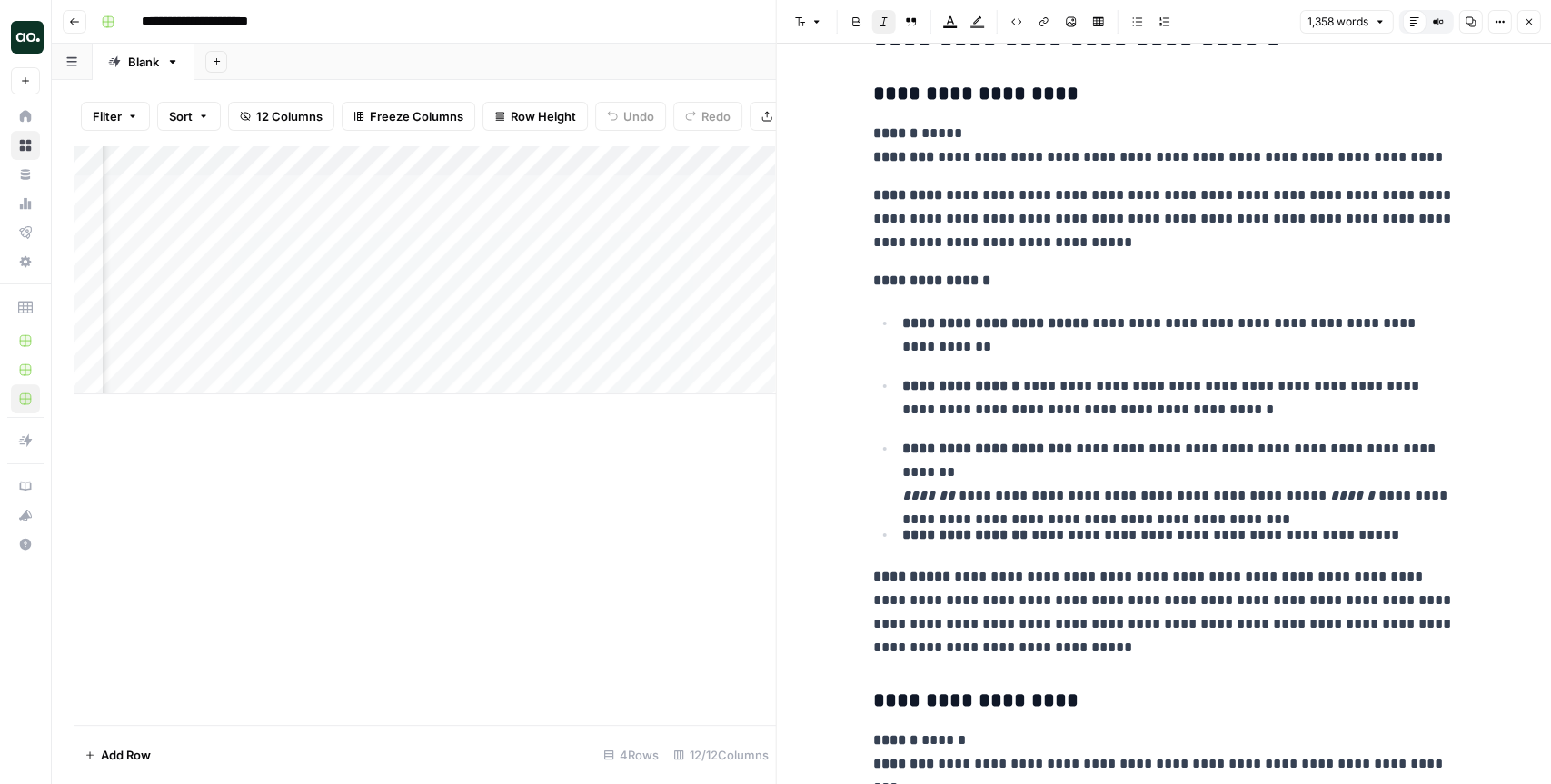 scroll, scrollTop: 2227, scrollLeft: 0, axis: vertical 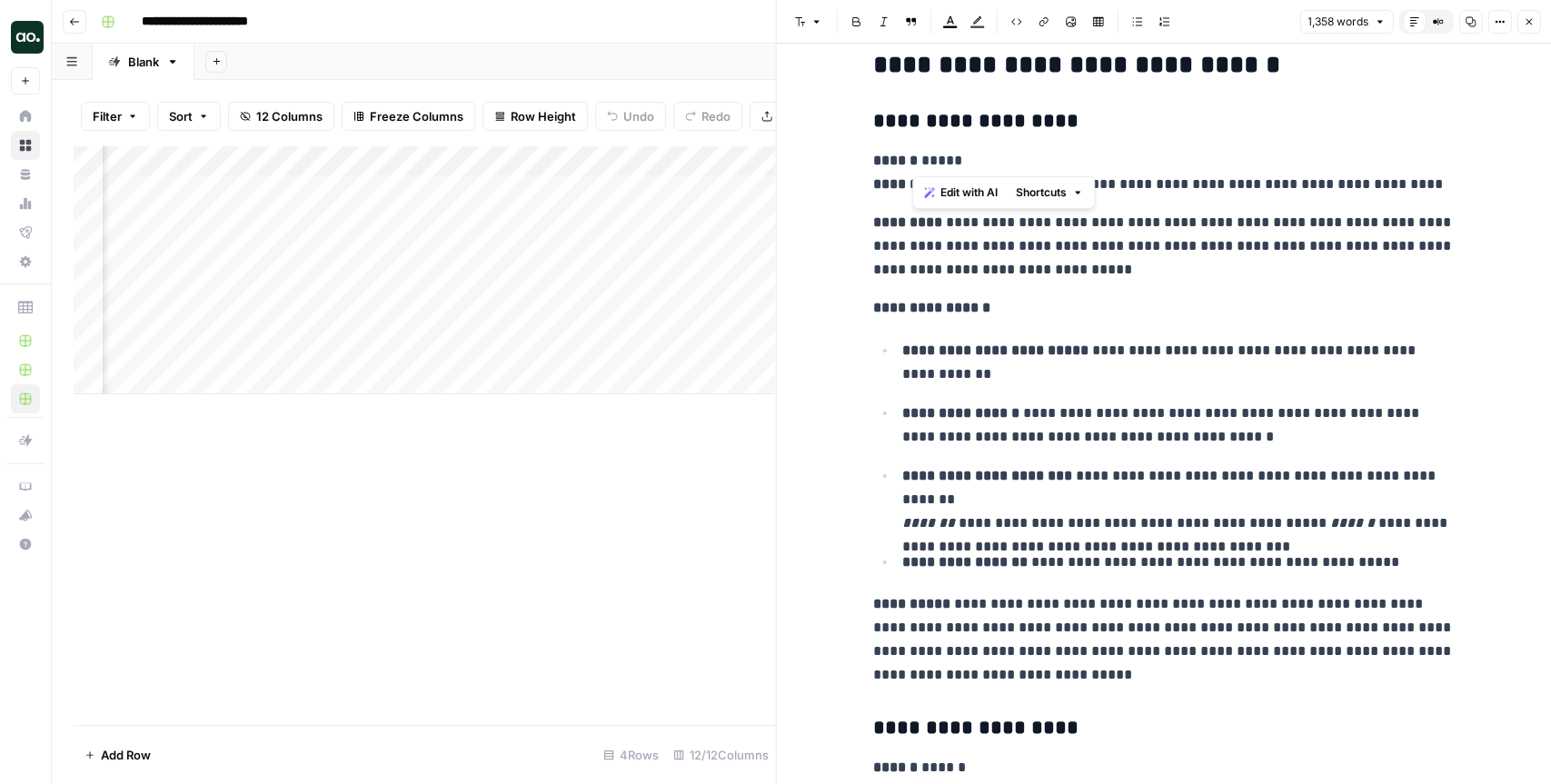 drag, startPoint x: 989, startPoint y: 157, endPoint x: 887, endPoint y: 145, distance: 102.70346 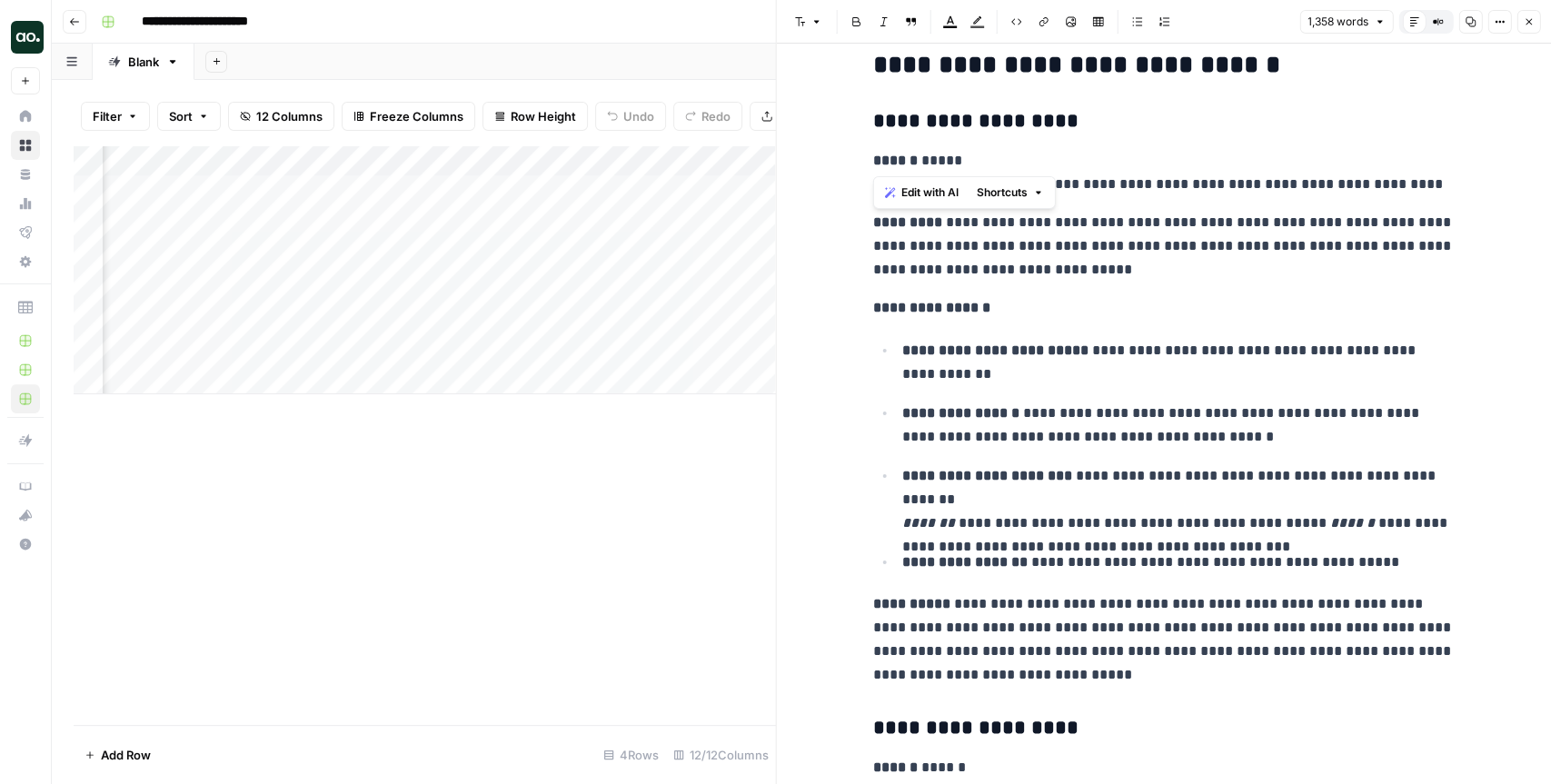 click on "**********" at bounding box center (1178, 500) 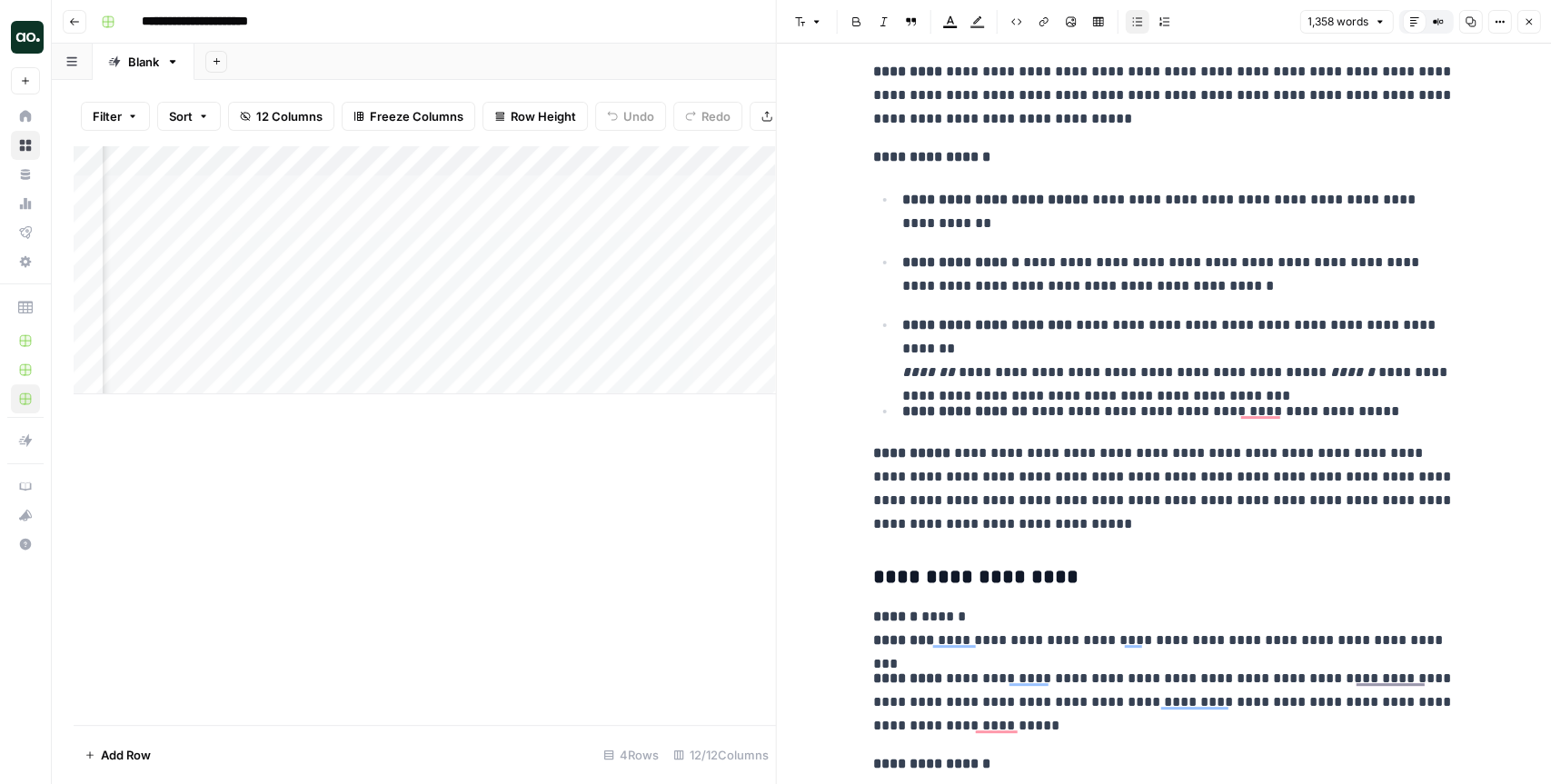 scroll, scrollTop: 2418, scrollLeft: 0, axis: vertical 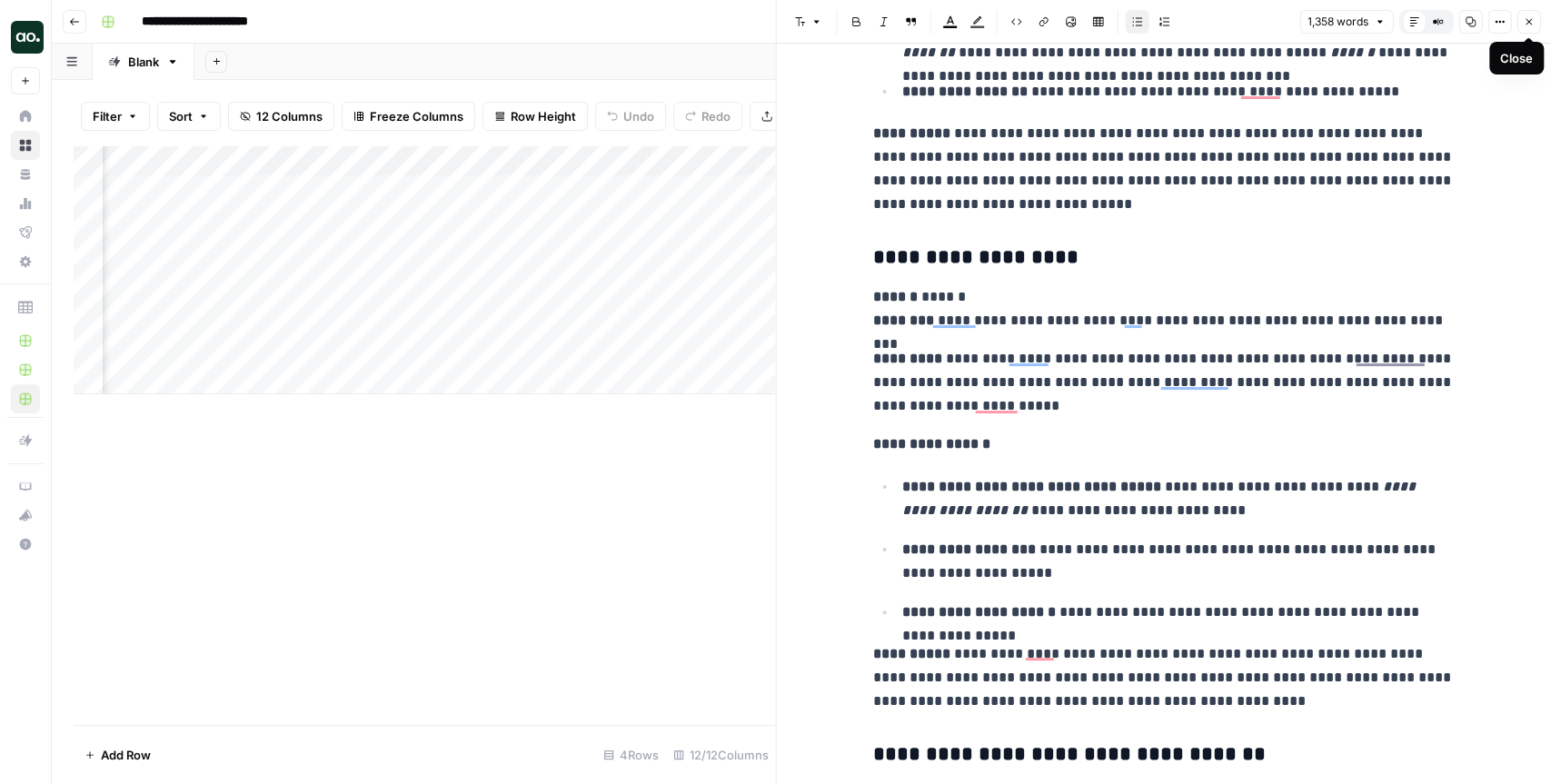 click 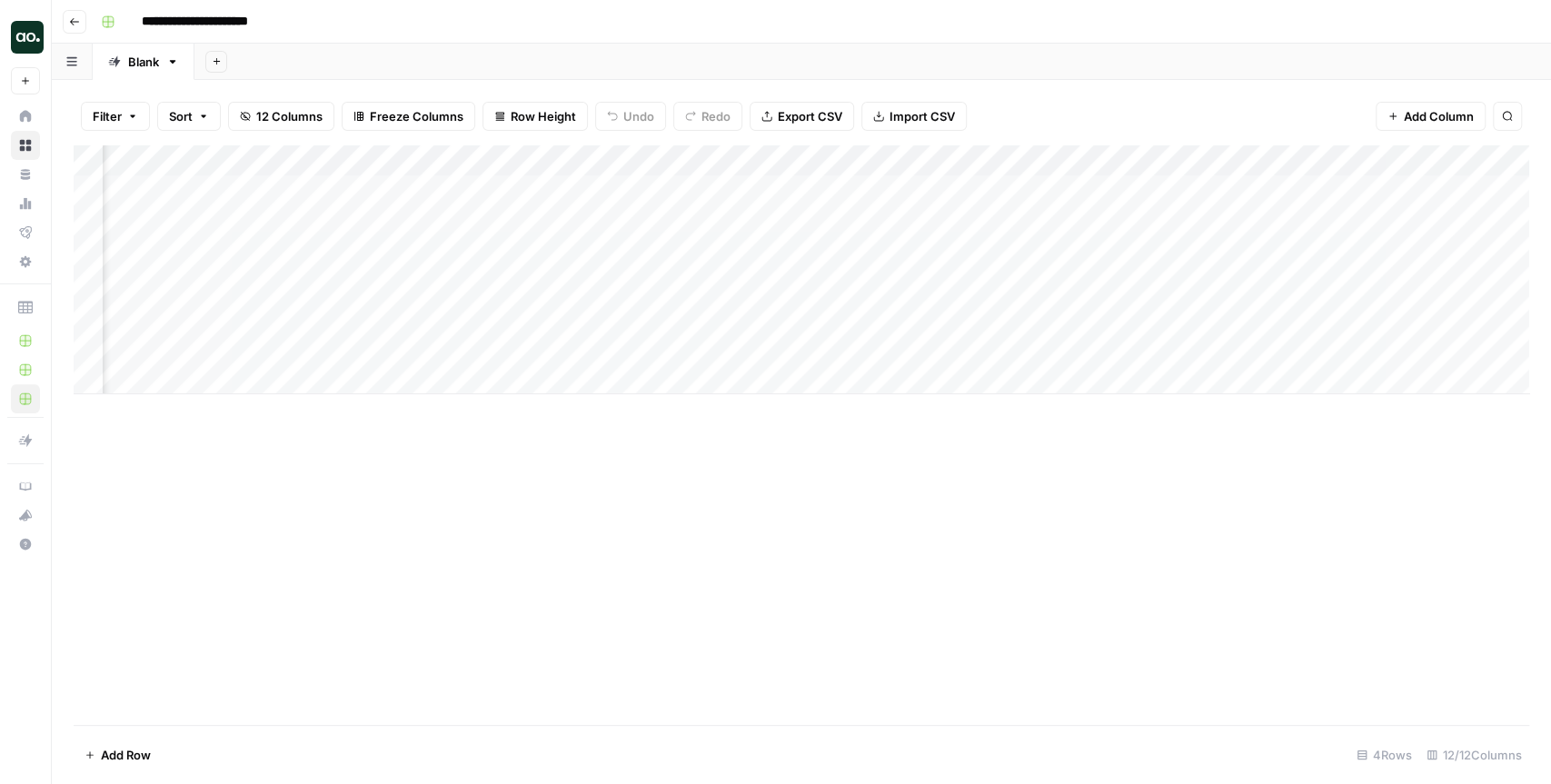 scroll, scrollTop: 0, scrollLeft: 552, axis: horizontal 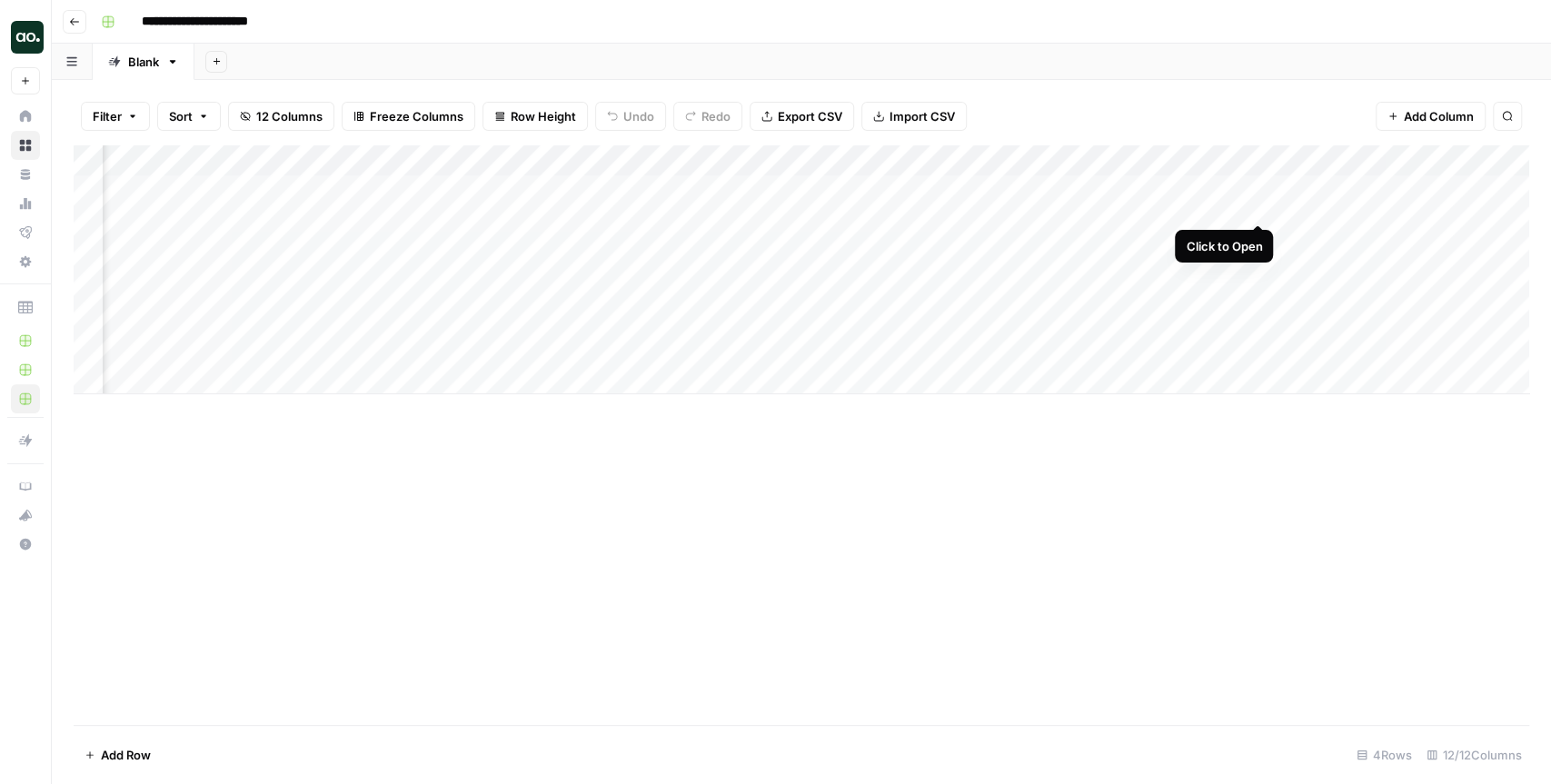click on "Add Column" at bounding box center [801, 270] 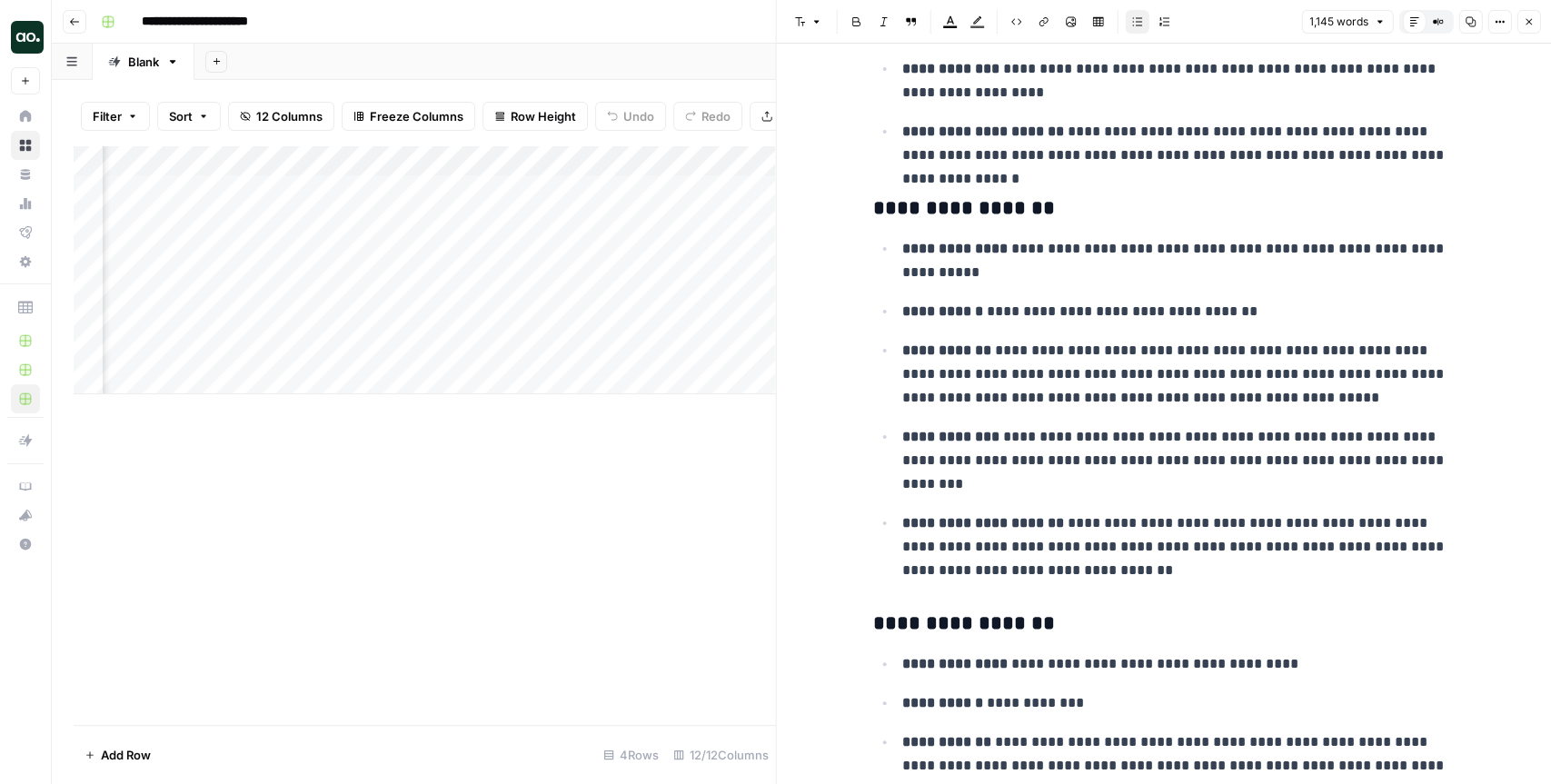 scroll, scrollTop: 1034, scrollLeft: 0, axis: vertical 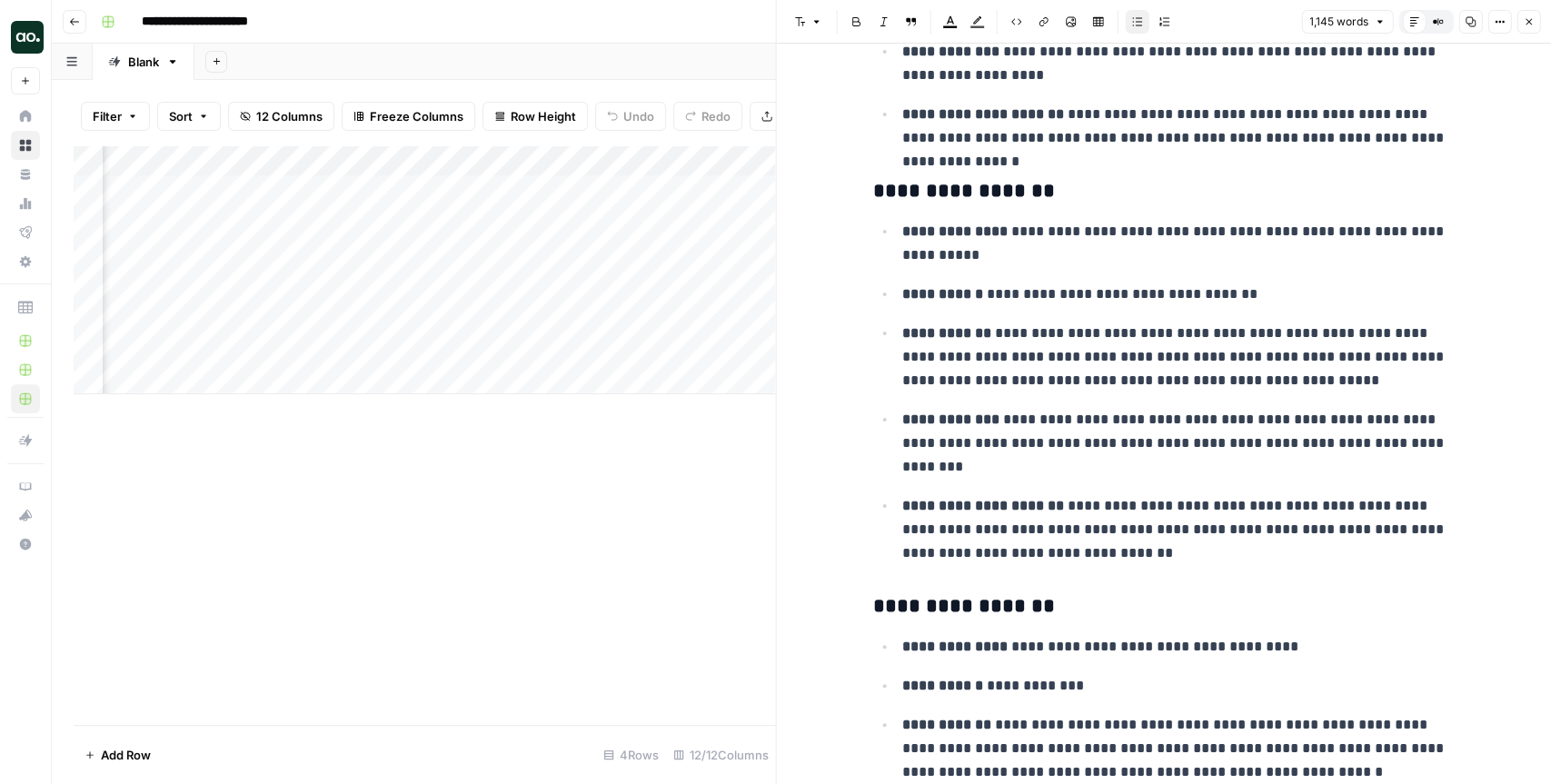 click 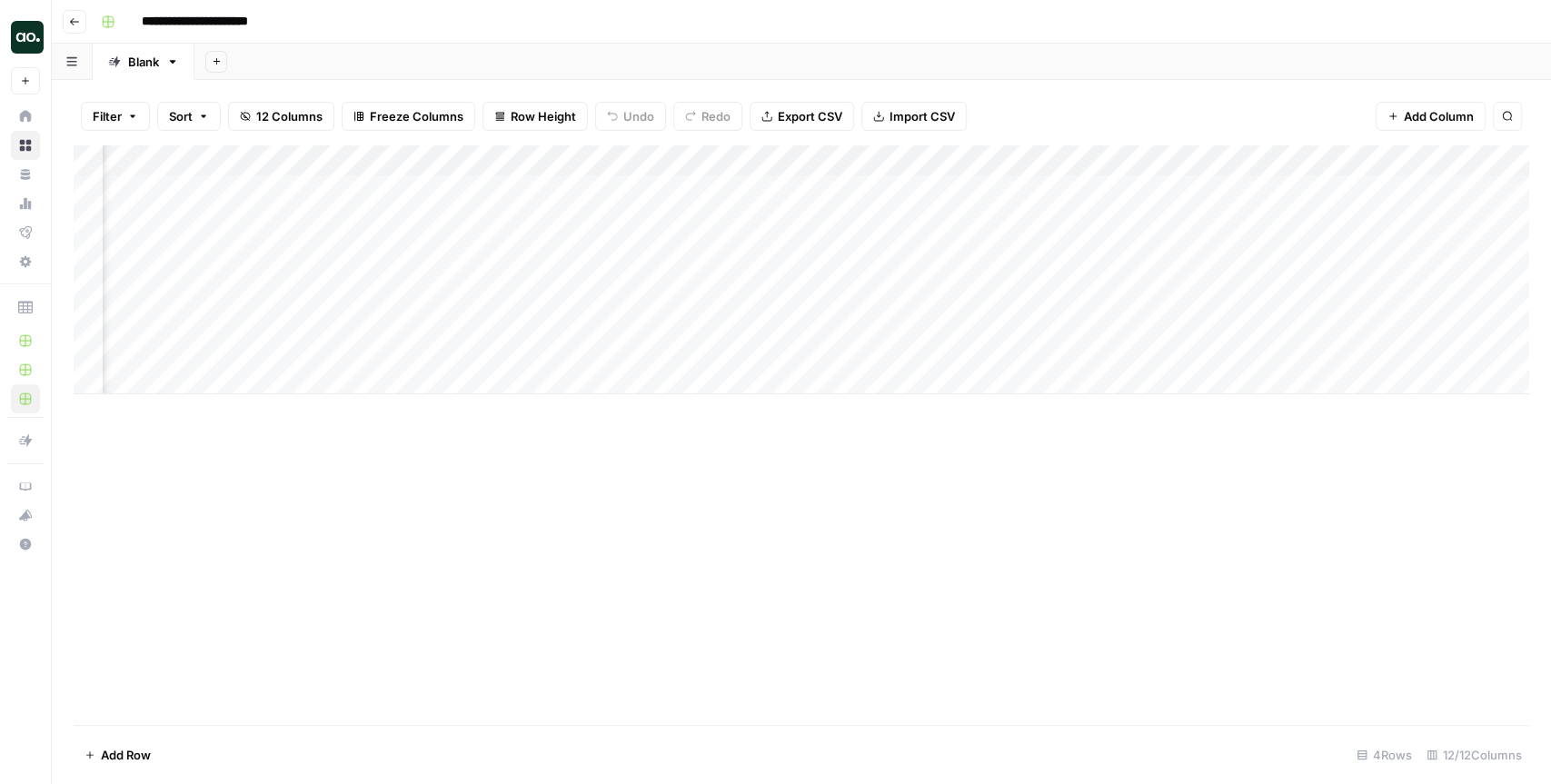 scroll, scrollTop: 0, scrollLeft: 1018, axis: horizontal 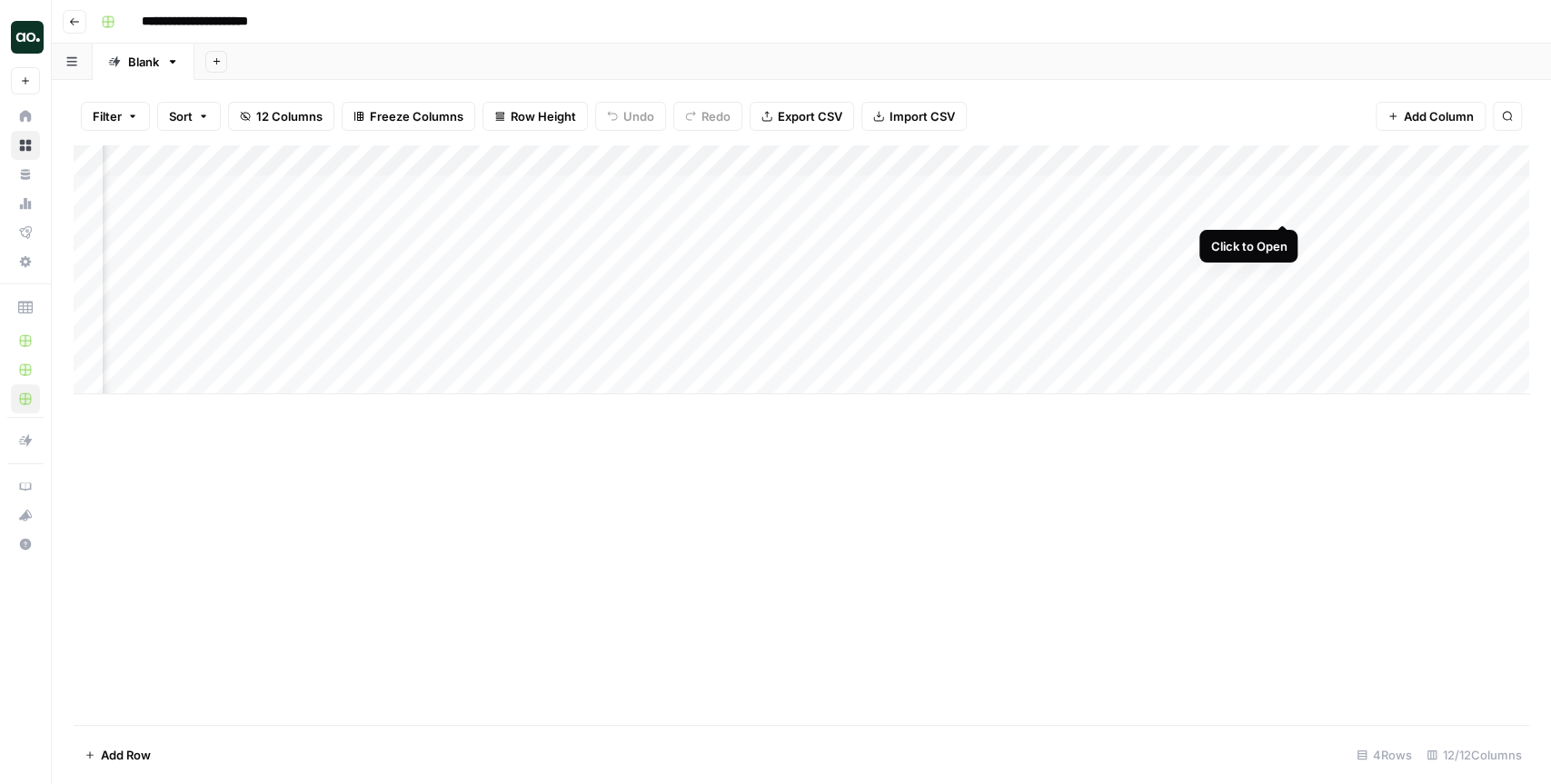 click on "Add Column" at bounding box center (801, 270) 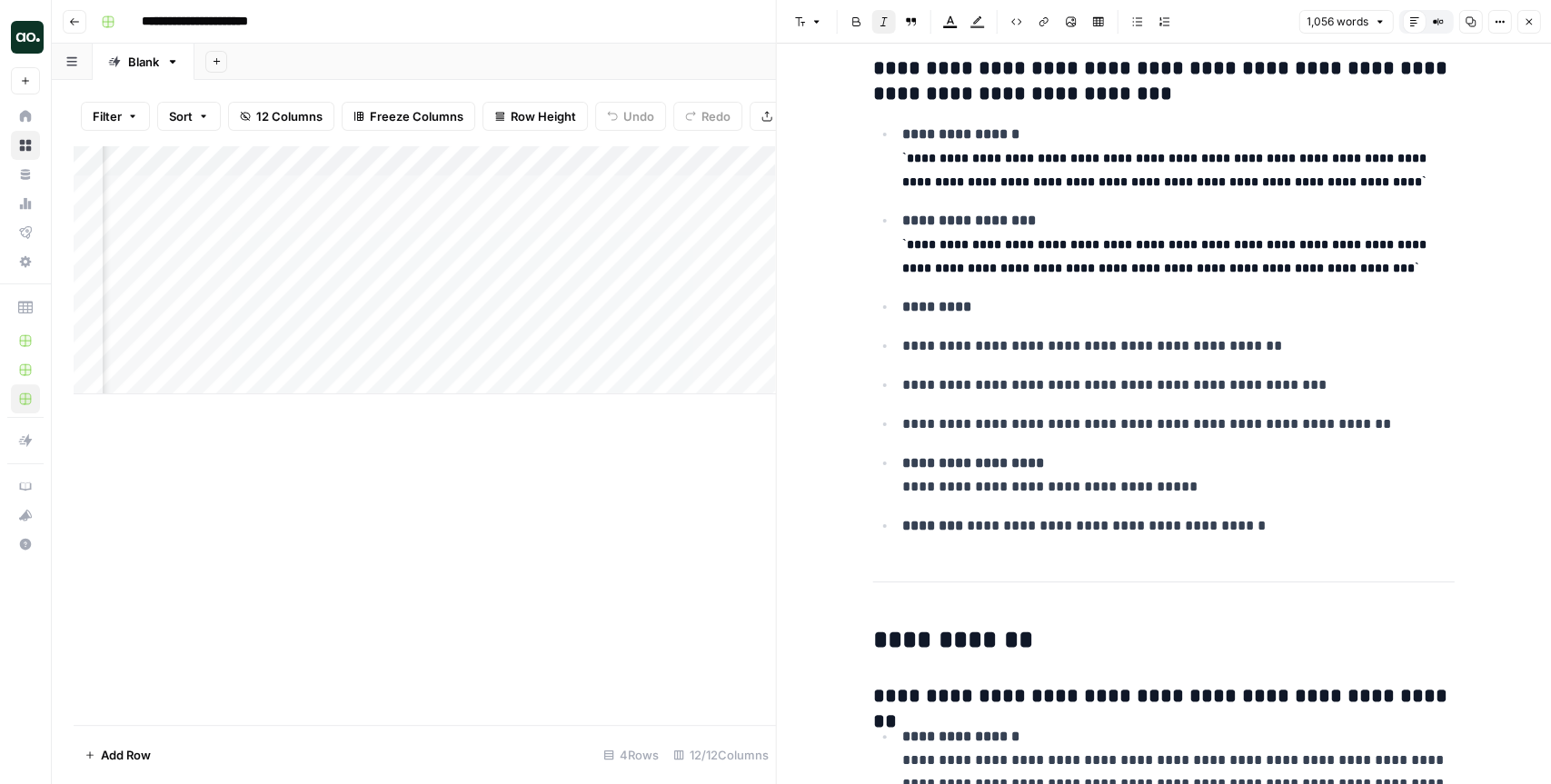 scroll, scrollTop: 1047, scrollLeft: 0, axis: vertical 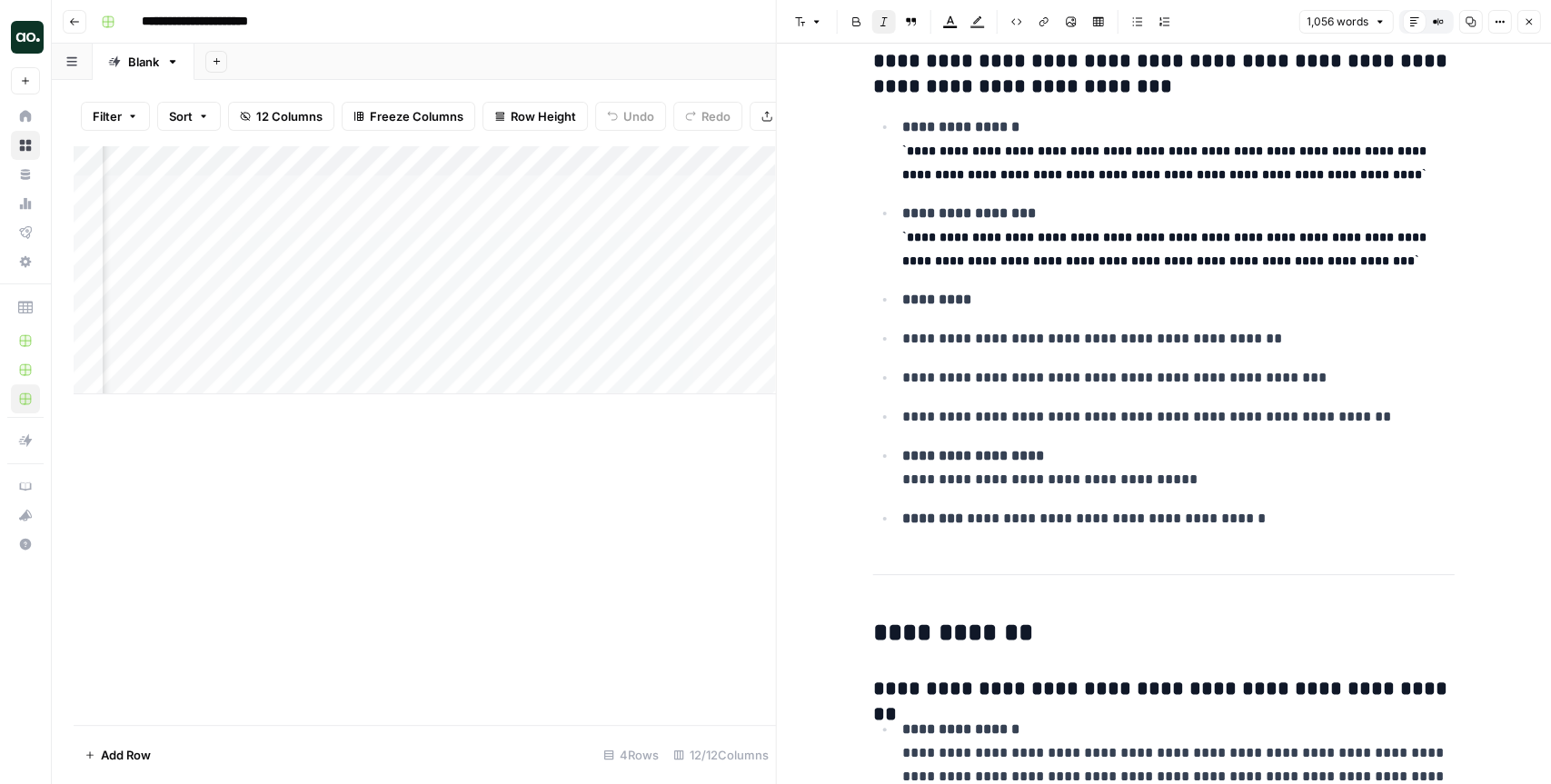 click 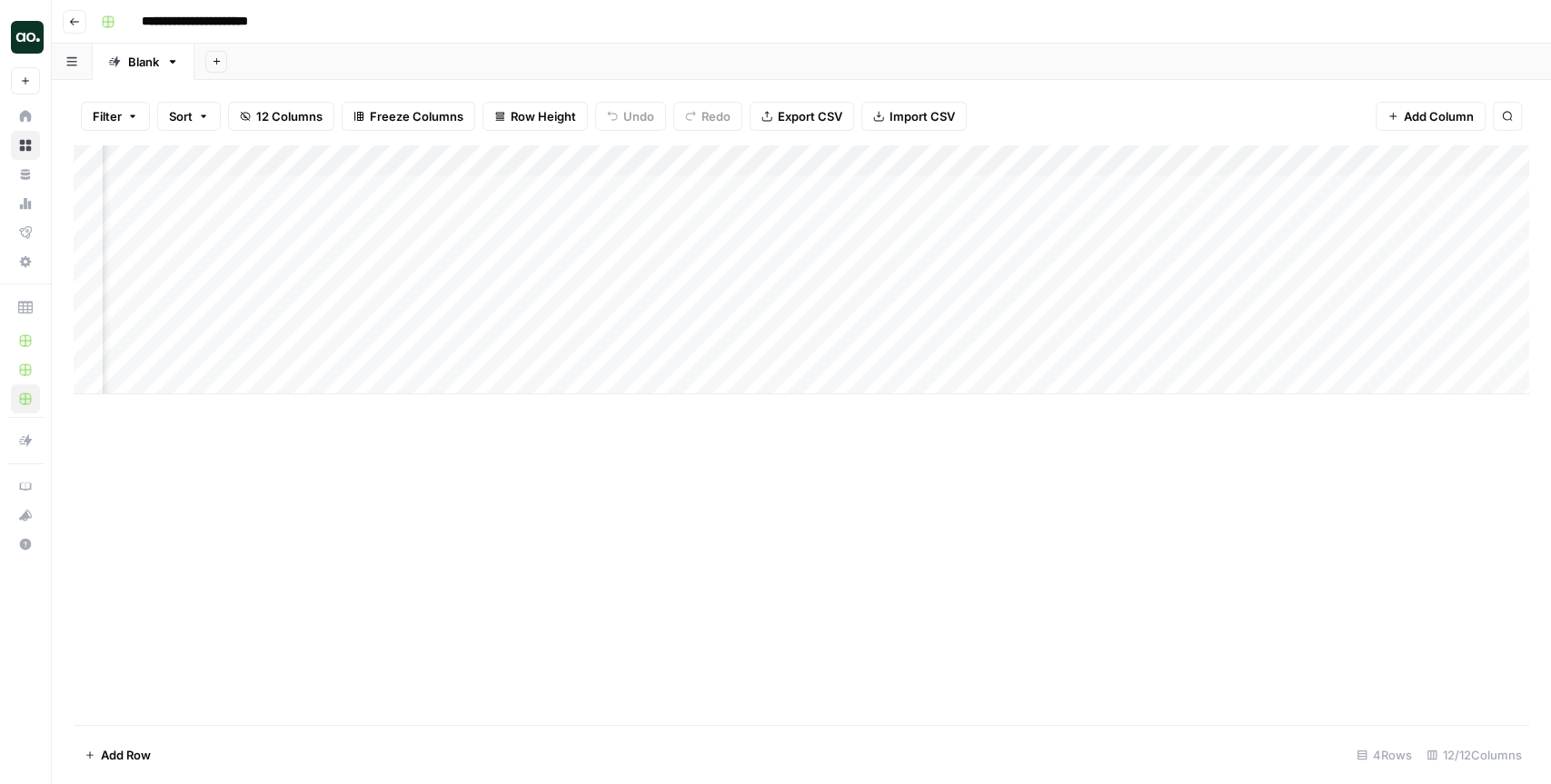 scroll, scrollTop: 0, scrollLeft: 1281, axis: horizontal 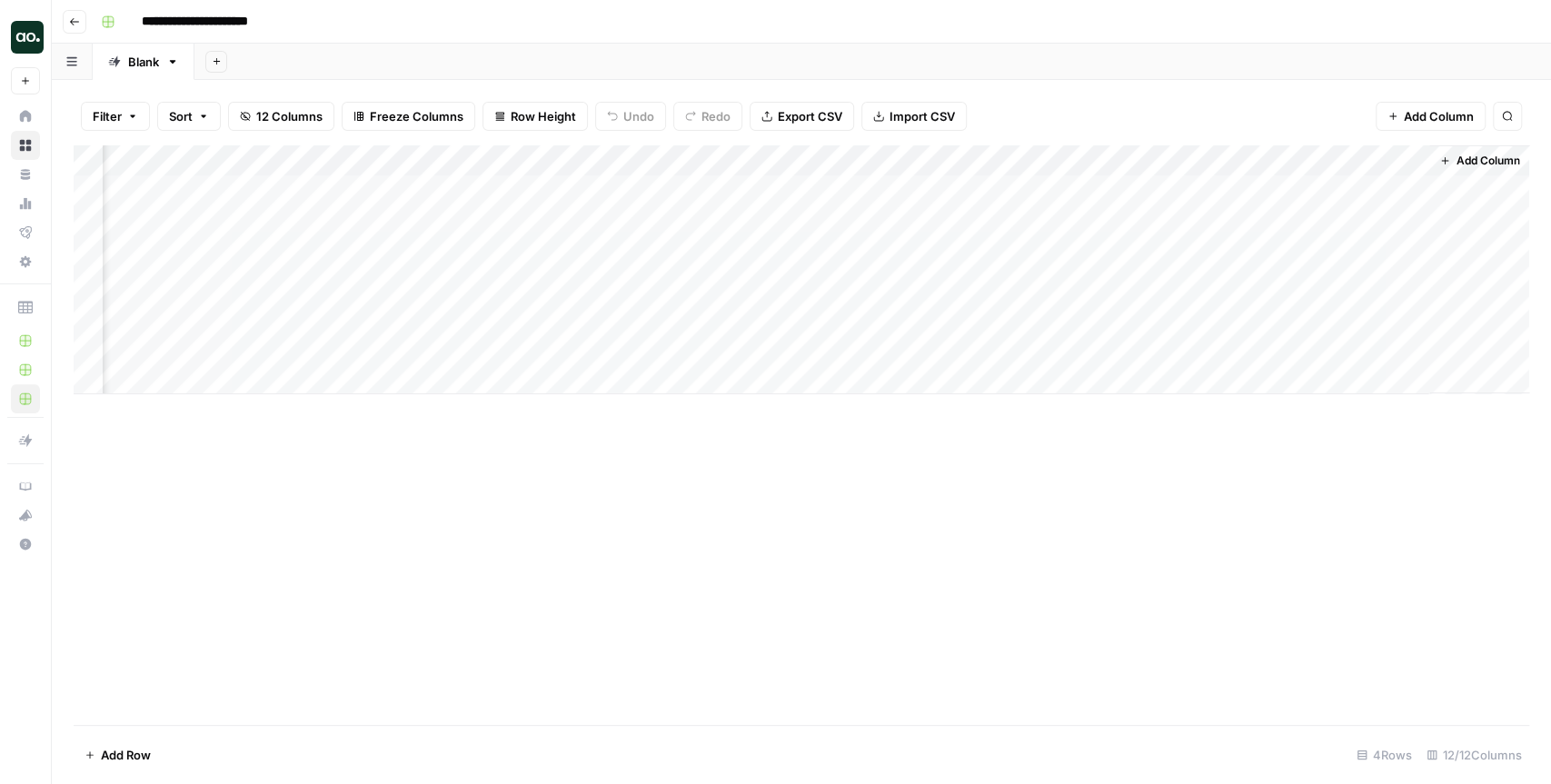 drag, startPoint x: 1185, startPoint y: 191, endPoint x: 1166, endPoint y: 326, distance: 136.3305 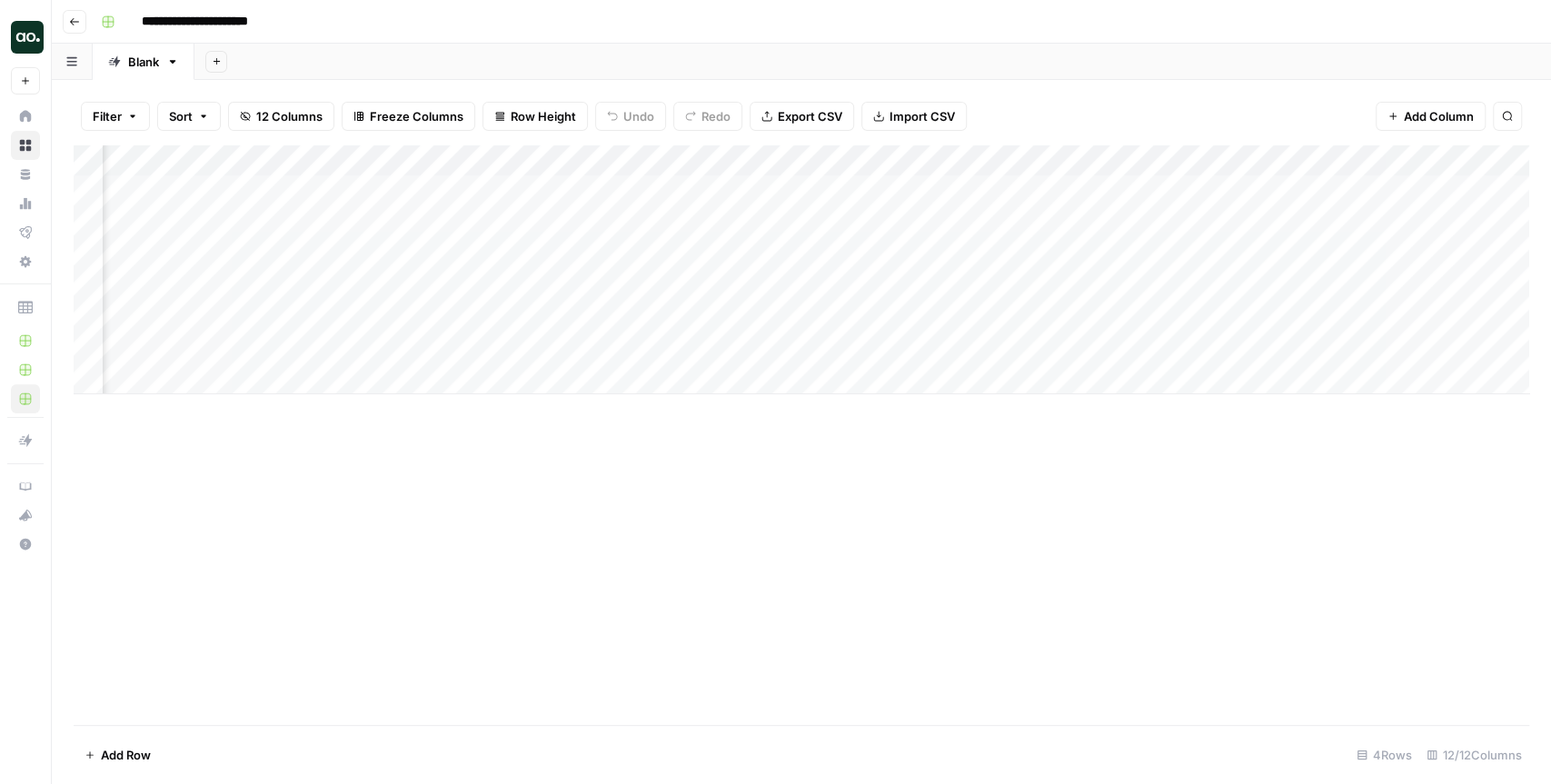 scroll, scrollTop: 0, scrollLeft: 1281, axis: horizontal 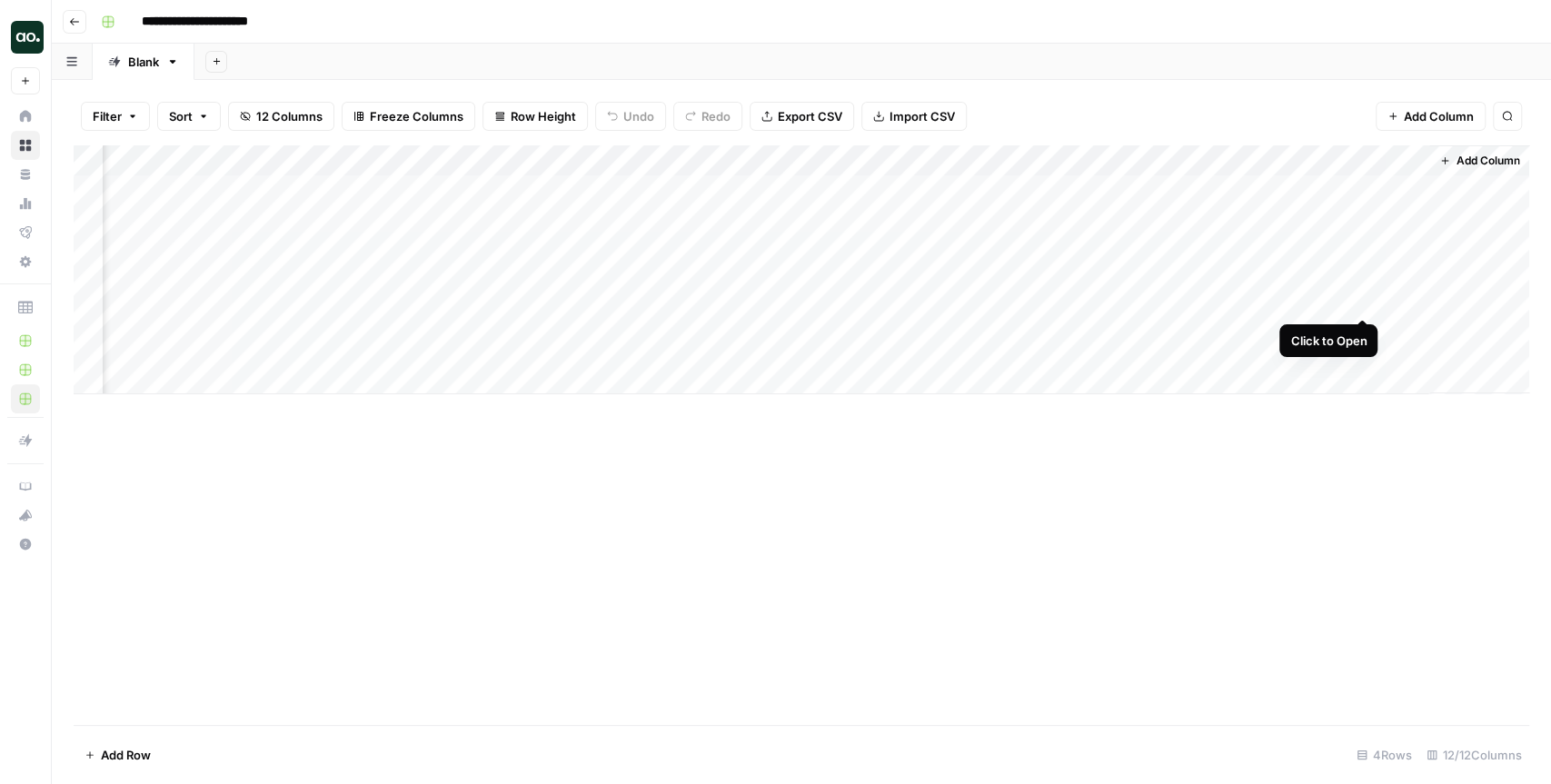 click on "Add Column" at bounding box center (801, 270) 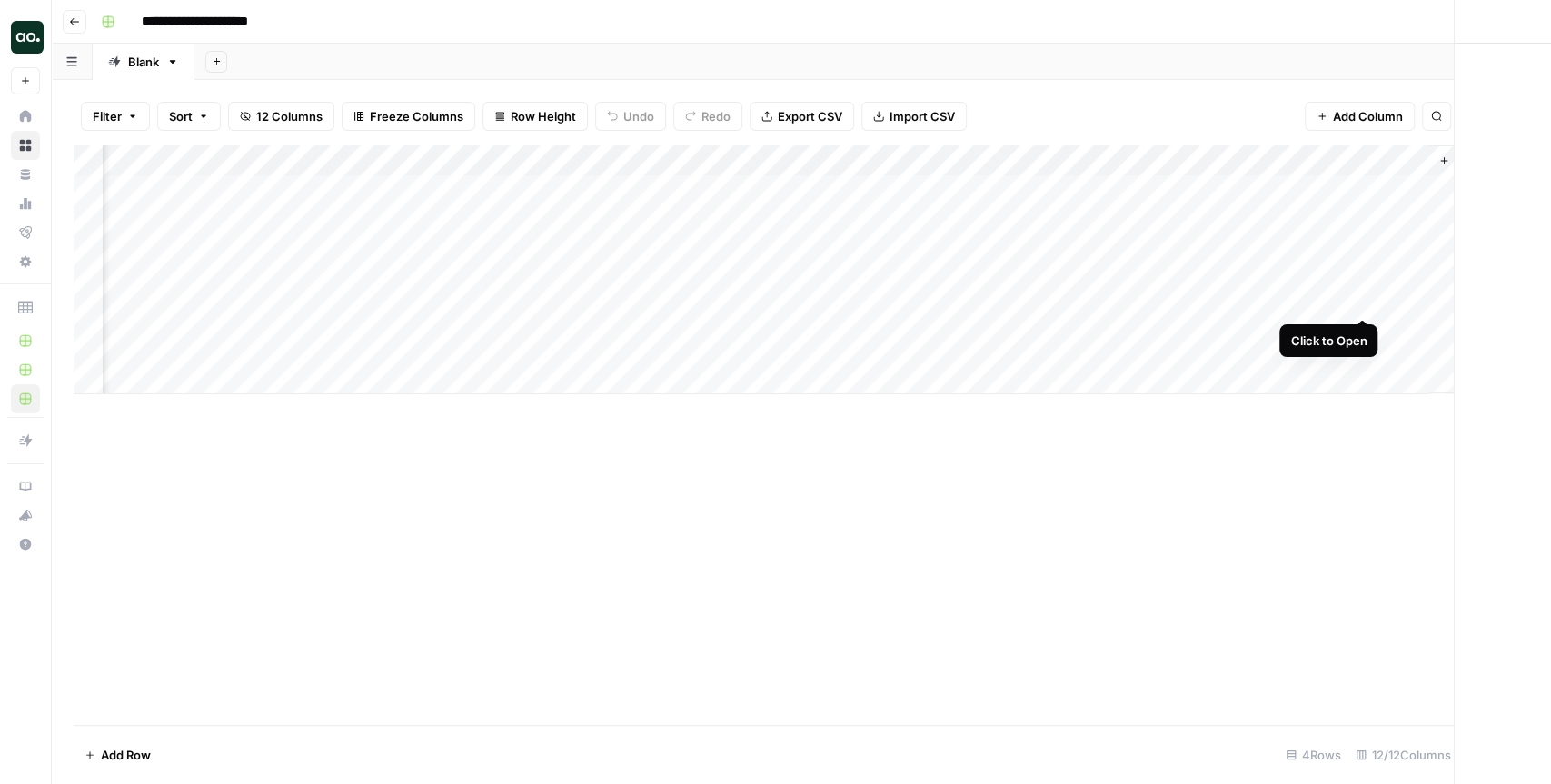 scroll, scrollTop: 0, scrollLeft: 1272, axis: horizontal 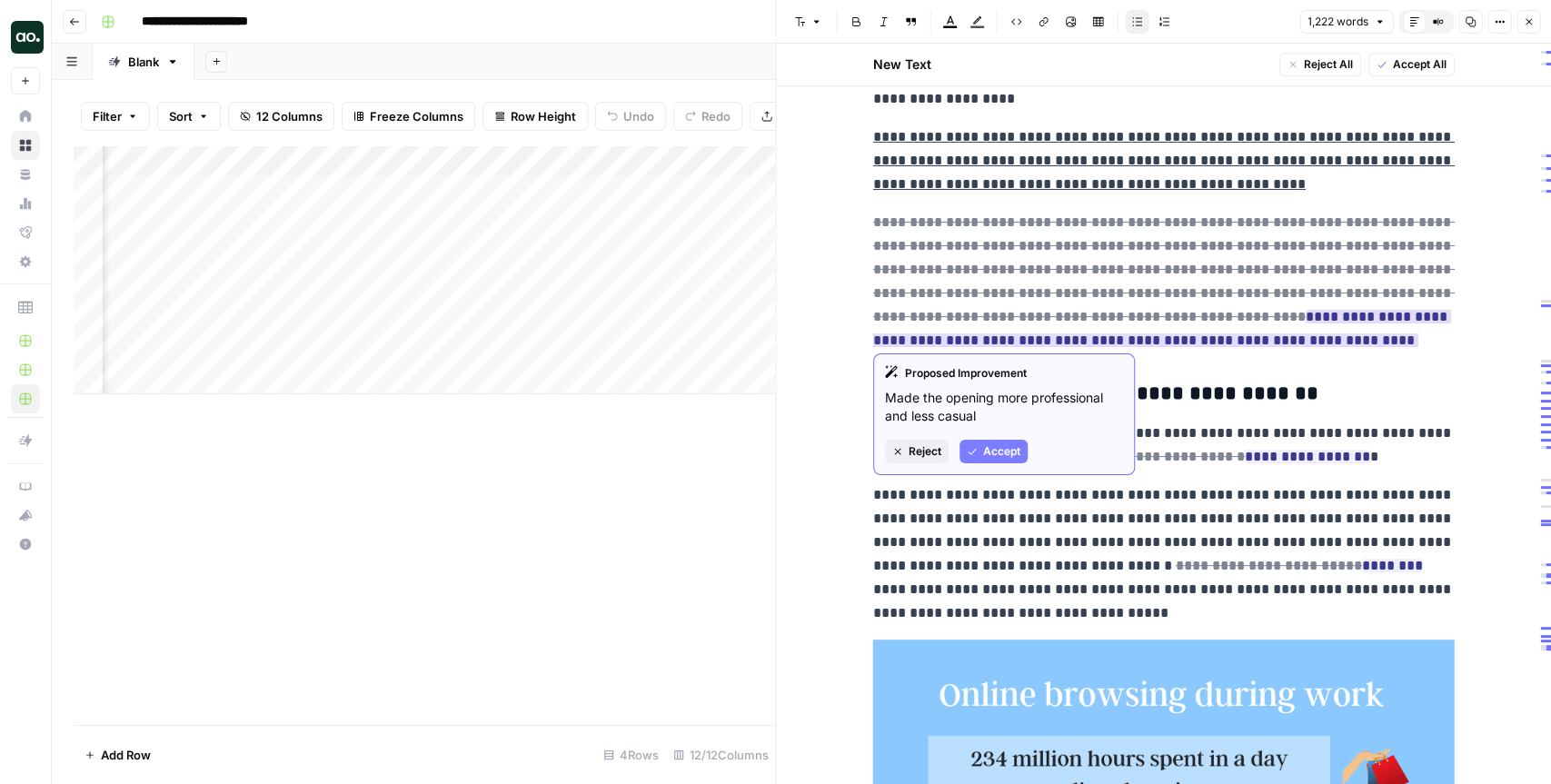 click on "Accept" at bounding box center [1001, 452] 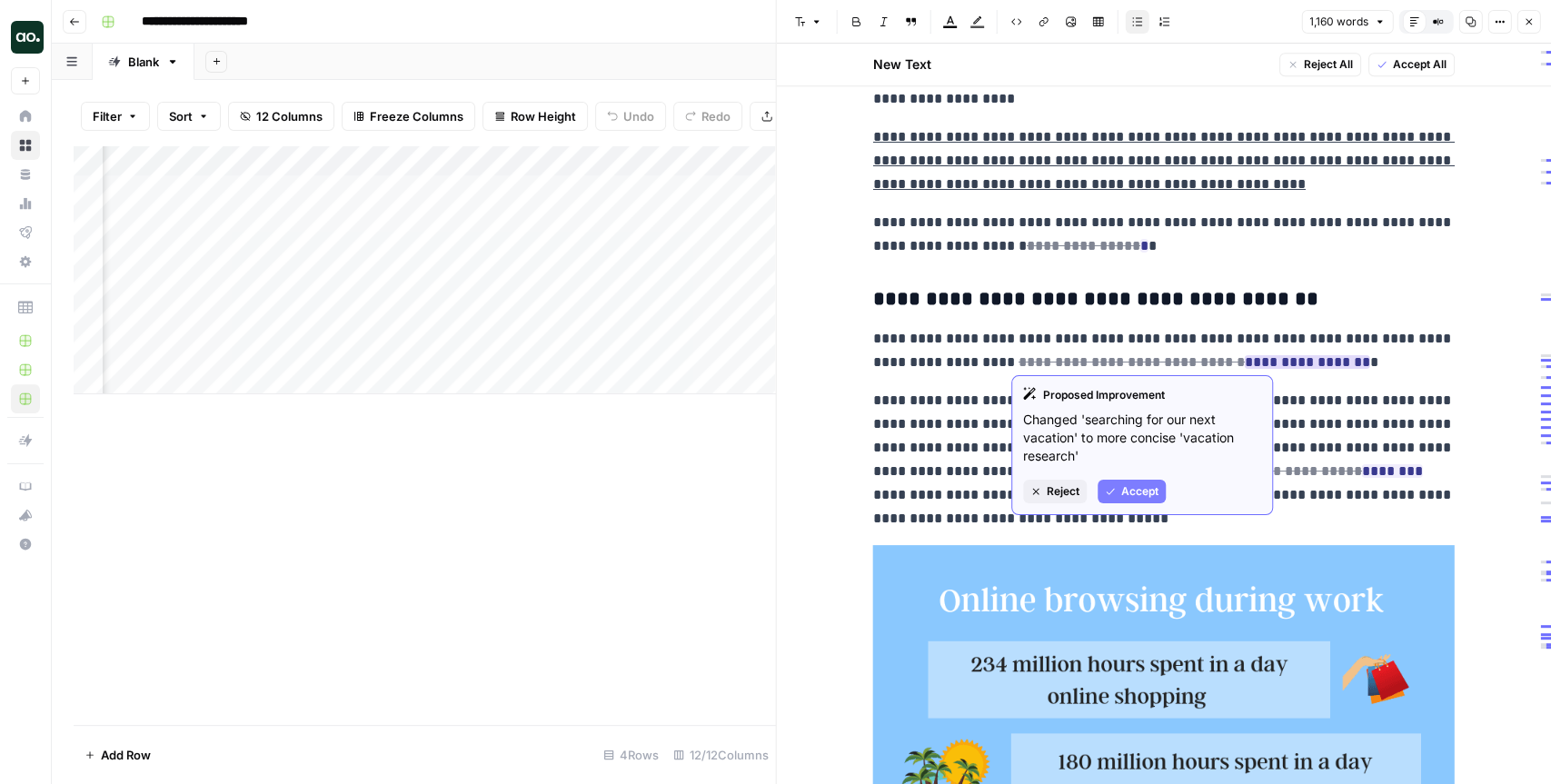 click on "Accept" at bounding box center (1139, 491) 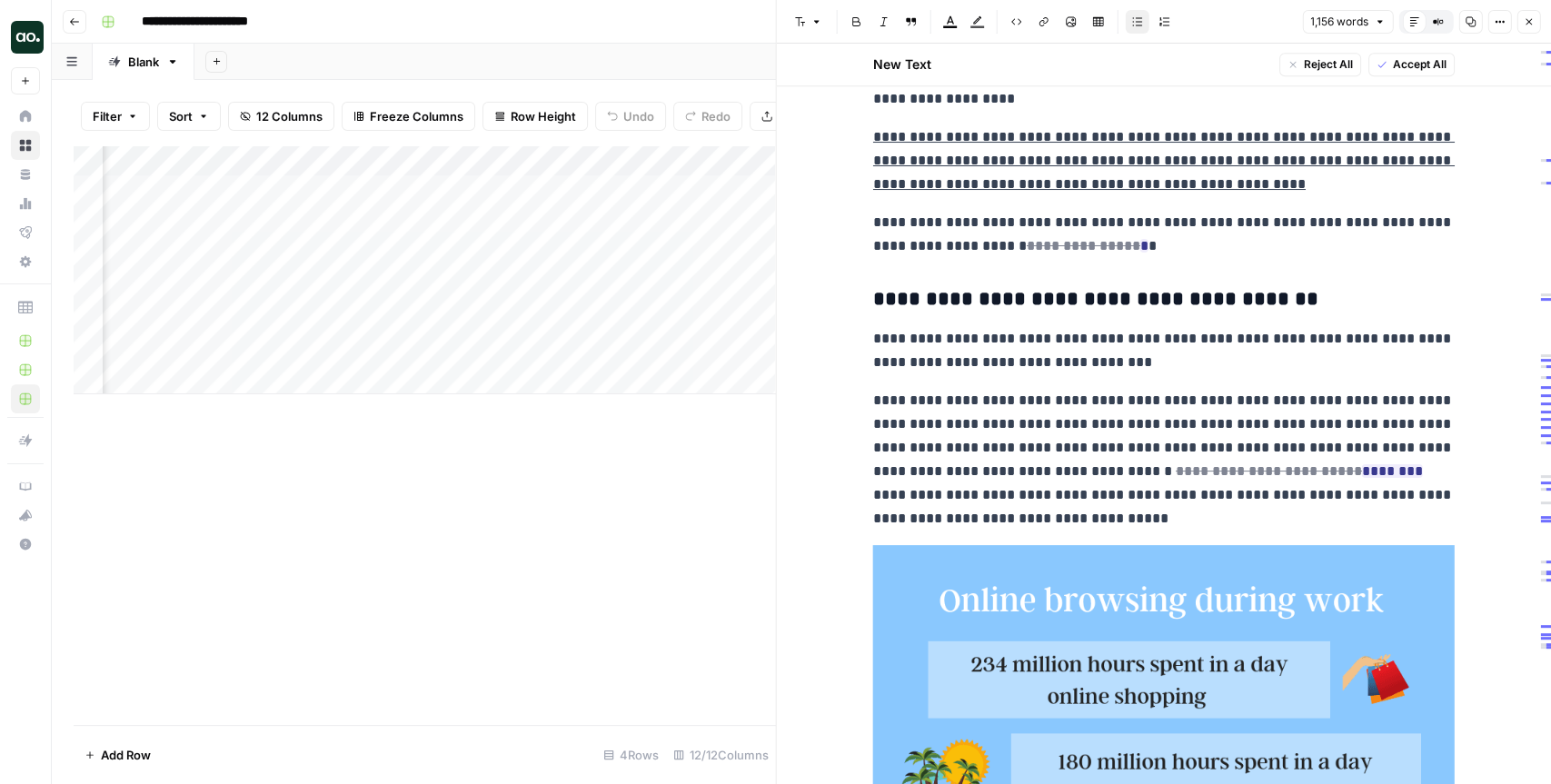 click on "**********" at bounding box center [1164, 460] 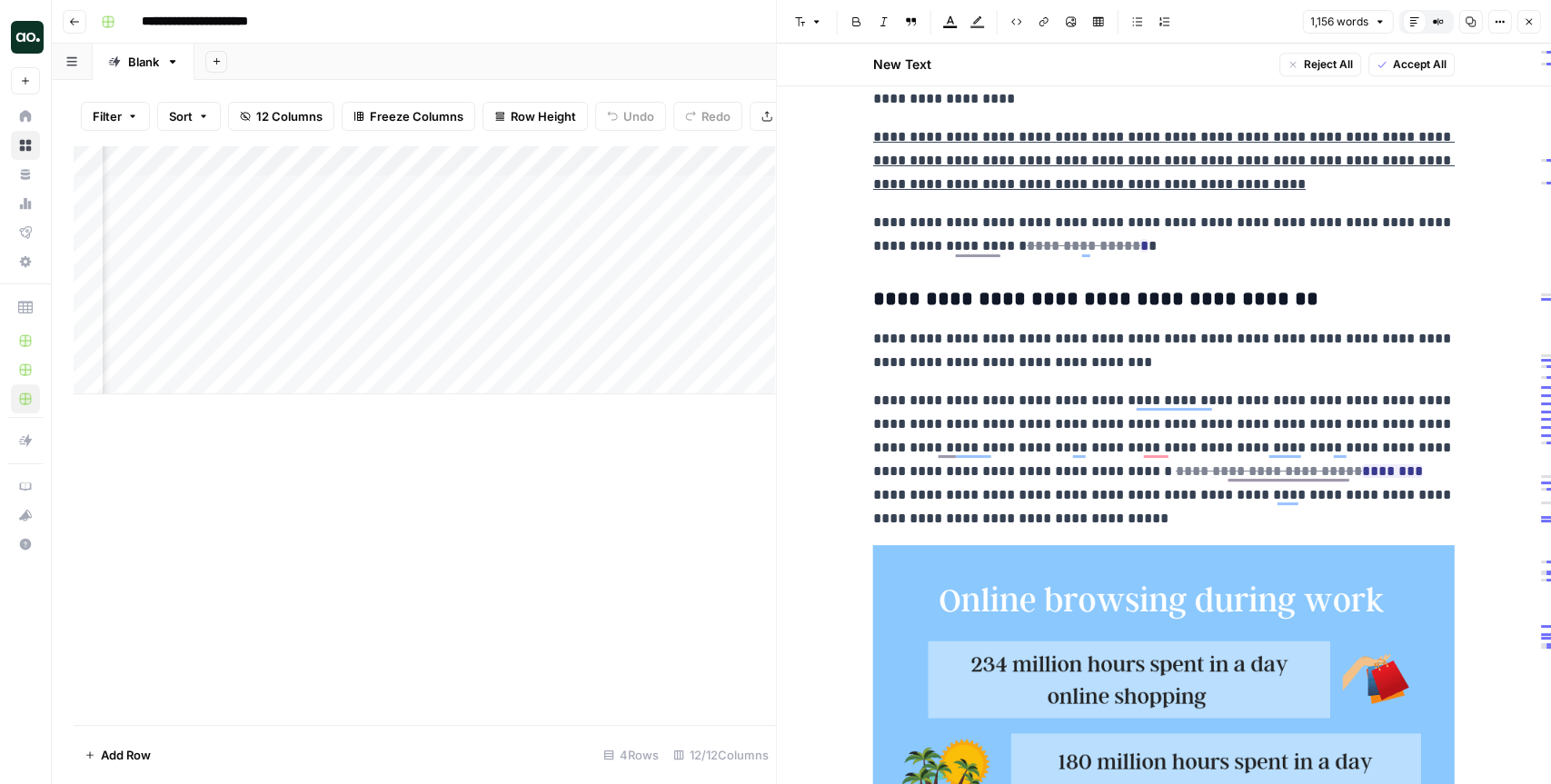 scroll, scrollTop: 924, scrollLeft: 0, axis: vertical 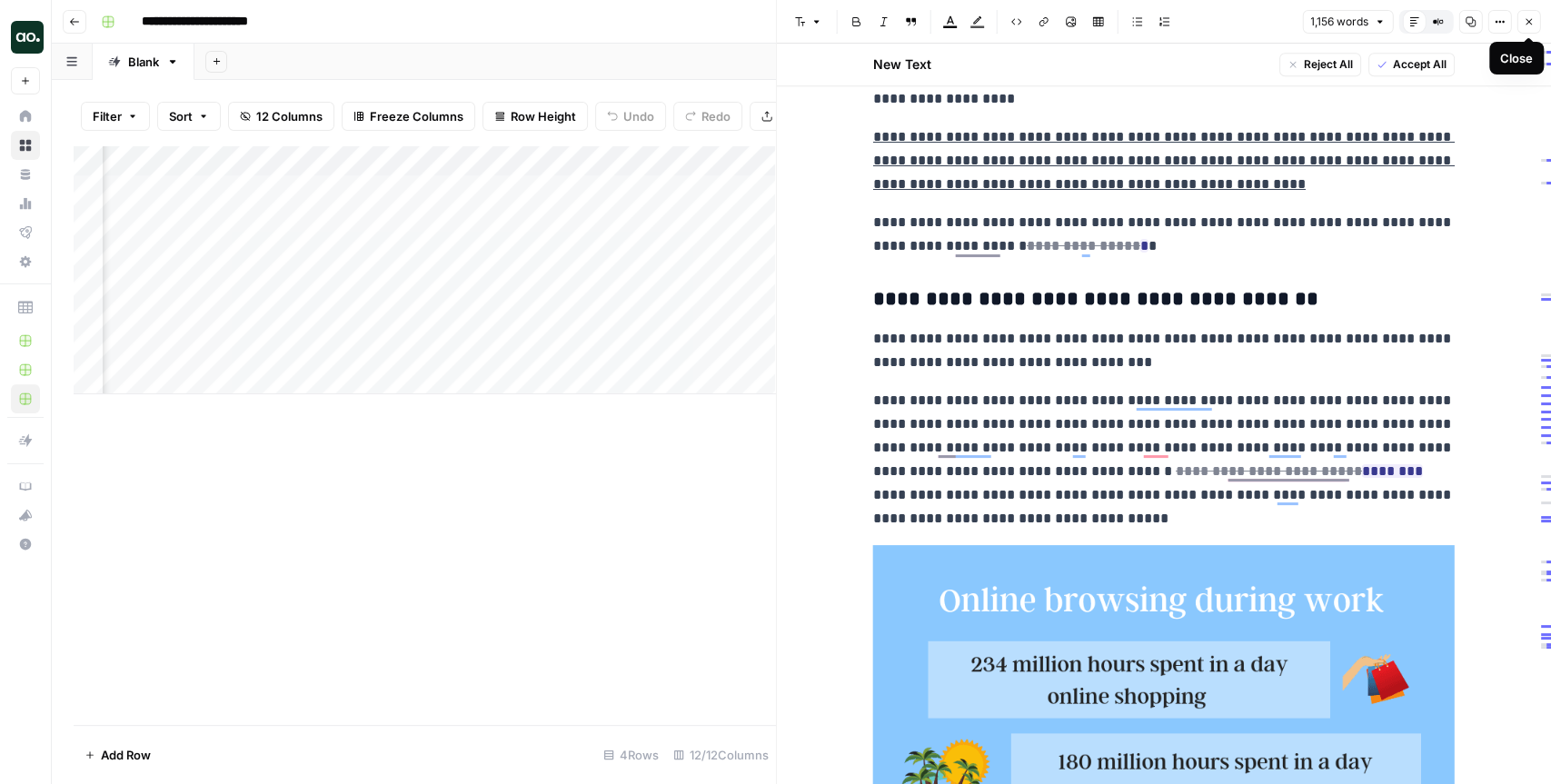 click 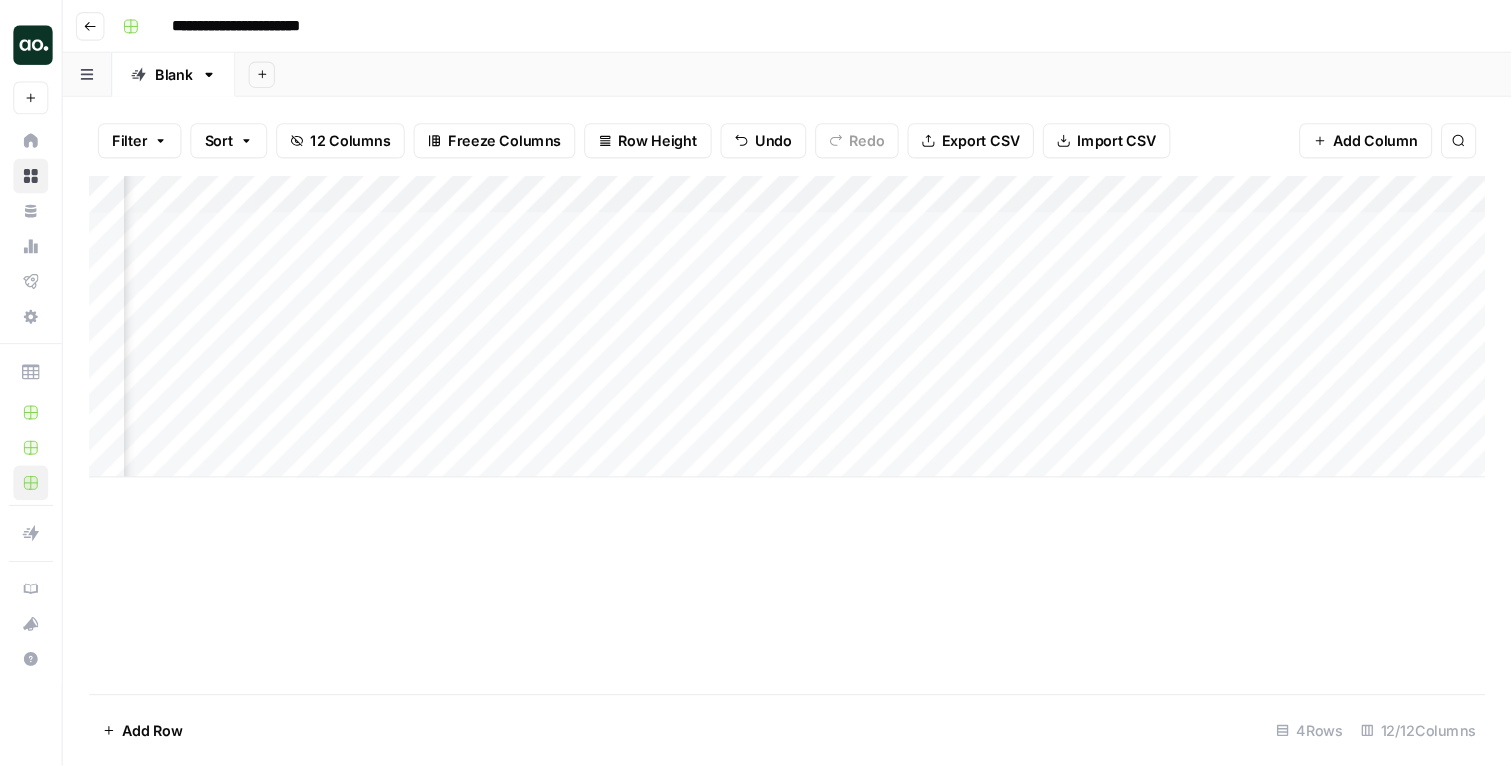 scroll, scrollTop: 0, scrollLeft: 1387, axis: horizontal 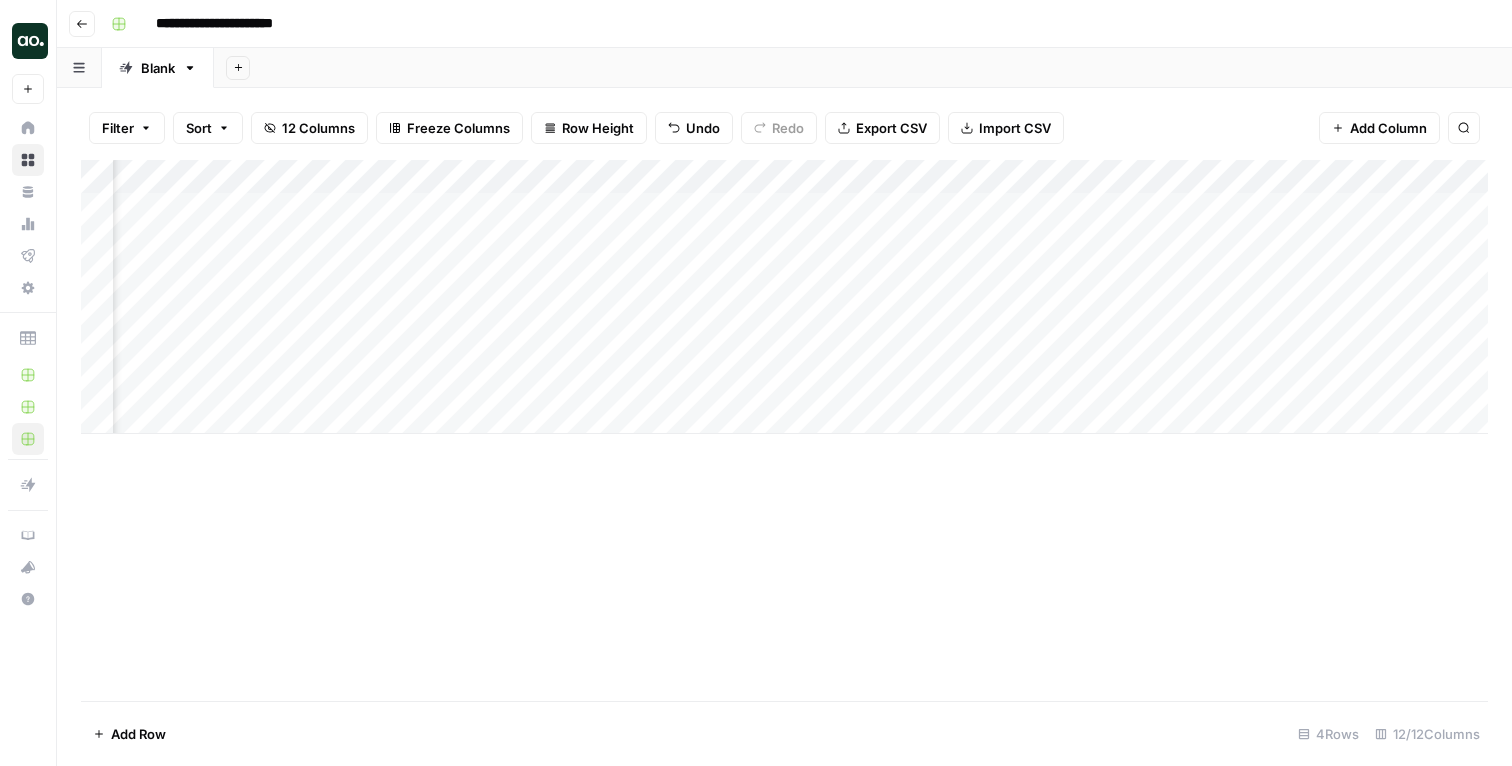 click on "Add Sheet" at bounding box center (863, 68) 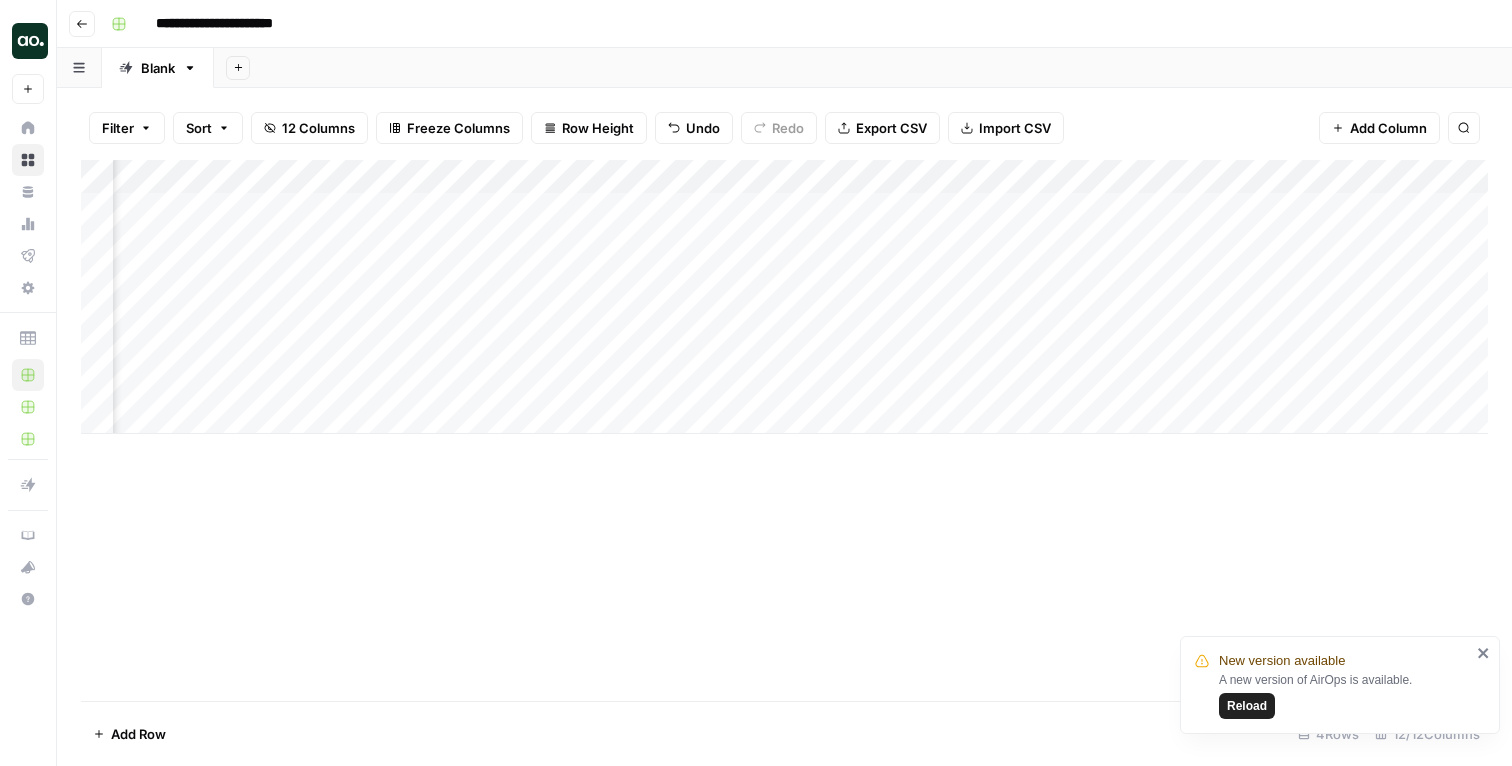click on "Reload" at bounding box center (1247, 706) 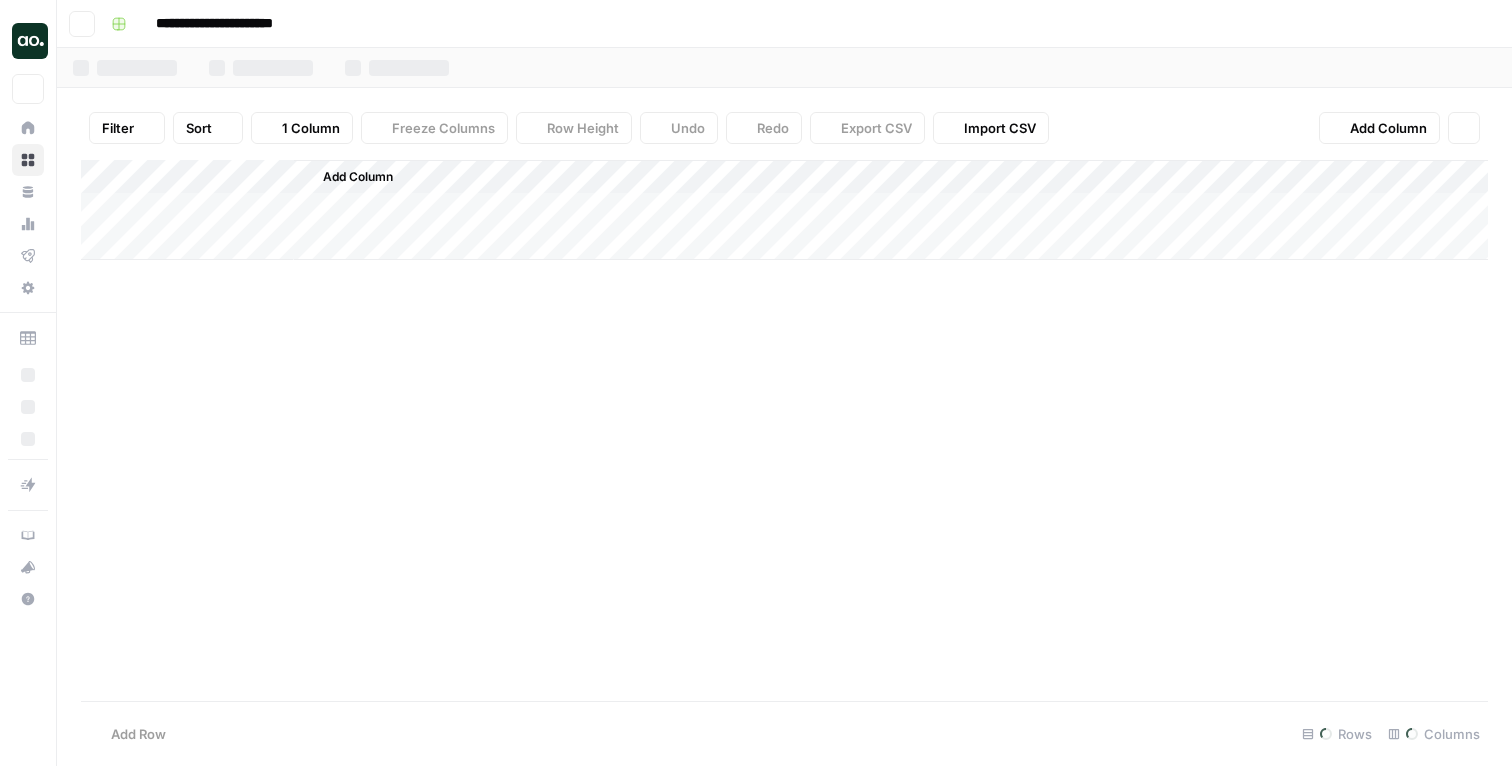 scroll, scrollTop: 0, scrollLeft: 0, axis: both 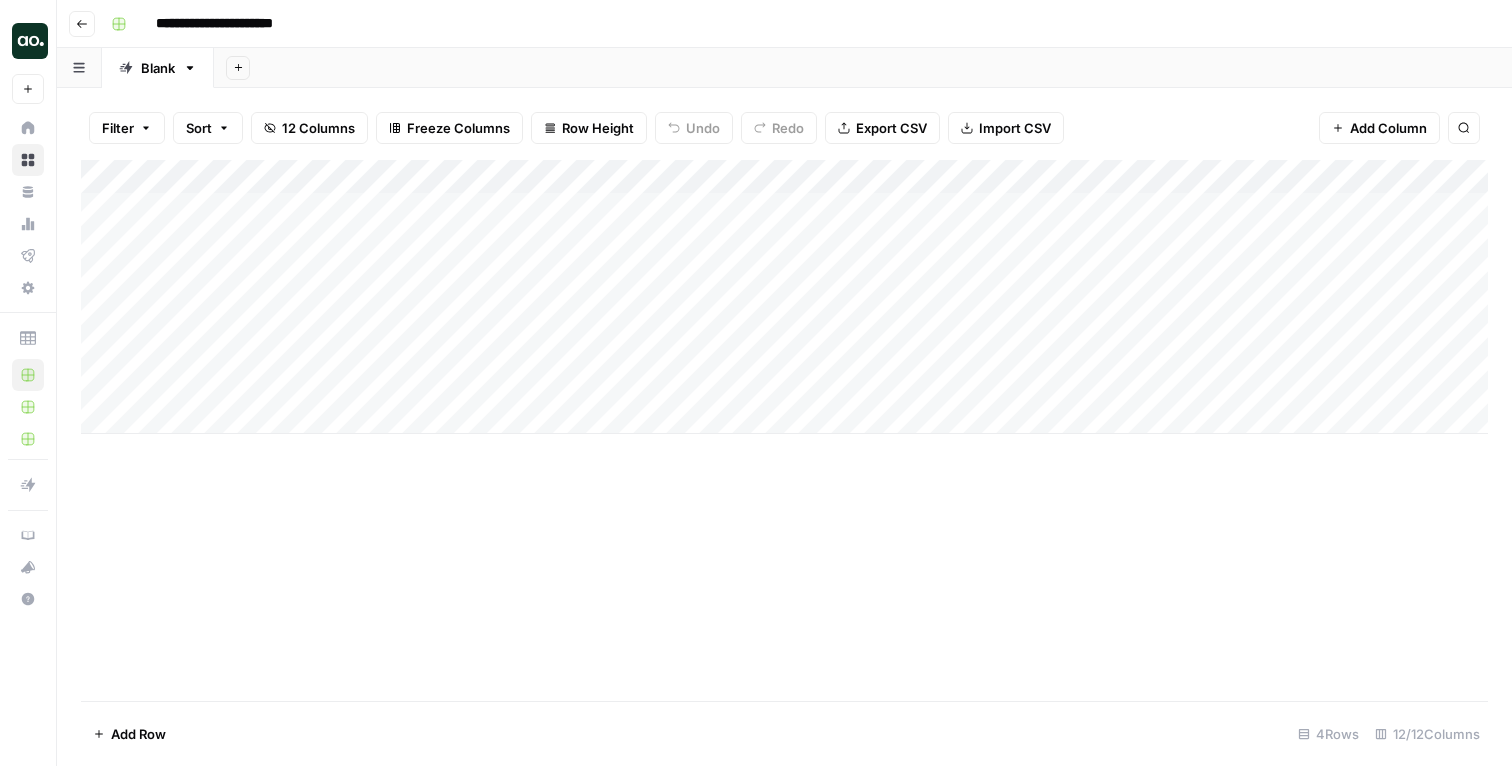 click on "Add Sheet" at bounding box center [863, 68] 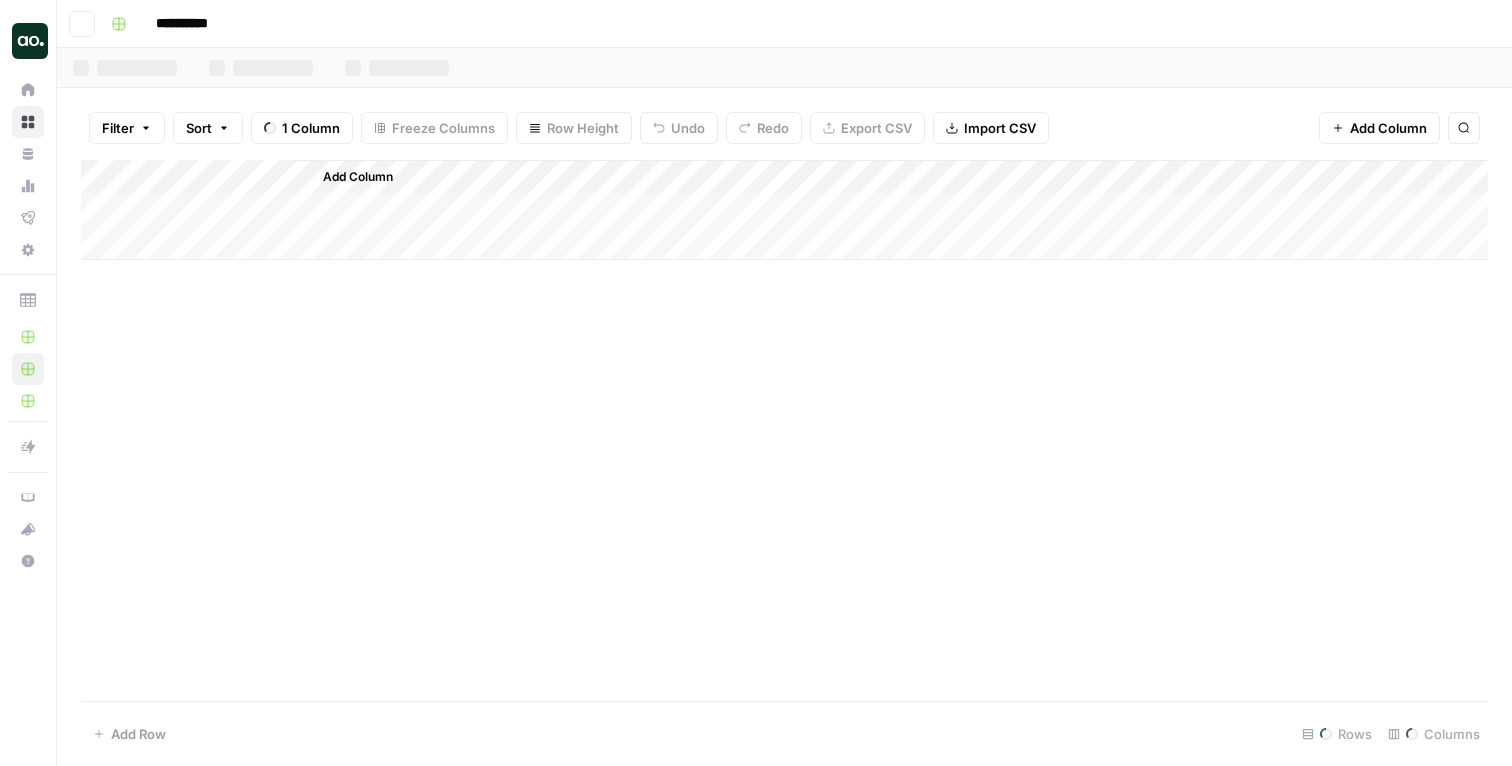 scroll, scrollTop: 0, scrollLeft: 0, axis: both 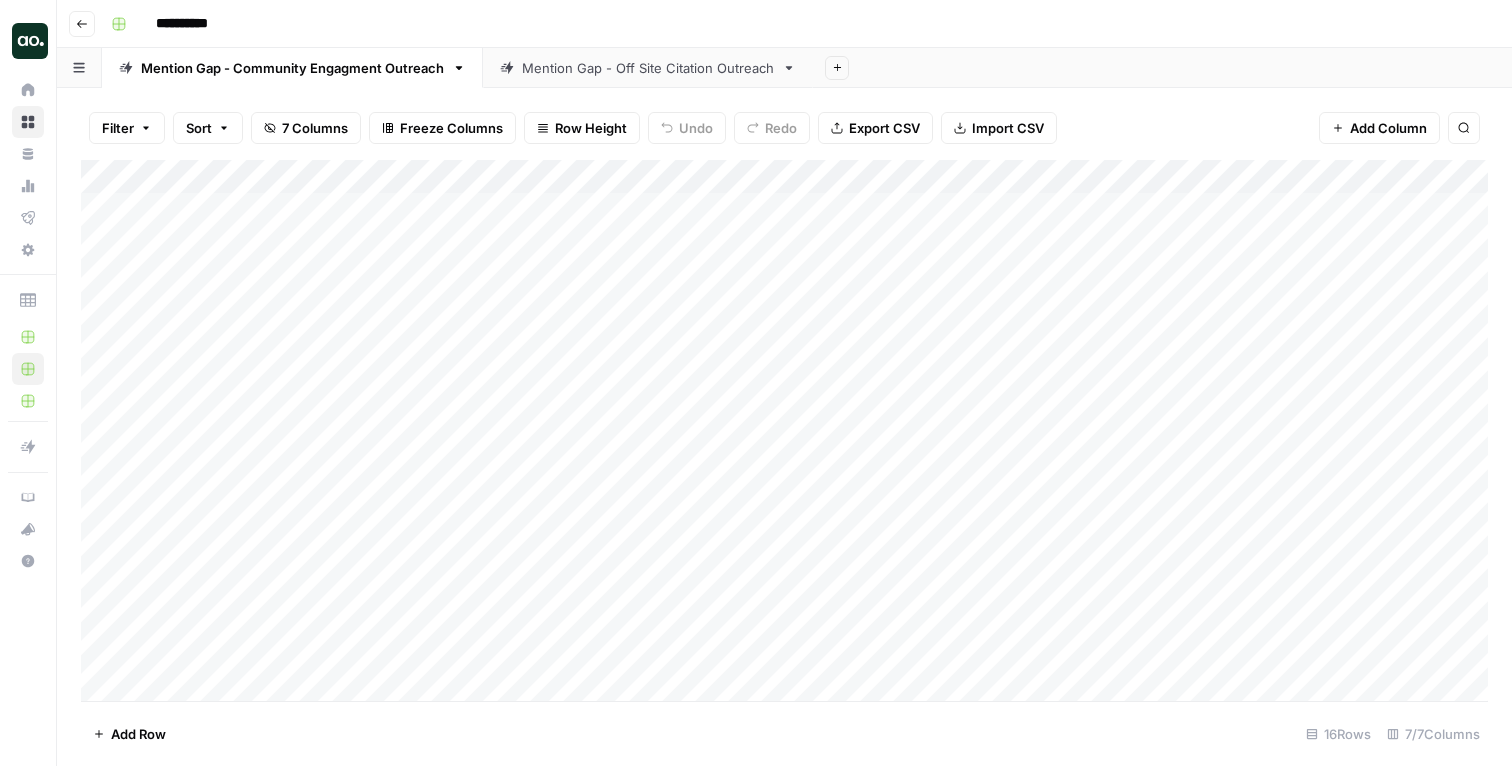 click on "**********" at bounding box center [797, 24] 